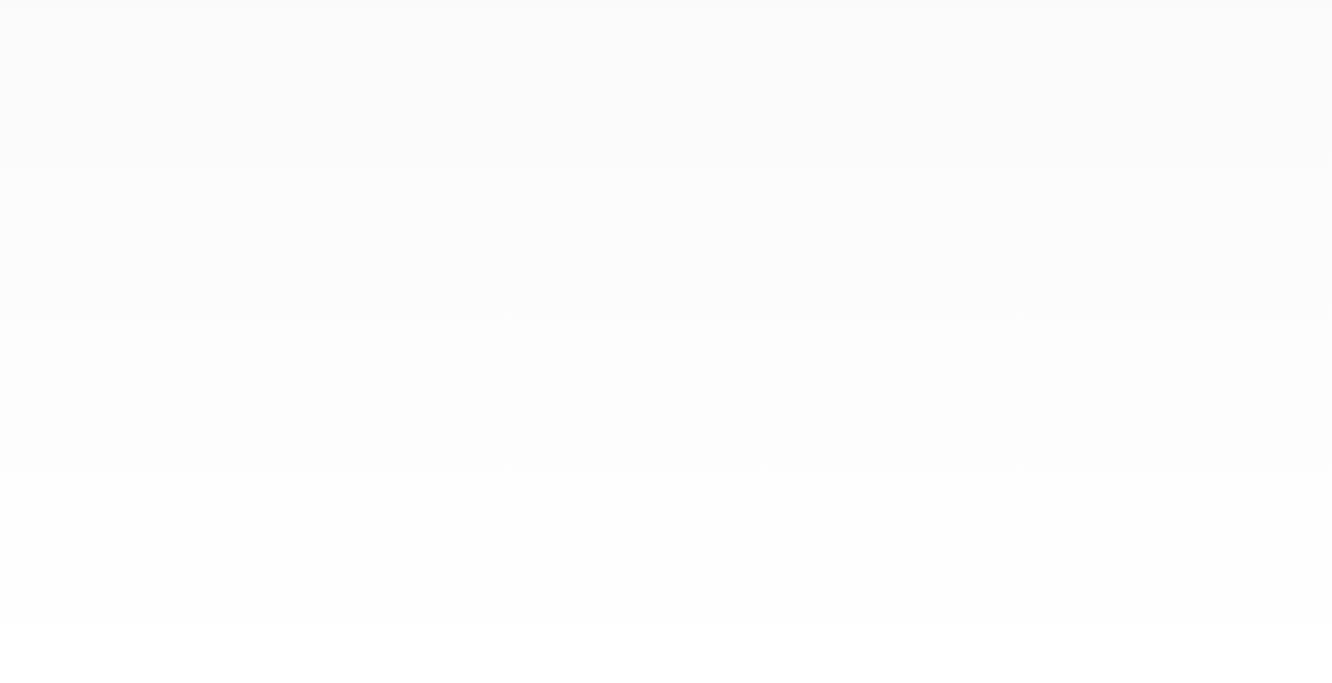 scroll, scrollTop: 0, scrollLeft: 0, axis: both 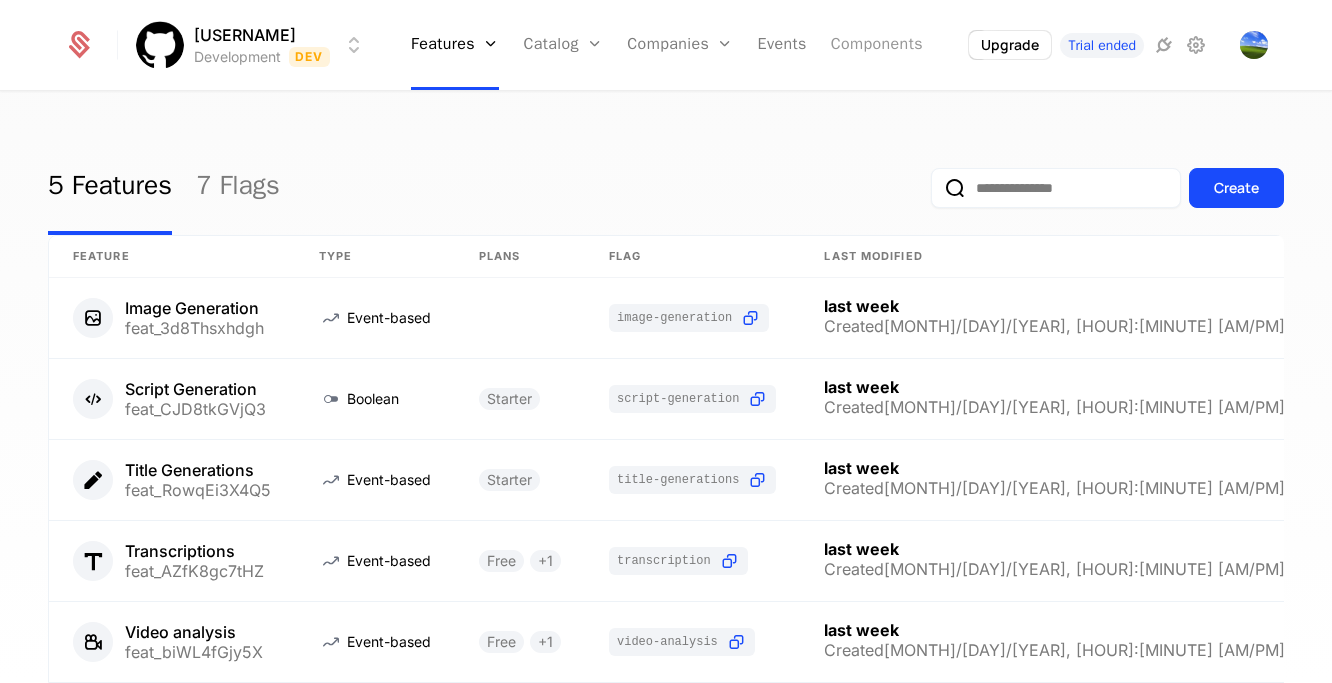click on "Components" at bounding box center (877, 45) 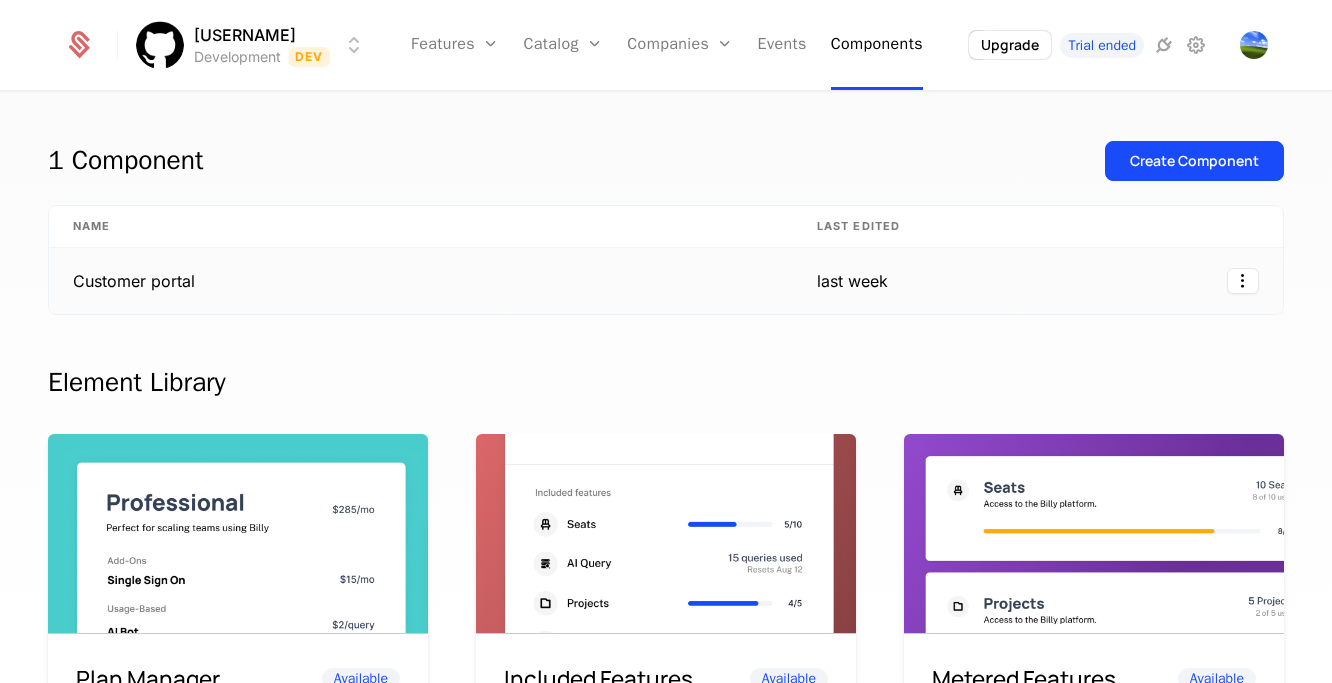click on "Customer portal" at bounding box center (421, 281) 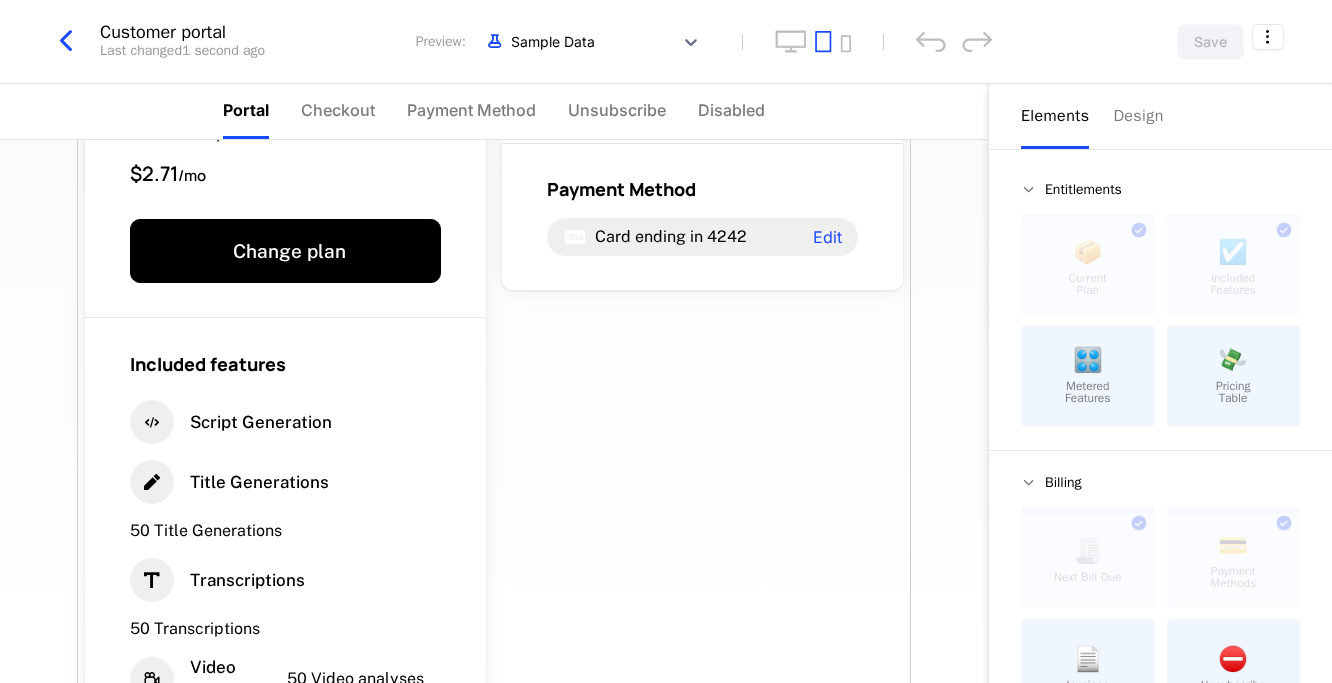scroll, scrollTop: 147, scrollLeft: 0, axis: vertical 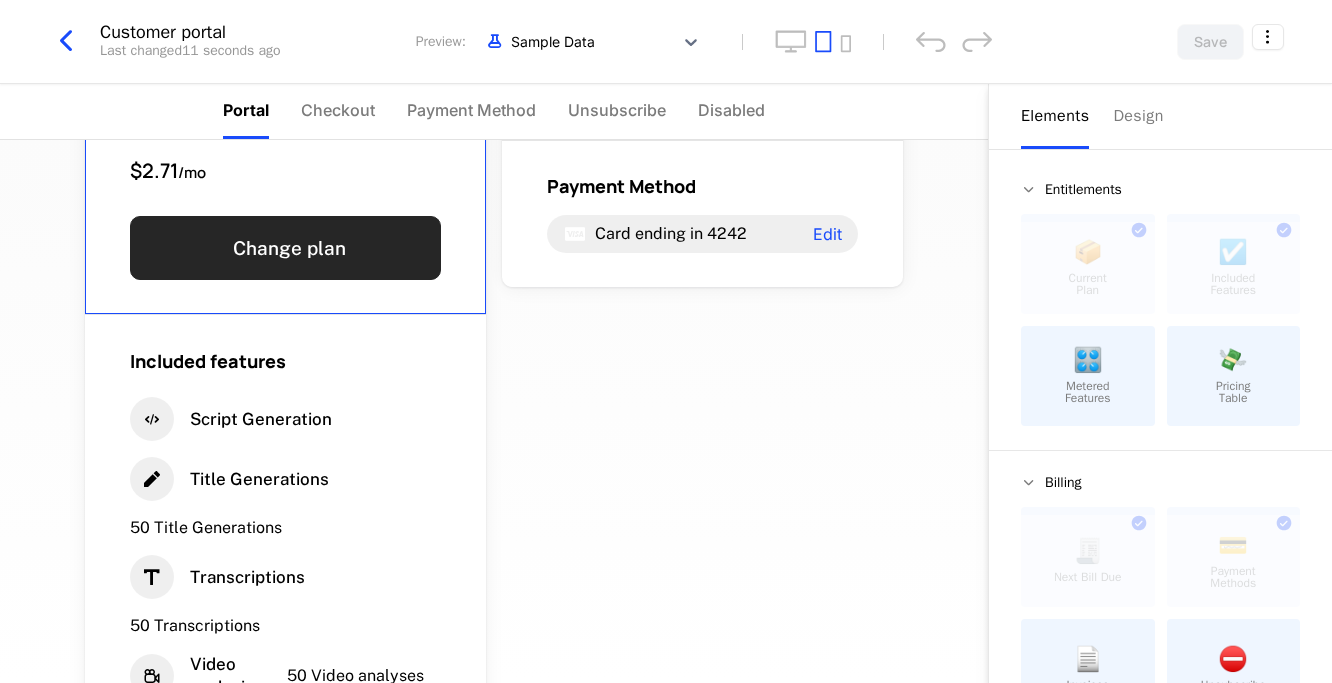 click on "Change plan" at bounding box center [285, 248] 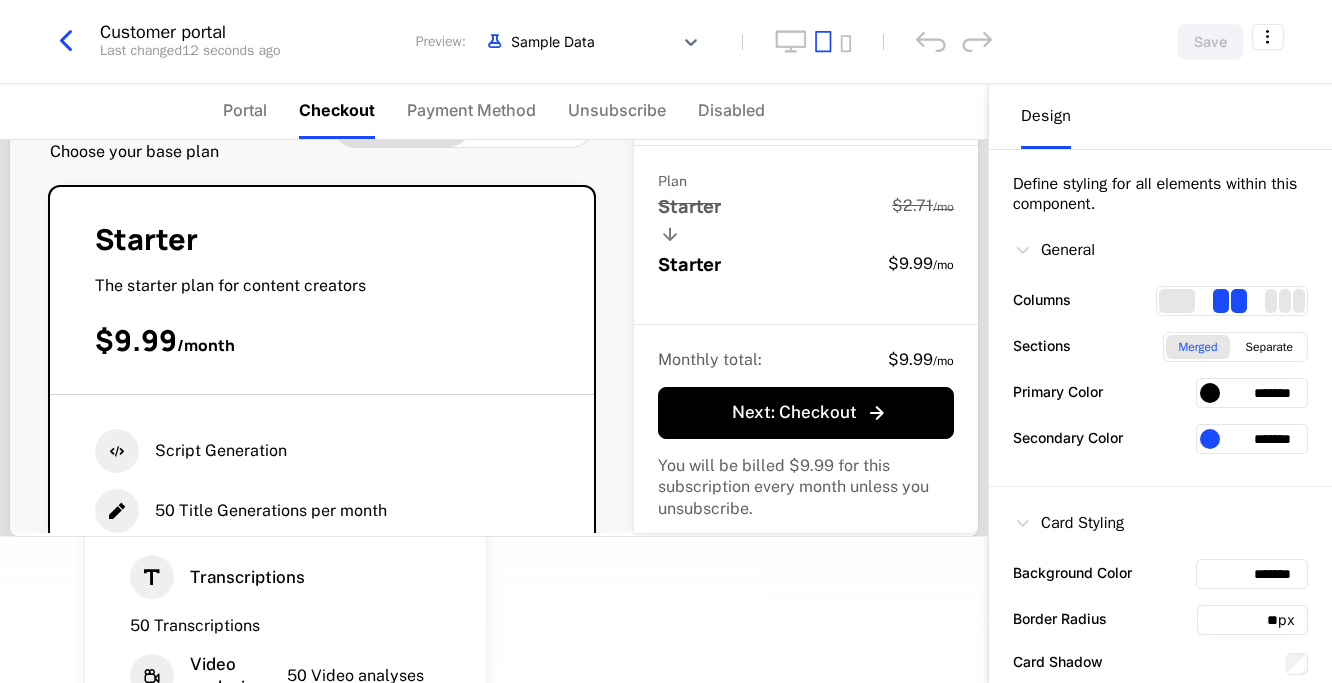 click on "Design" at bounding box center (1046, 116) 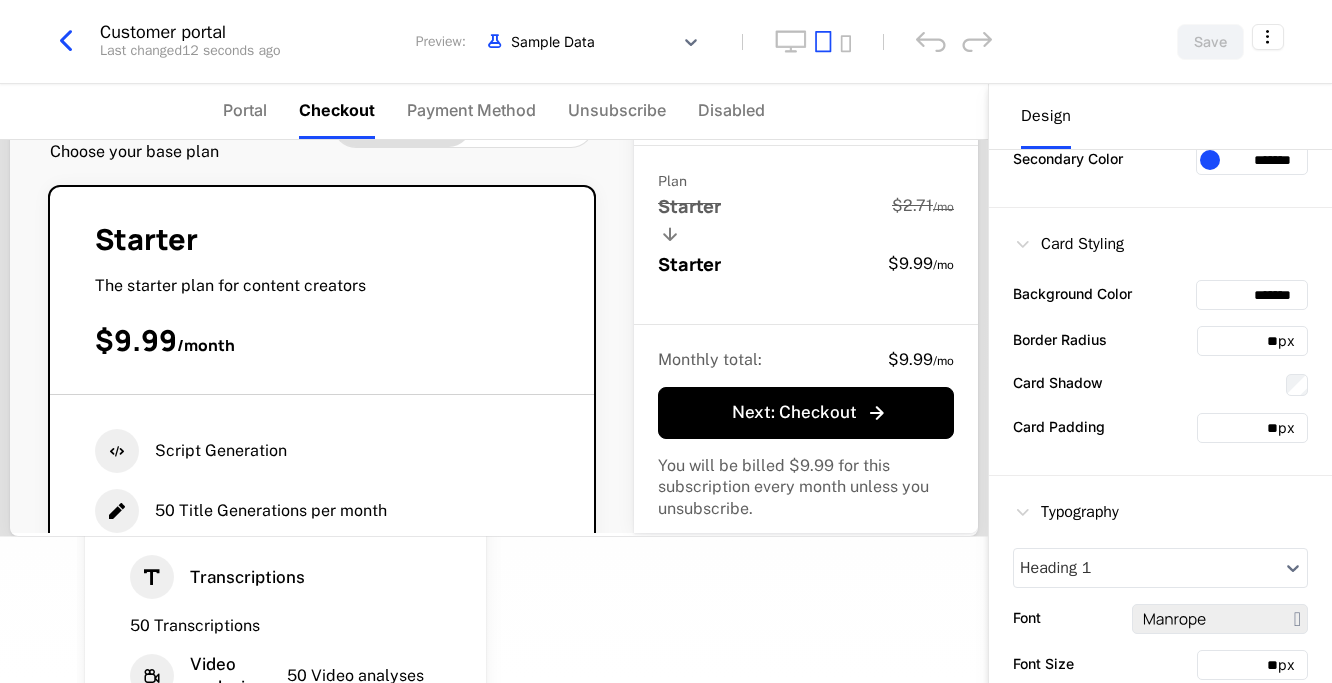 click at bounding box center [1023, 244] 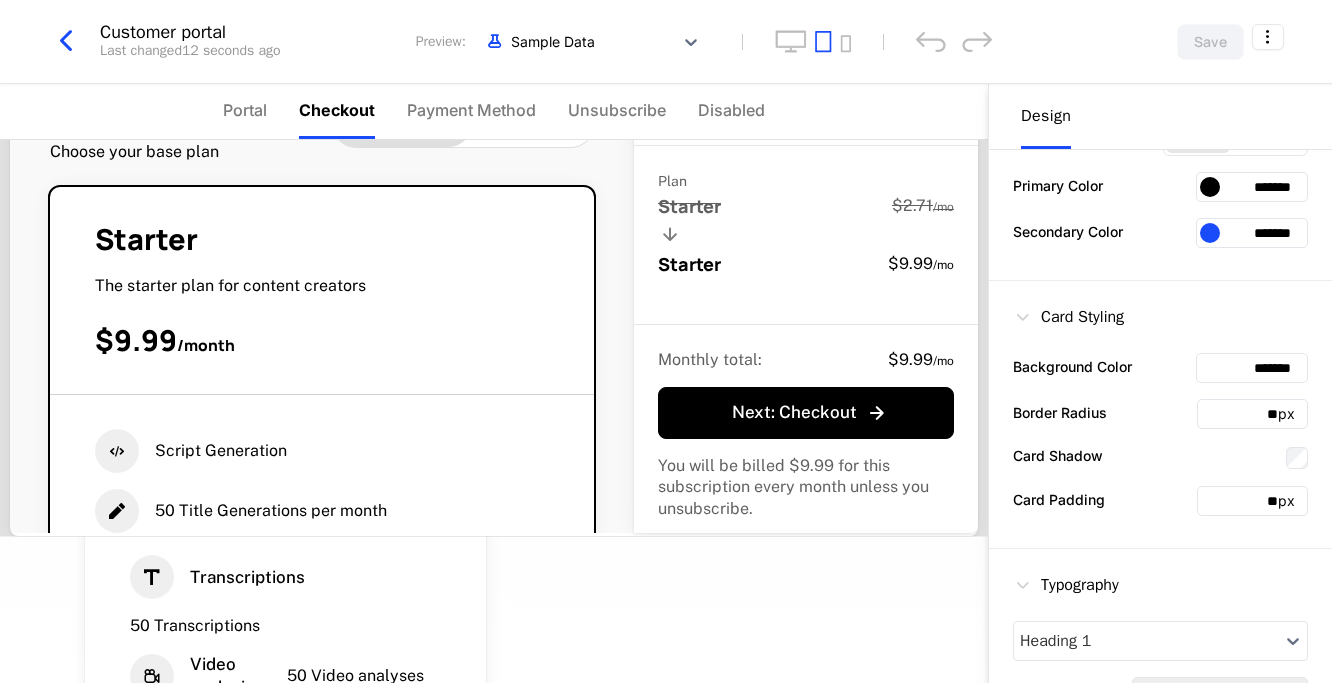 scroll, scrollTop: 0, scrollLeft: 0, axis: both 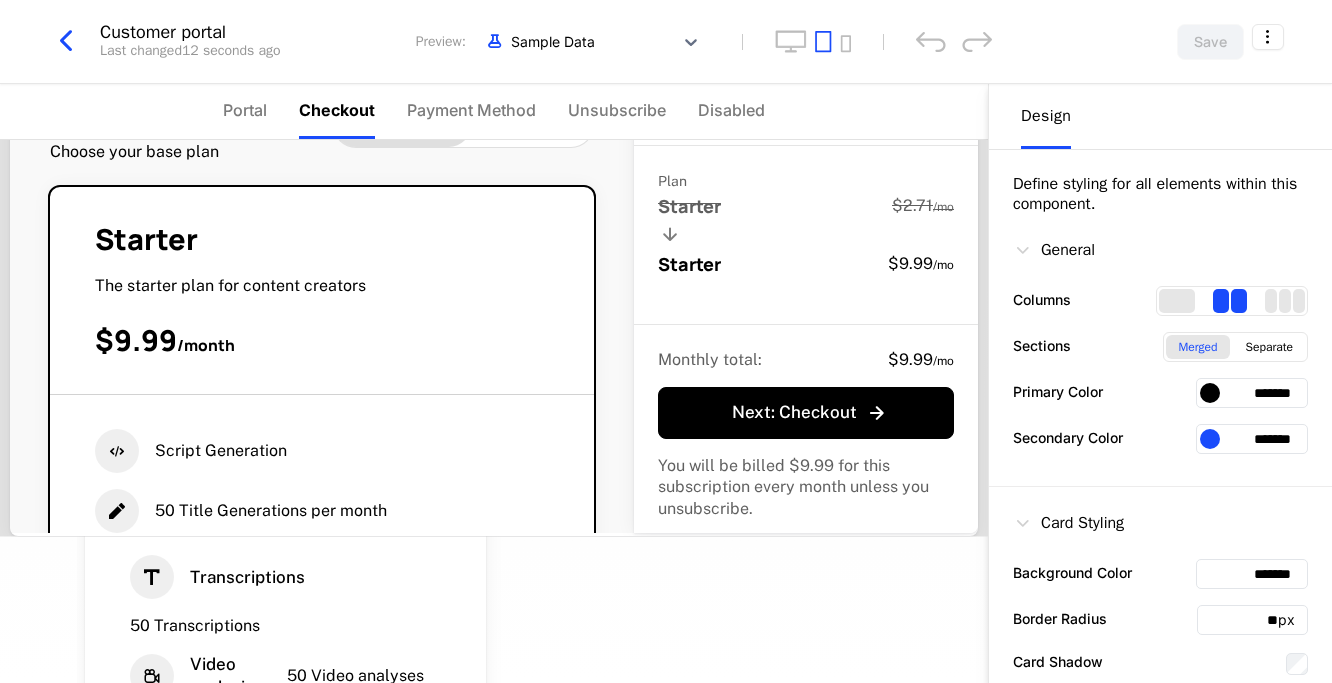 click at bounding box center (1210, 393) 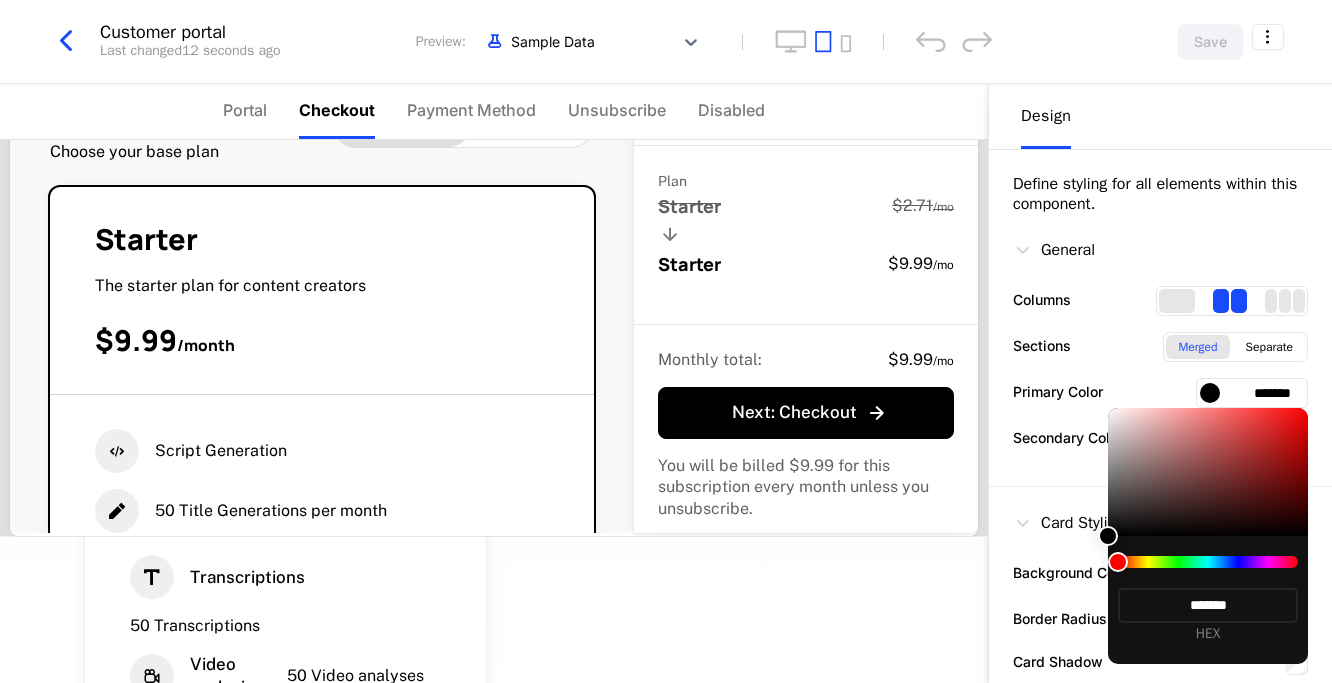 click at bounding box center [1208, 472] 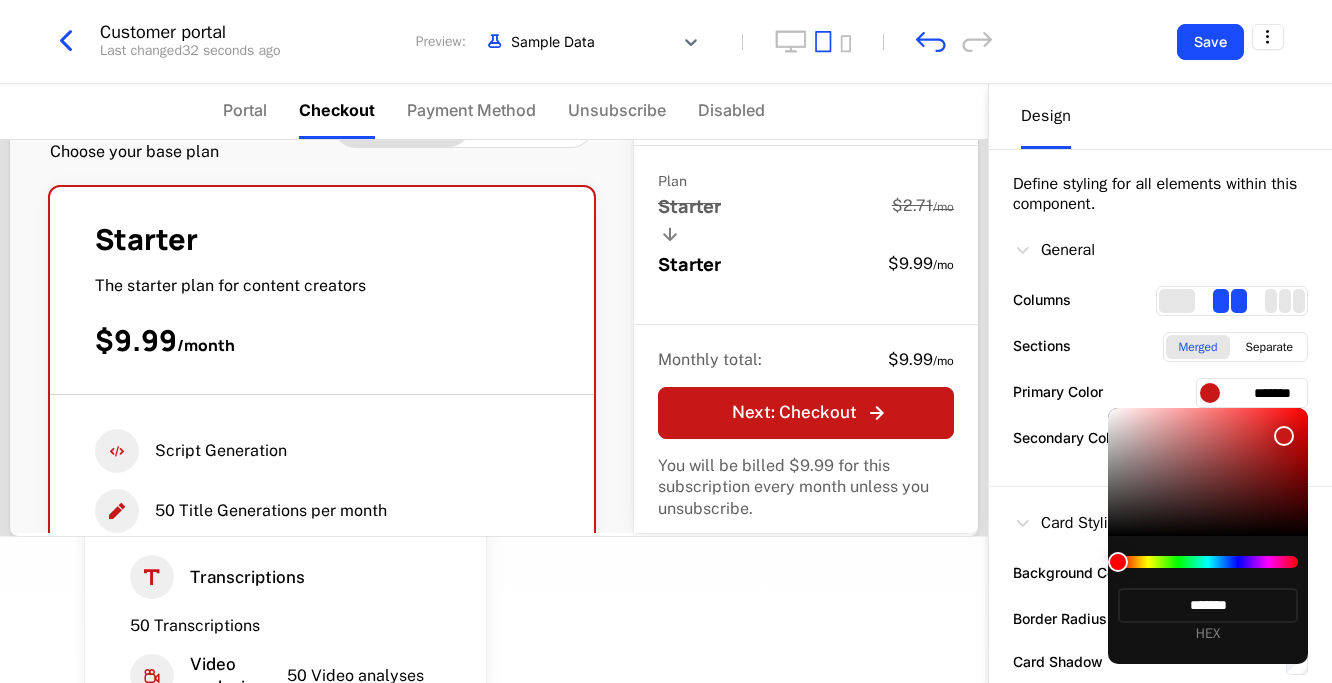 click at bounding box center (1208, 472) 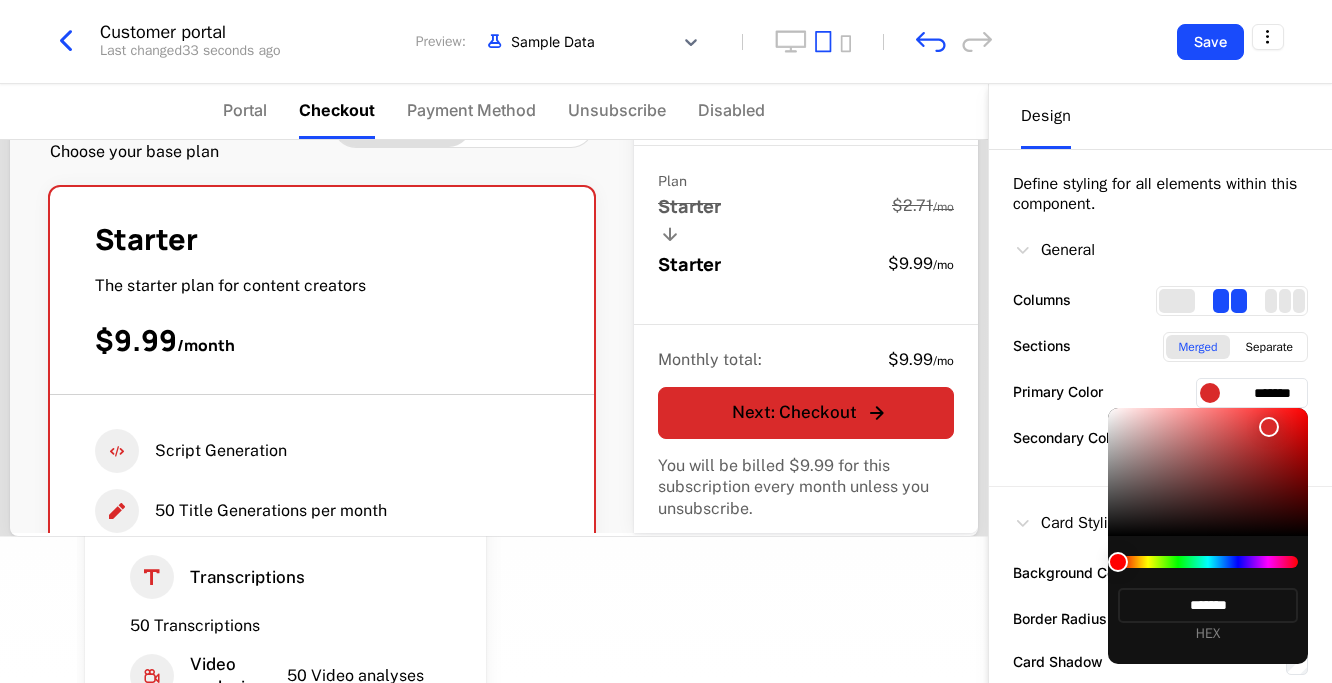 click at bounding box center [1208, 472] 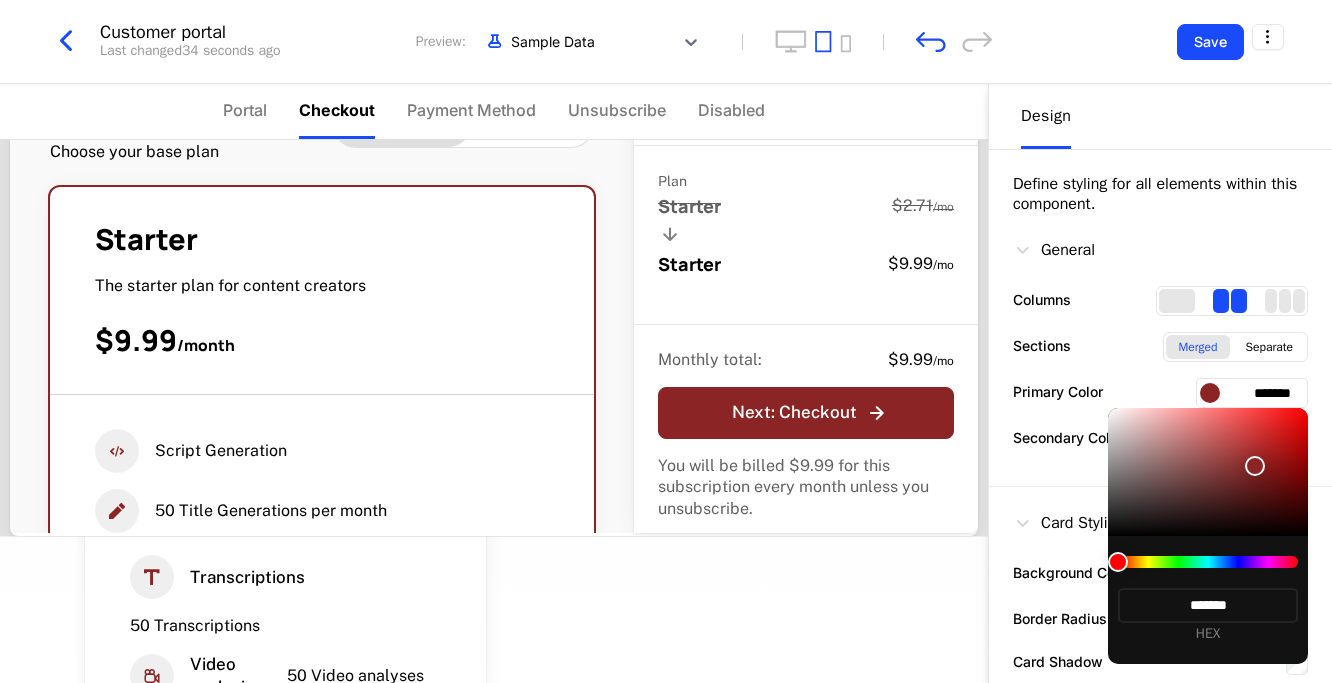 click at bounding box center (666, 341) 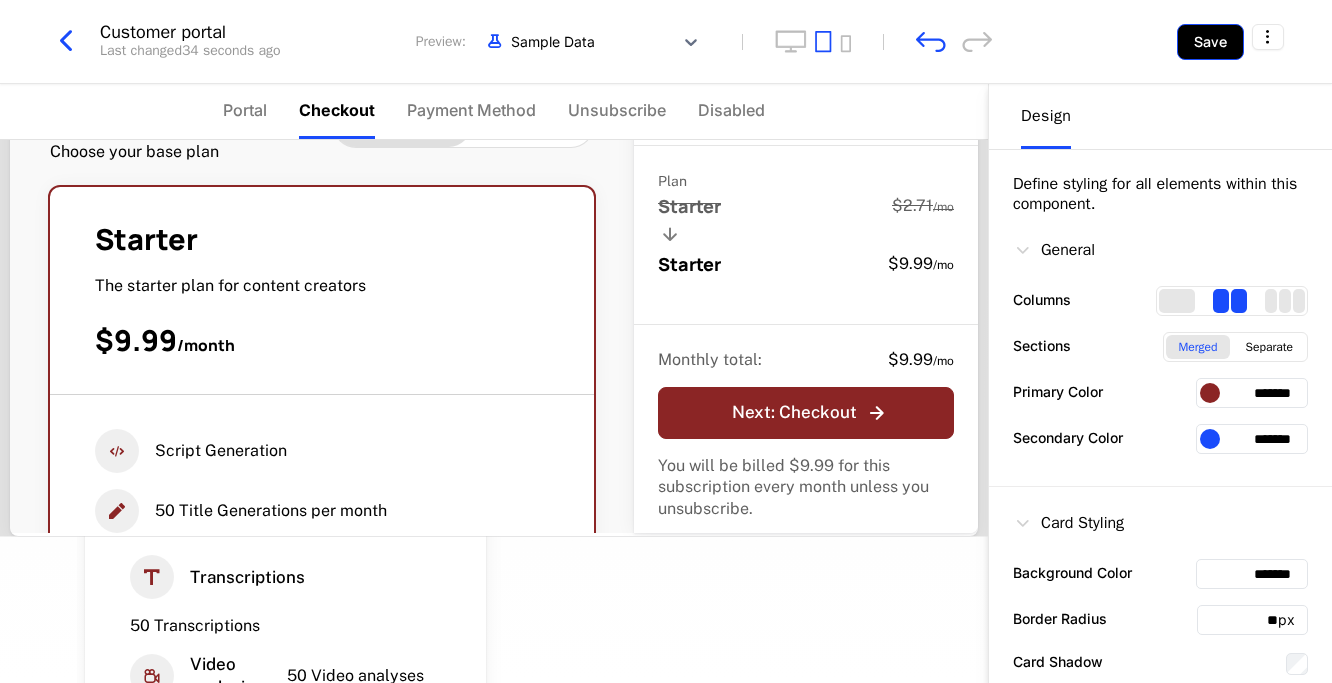click on "Save" at bounding box center (1210, 42) 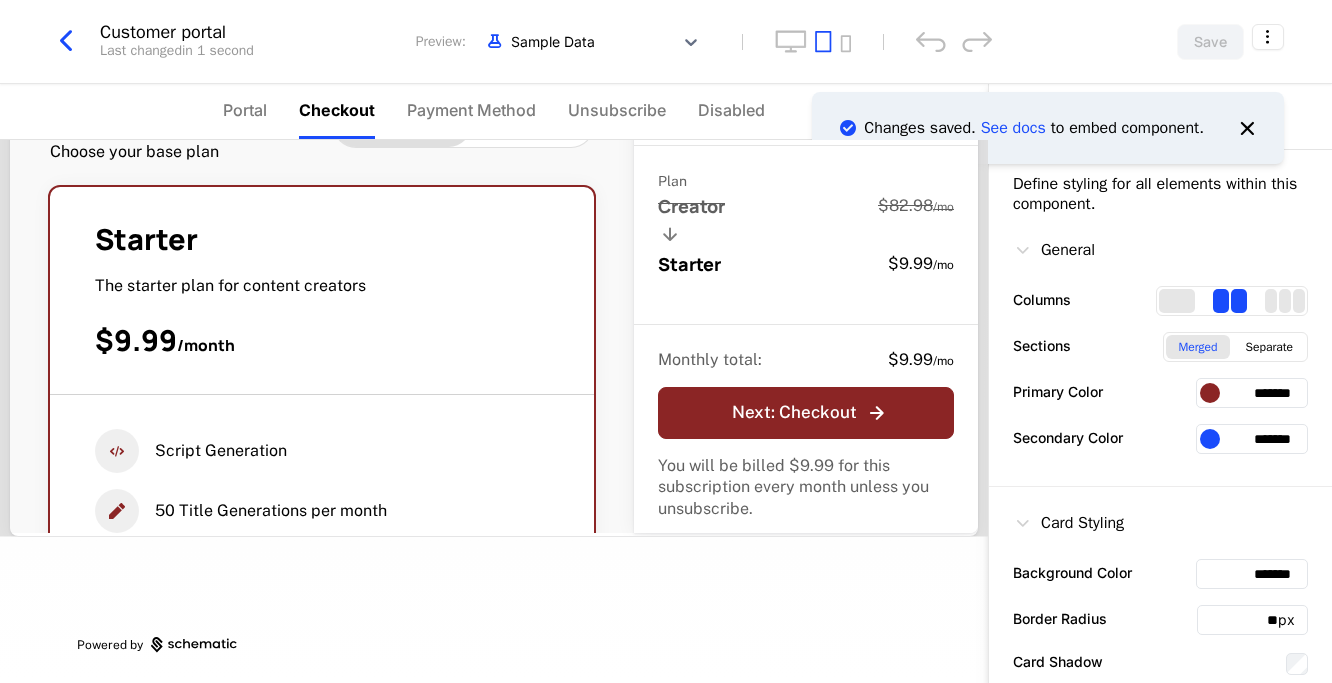 click on "Plan Creator $82.98 / mo Starter $9.99 / mo" at bounding box center [806, 235] 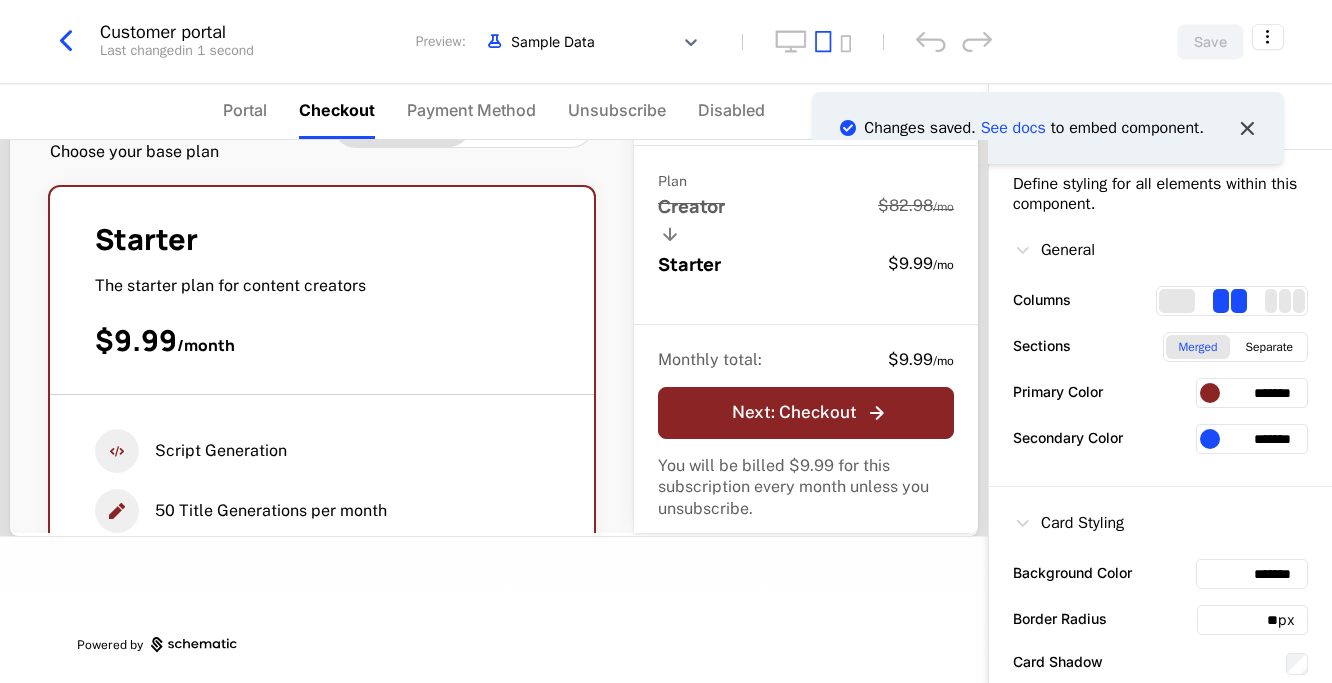 click at bounding box center (1247, 128) 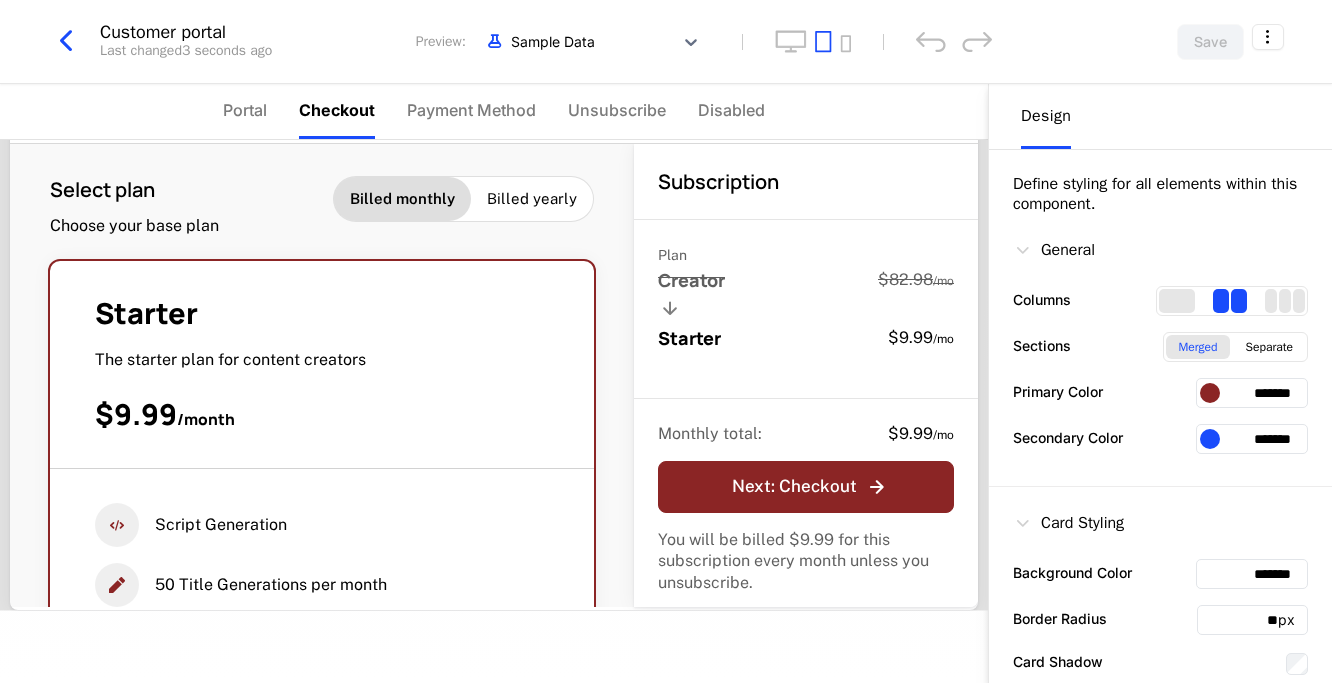 scroll, scrollTop: 0, scrollLeft: 0, axis: both 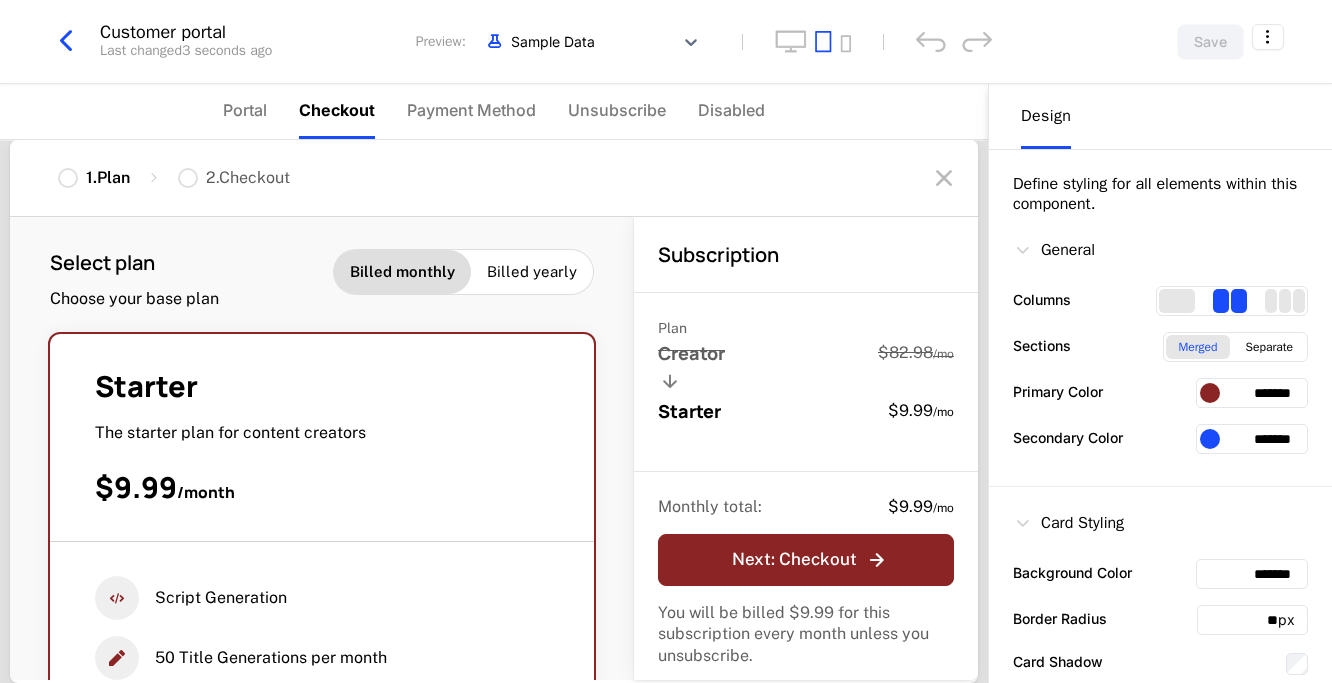 click on "2 .  Checkout" at bounding box center (248, 178) 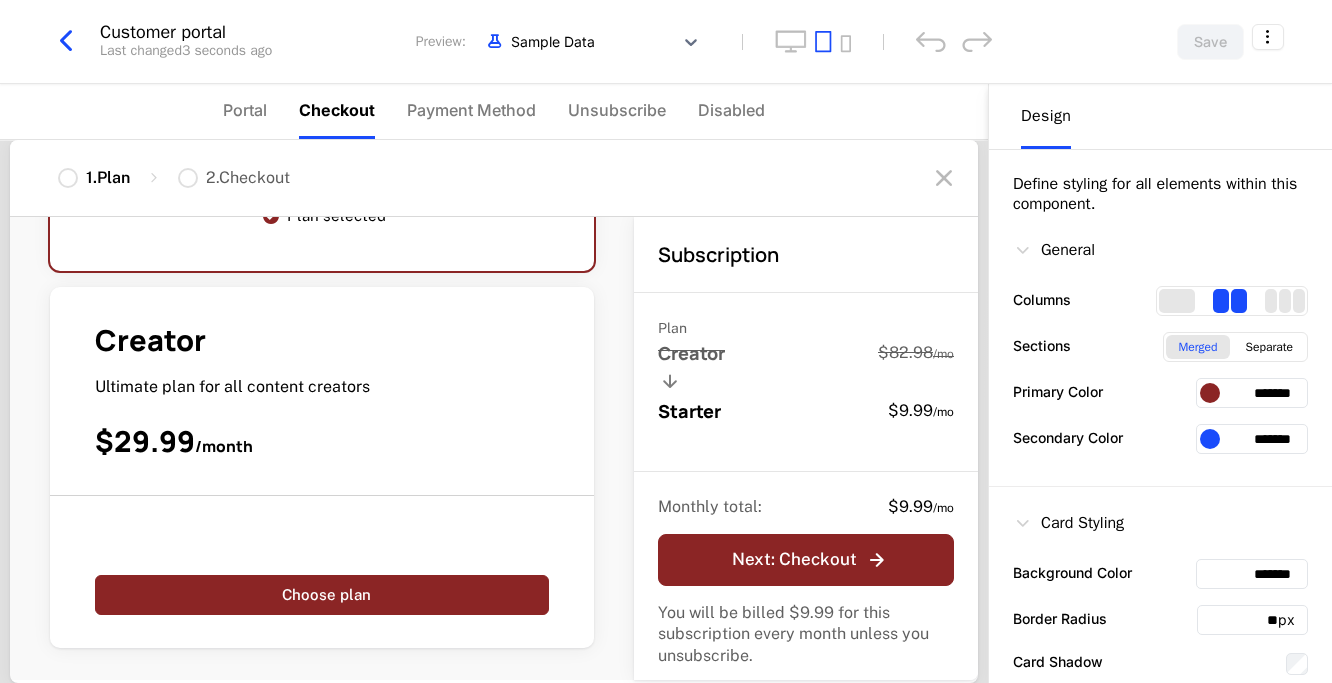 scroll, scrollTop: 0, scrollLeft: 0, axis: both 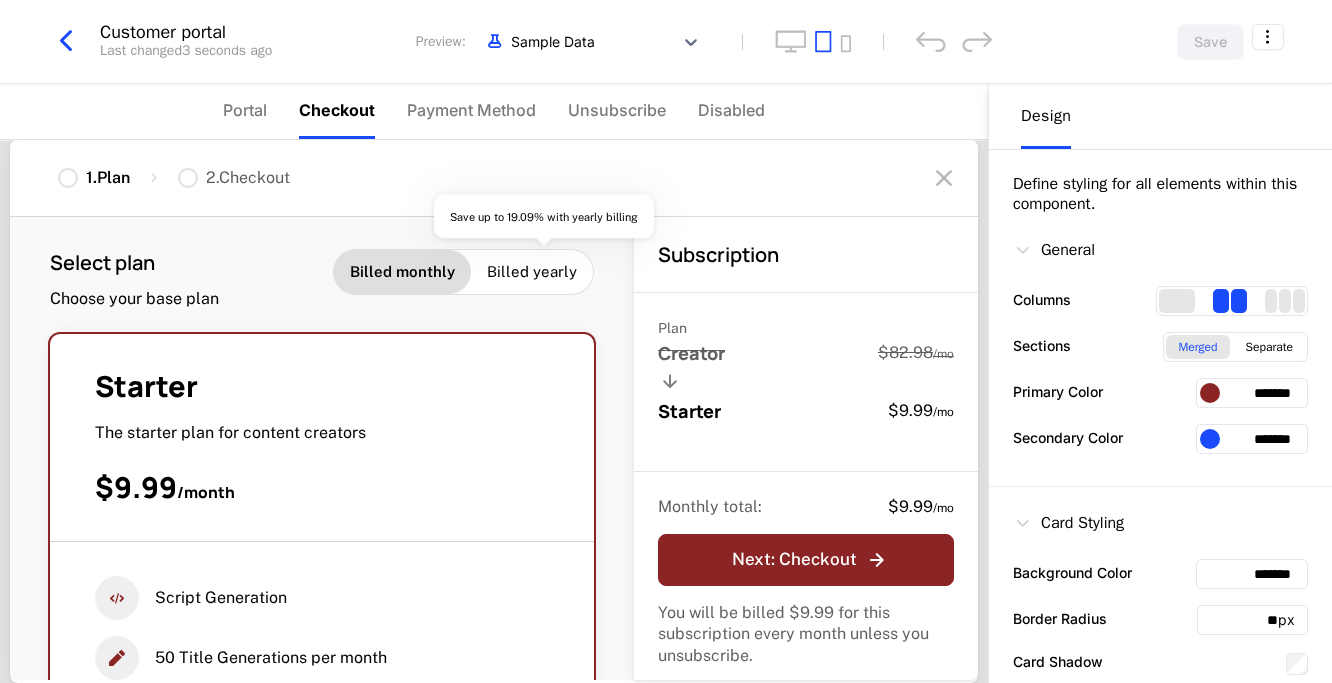 click on "Billed yearly" at bounding box center [532, 272] 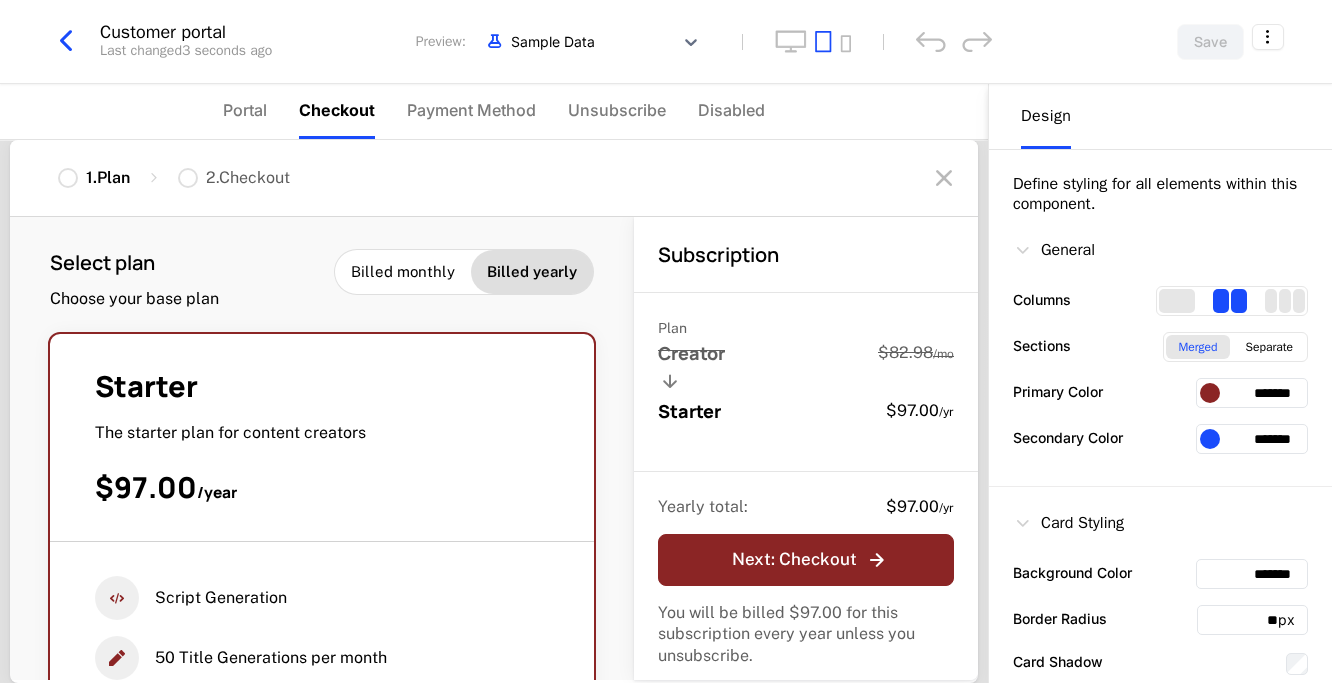 click on "Billed monthly" at bounding box center [403, 272] 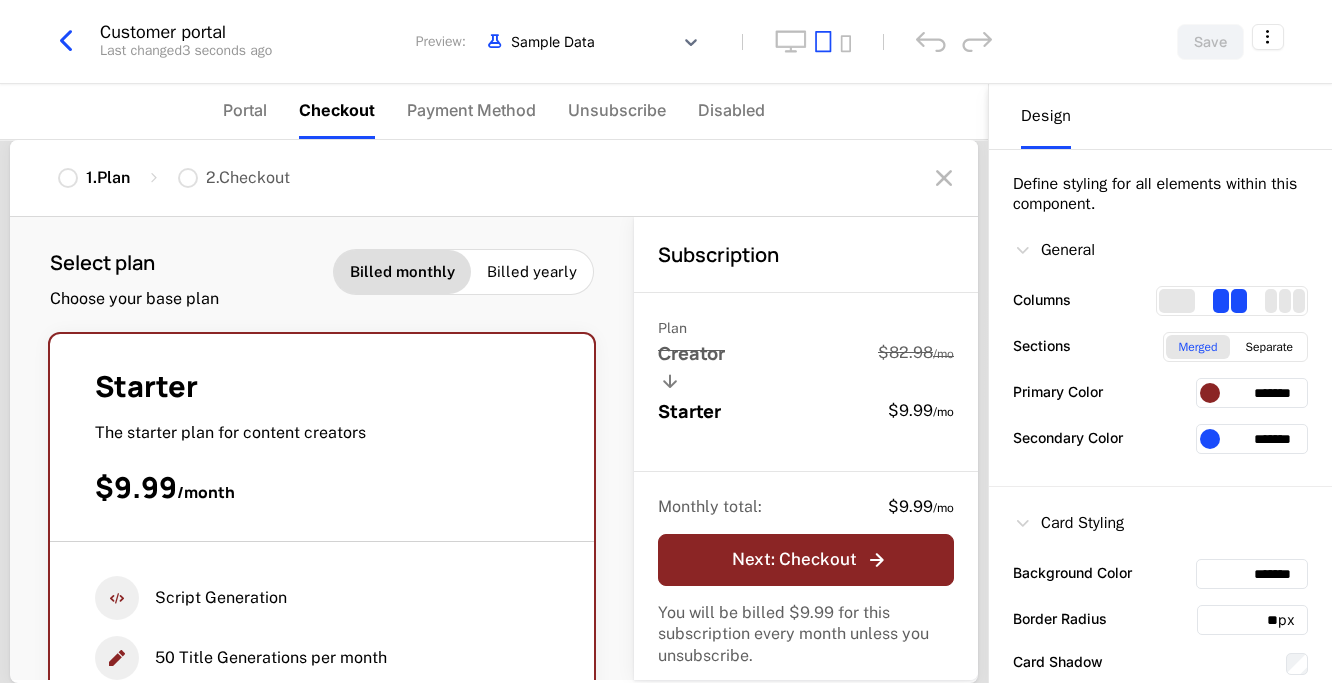 click on "2 .  Checkout" at bounding box center [248, 178] 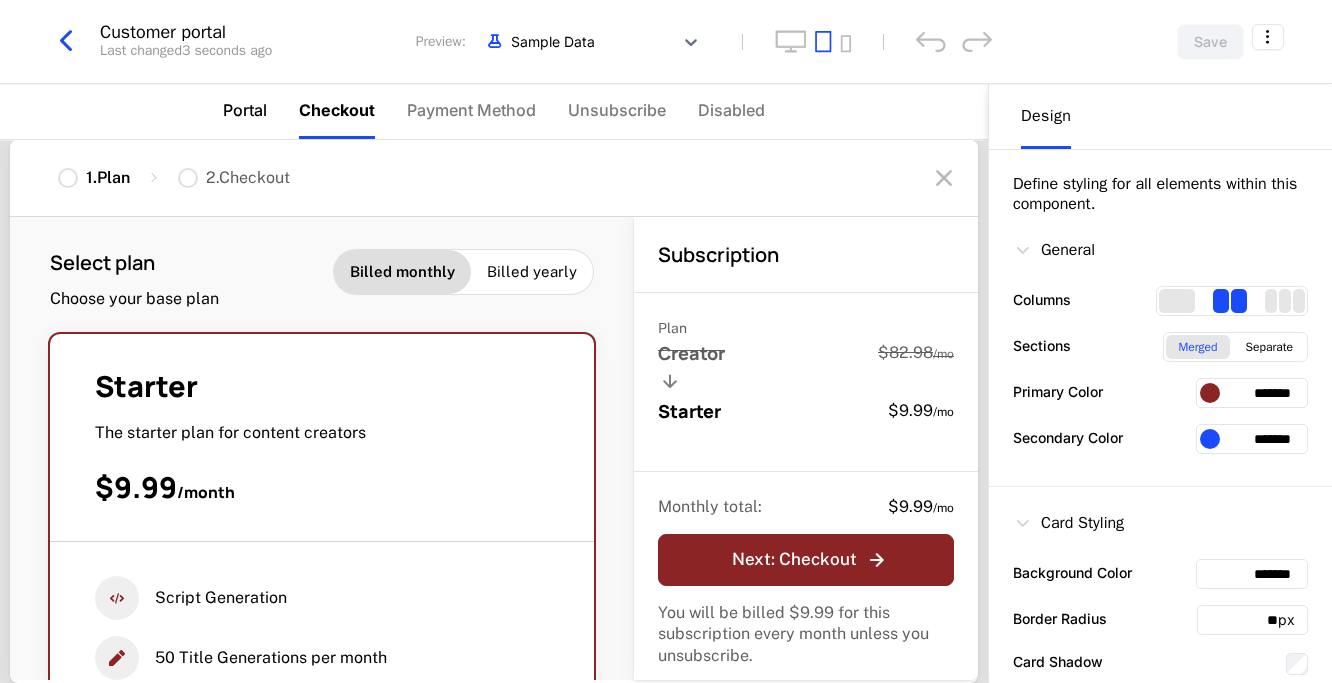 click on "Portal" at bounding box center (245, 110) 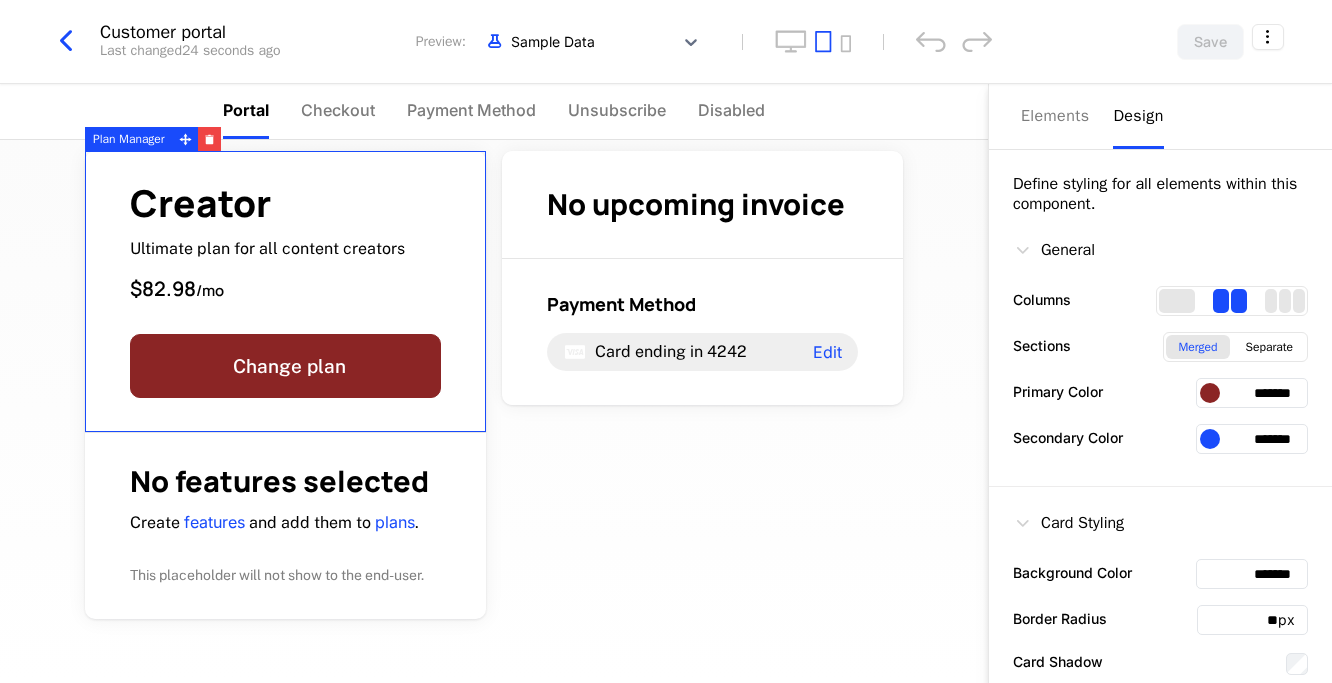 scroll, scrollTop: 52, scrollLeft: 0, axis: vertical 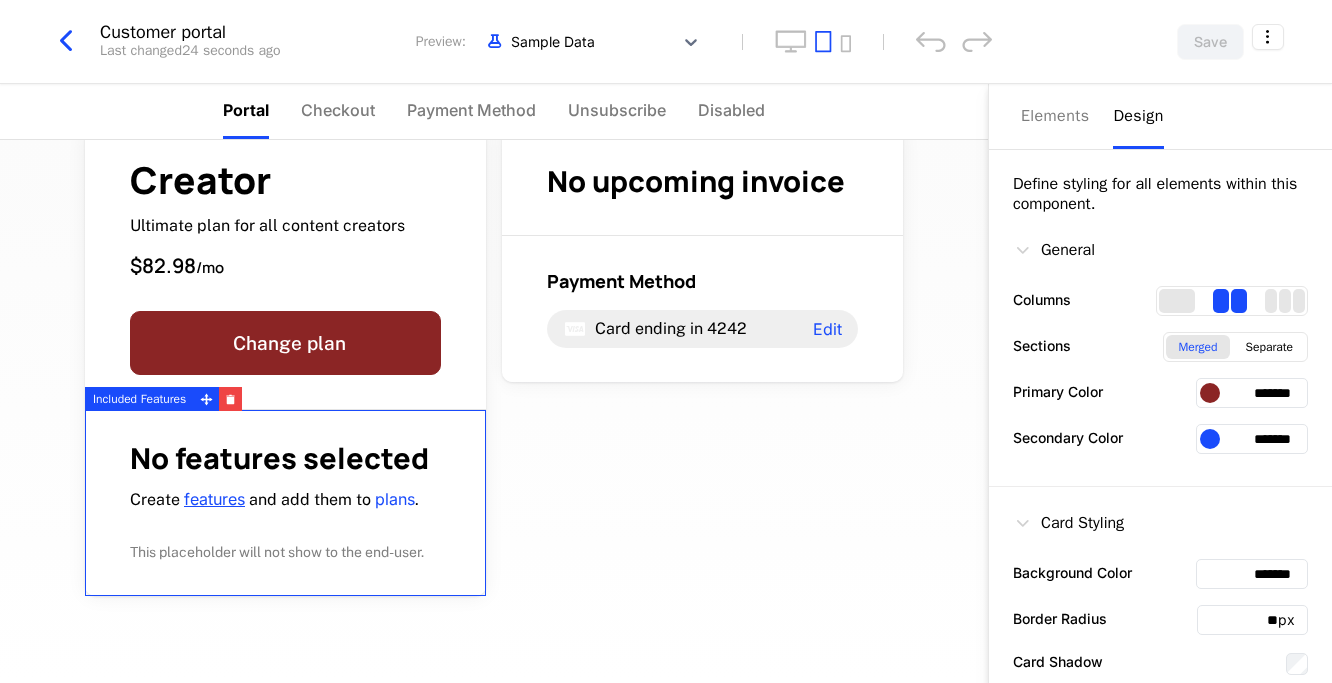 click on "features" at bounding box center (214, 499) 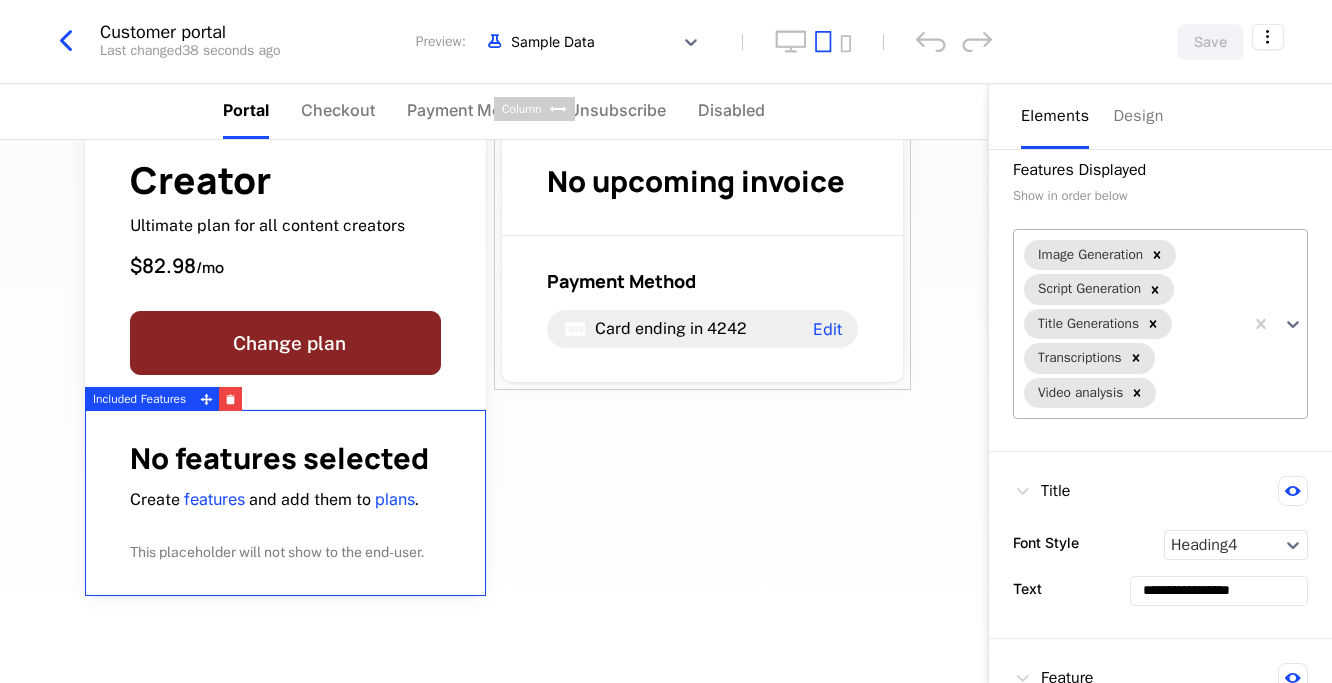 scroll, scrollTop: 15, scrollLeft: 0, axis: vertical 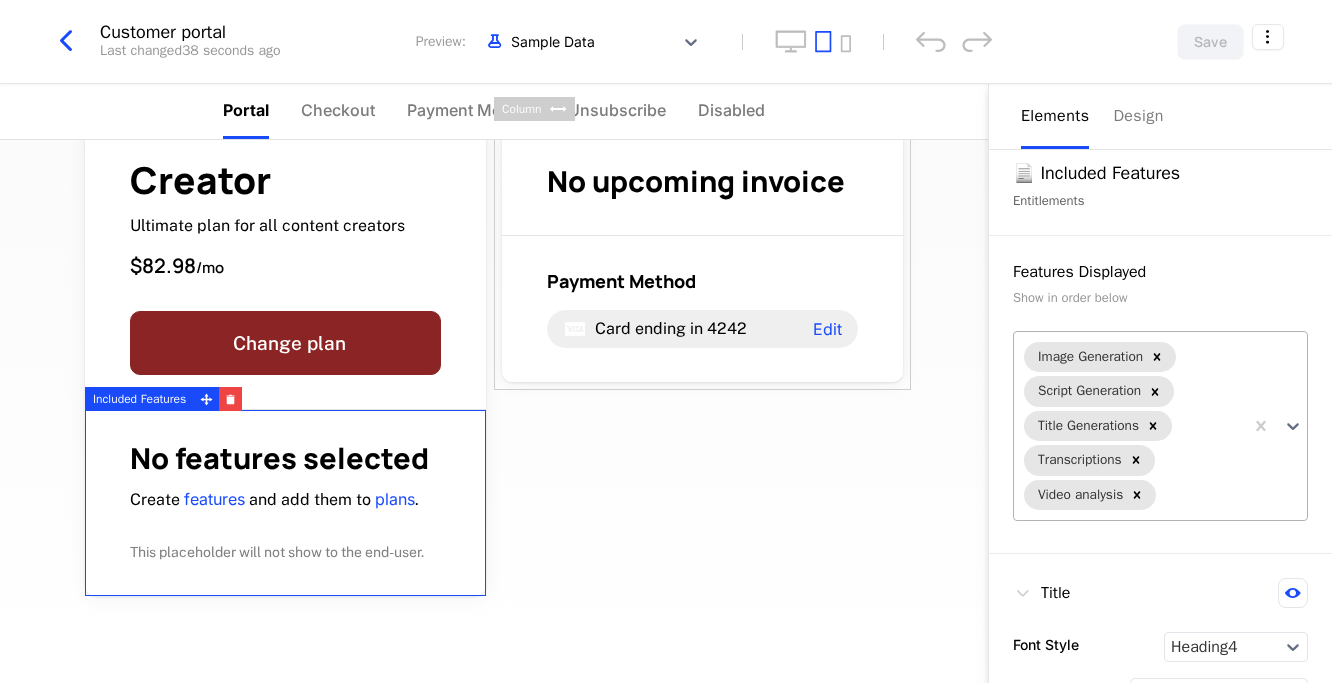 click on "Image Generation" at bounding box center [1089, 357] 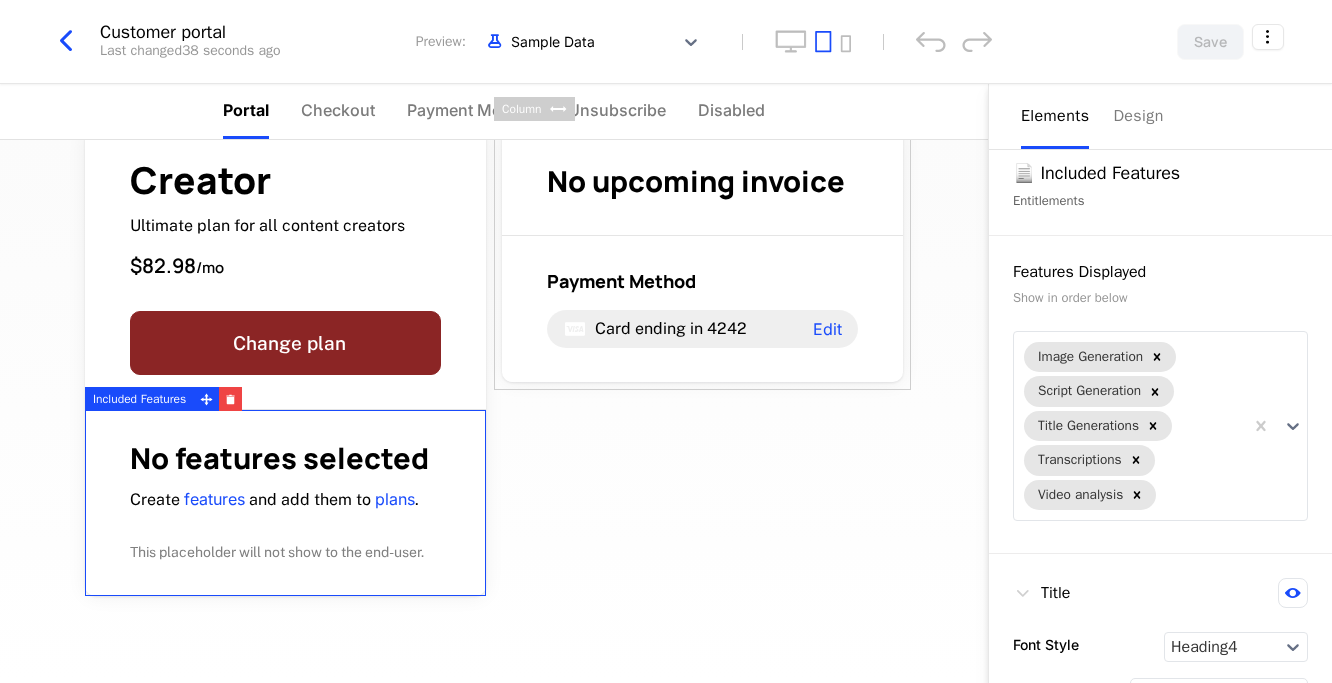 drag, startPoint x: 1080, startPoint y: 352, endPoint x: 958, endPoint y: 344, distance: 122.26202 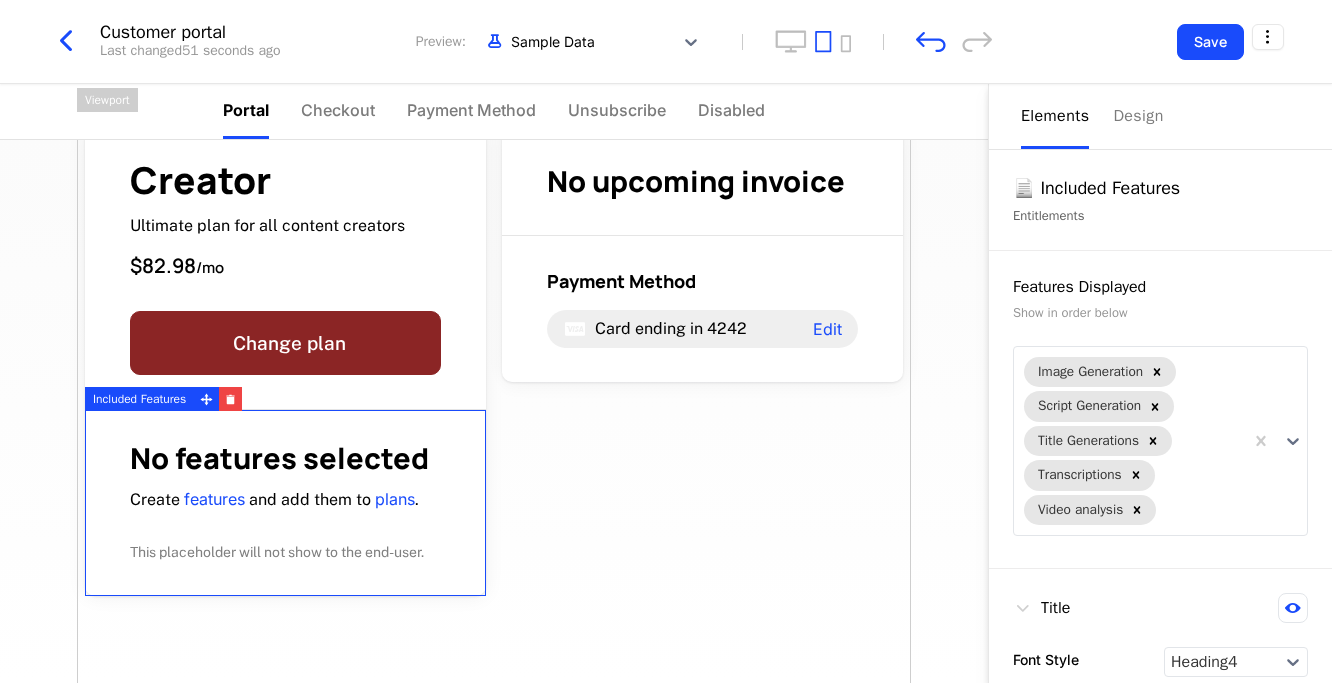 scroll, scrollTop: 0, scrollLeft: 0, axis: both 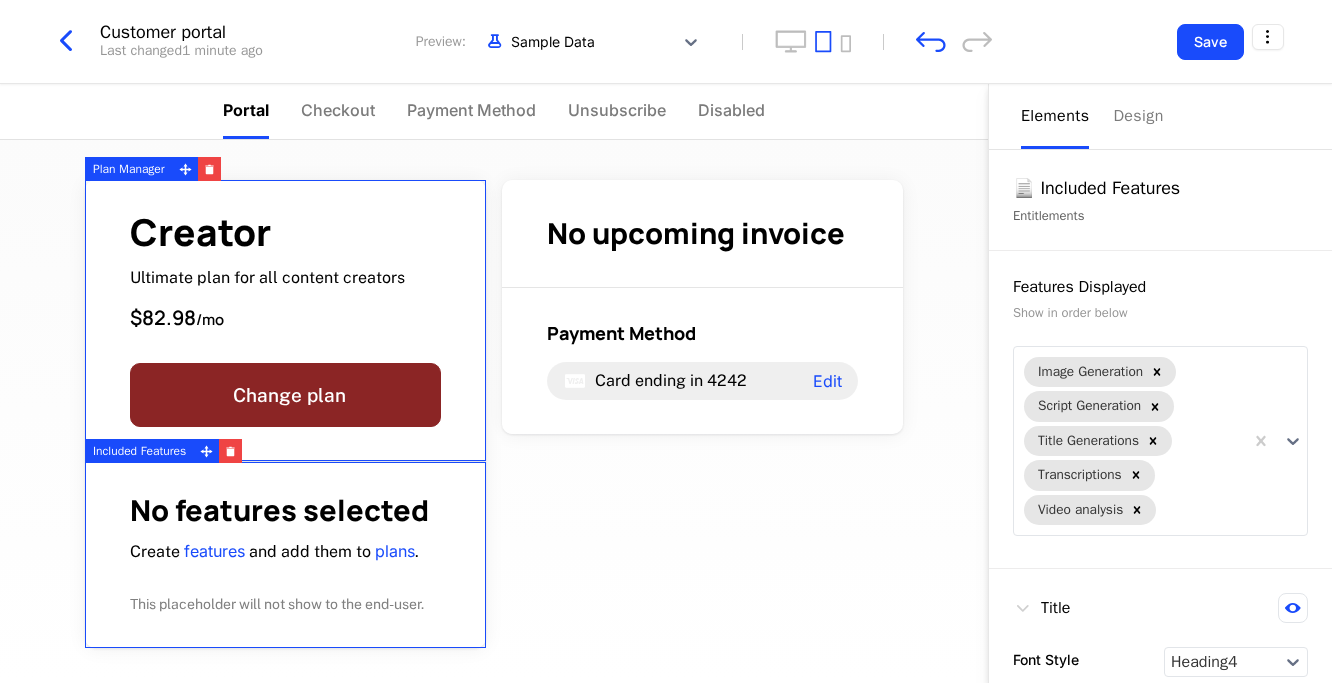 click on "Creator" at bounding box center (267, 232) 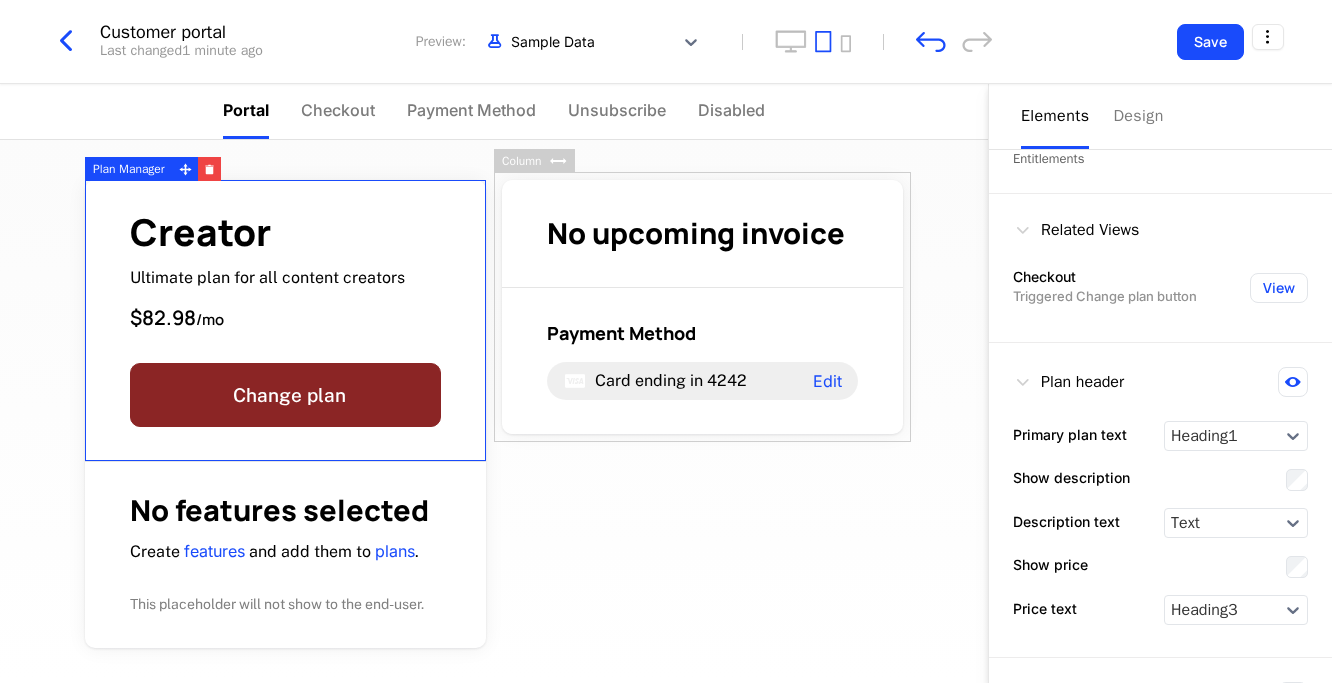 scroll, scrollTop: 0, scrollLeft: 0, axis: both 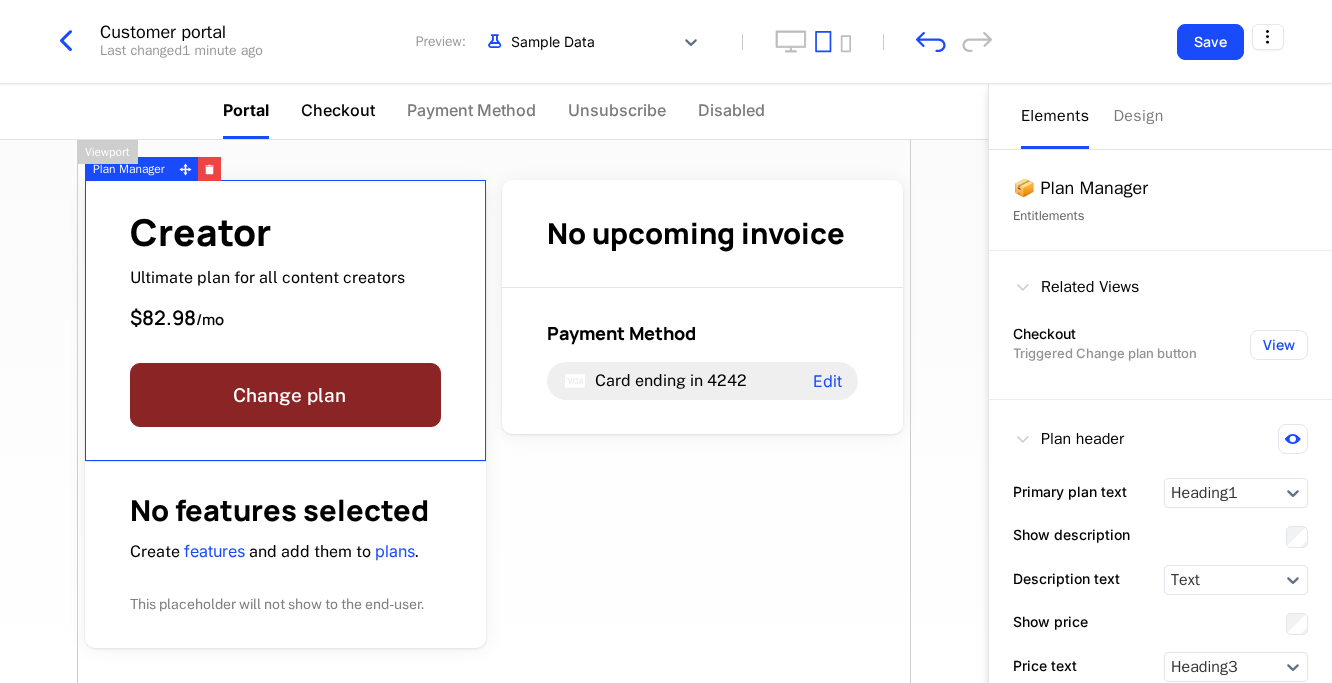 click on "Checkout" at bounding box center (338, 110) 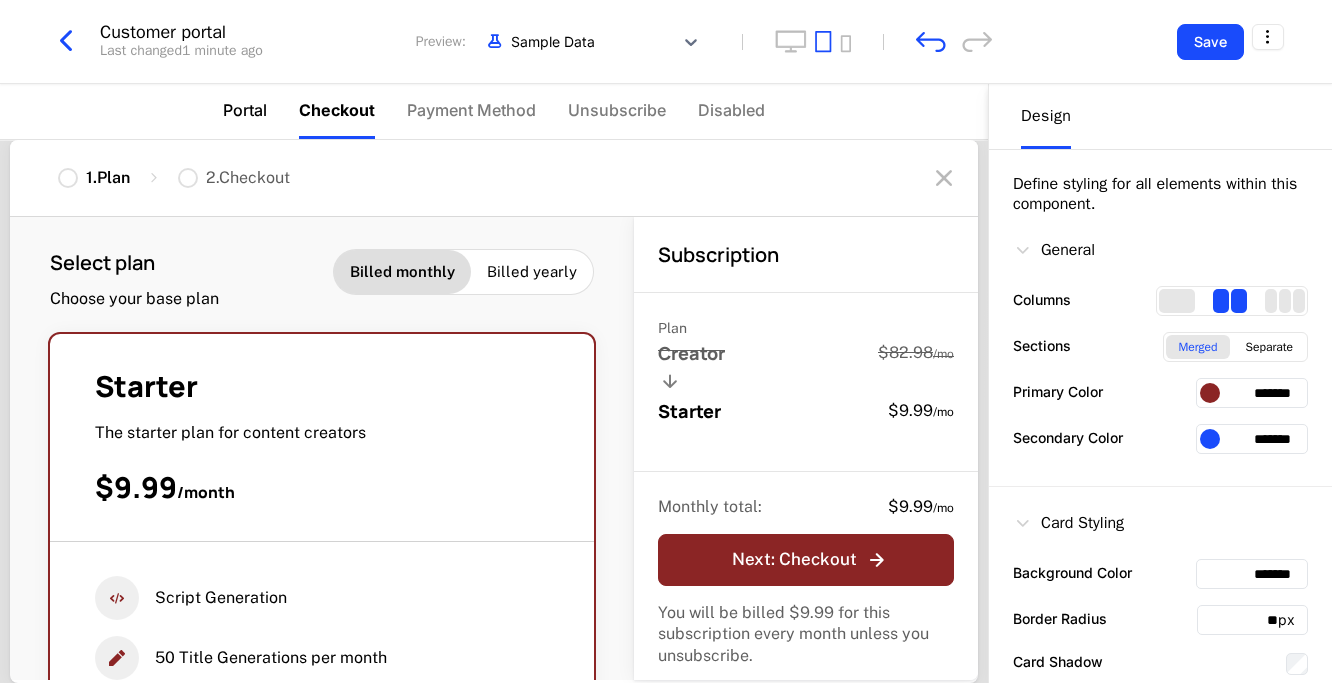 click on "Portal" at bounding box center [245, 110] 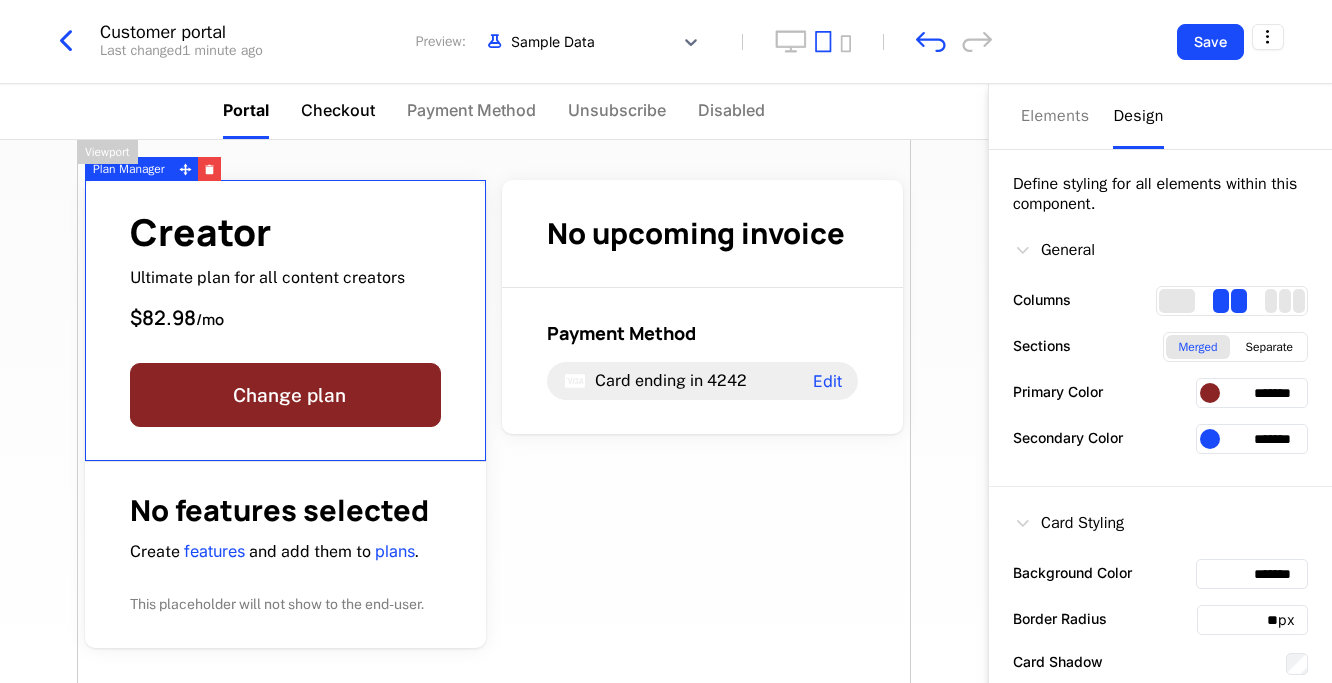 click on "Checkout" at bounding box center [338, 110] 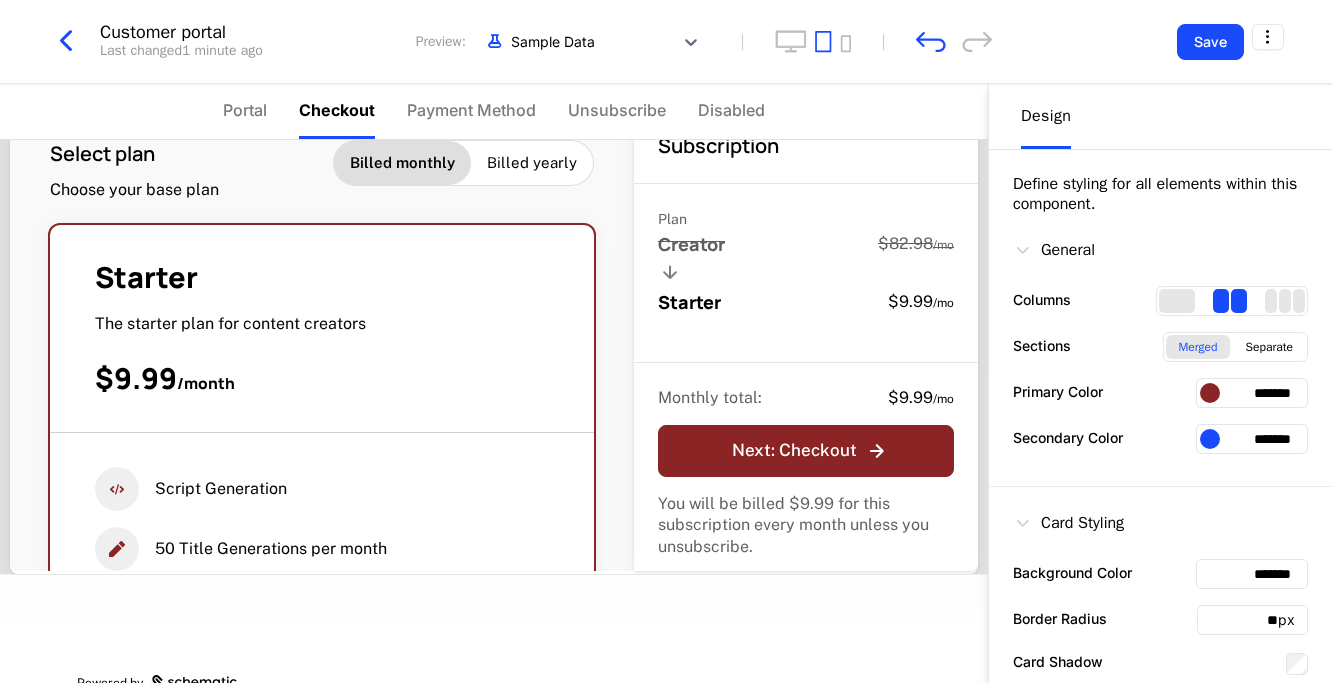 scroll, scrollTop: 149, scrollLeft: 0, axis: vertical 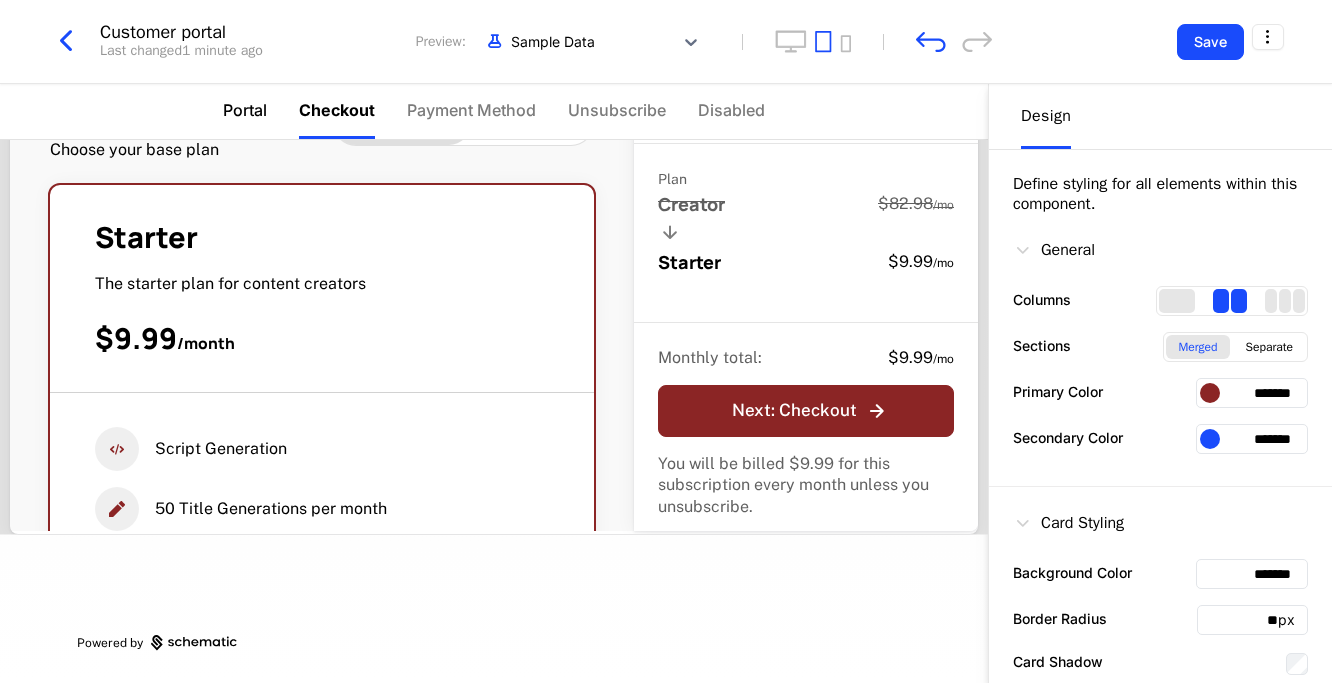 click on "Portal" at bounding box center [245, 110] 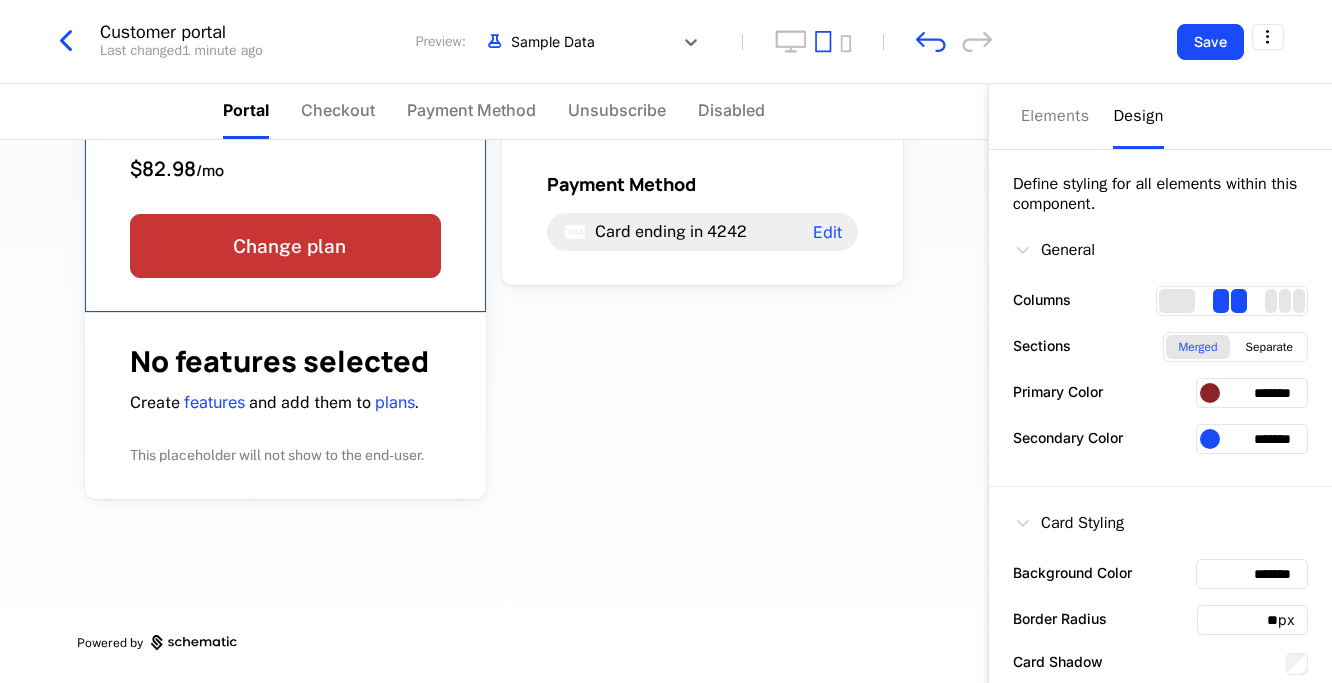scroll, scrollTop: 0, scrollLeft: 0, axis: both 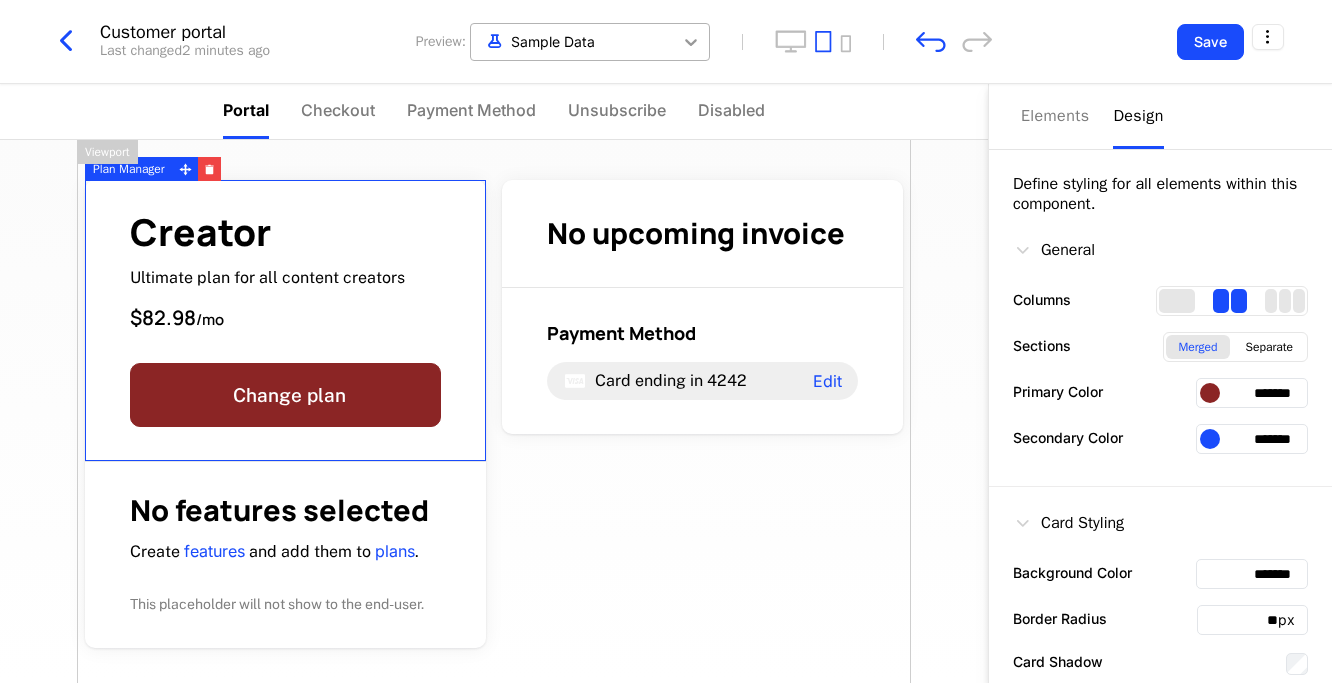 click 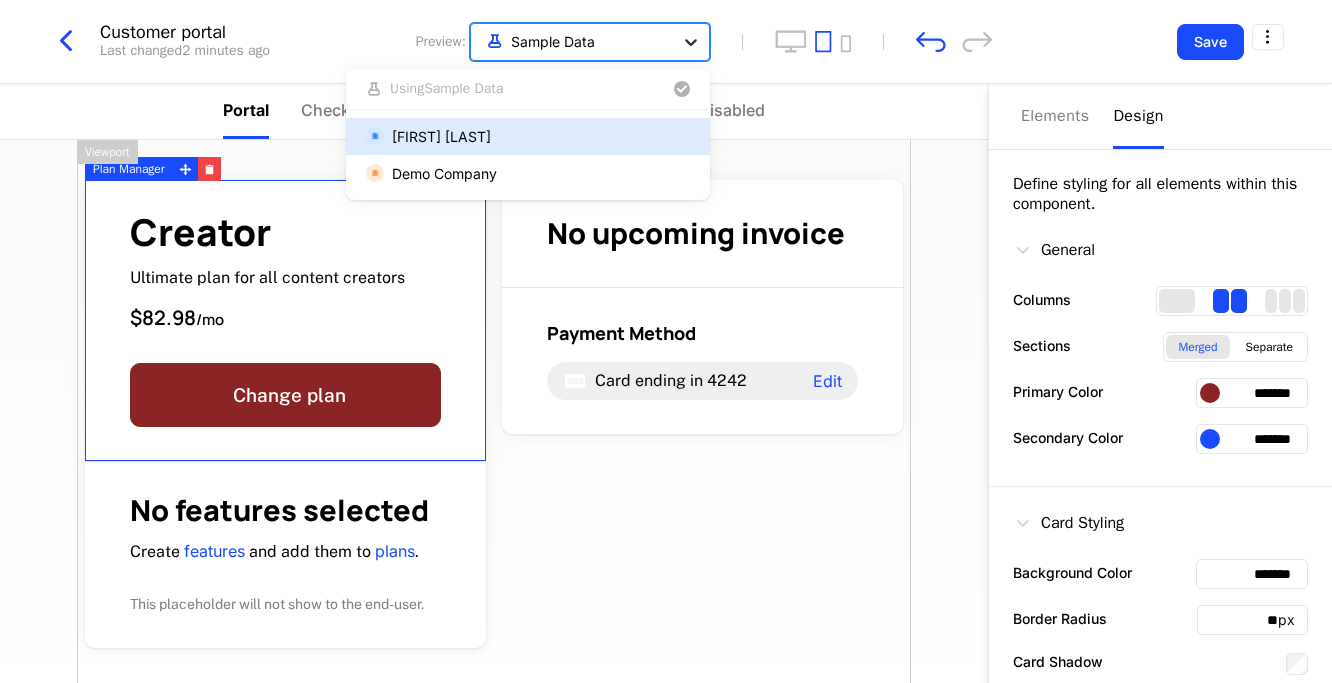 click 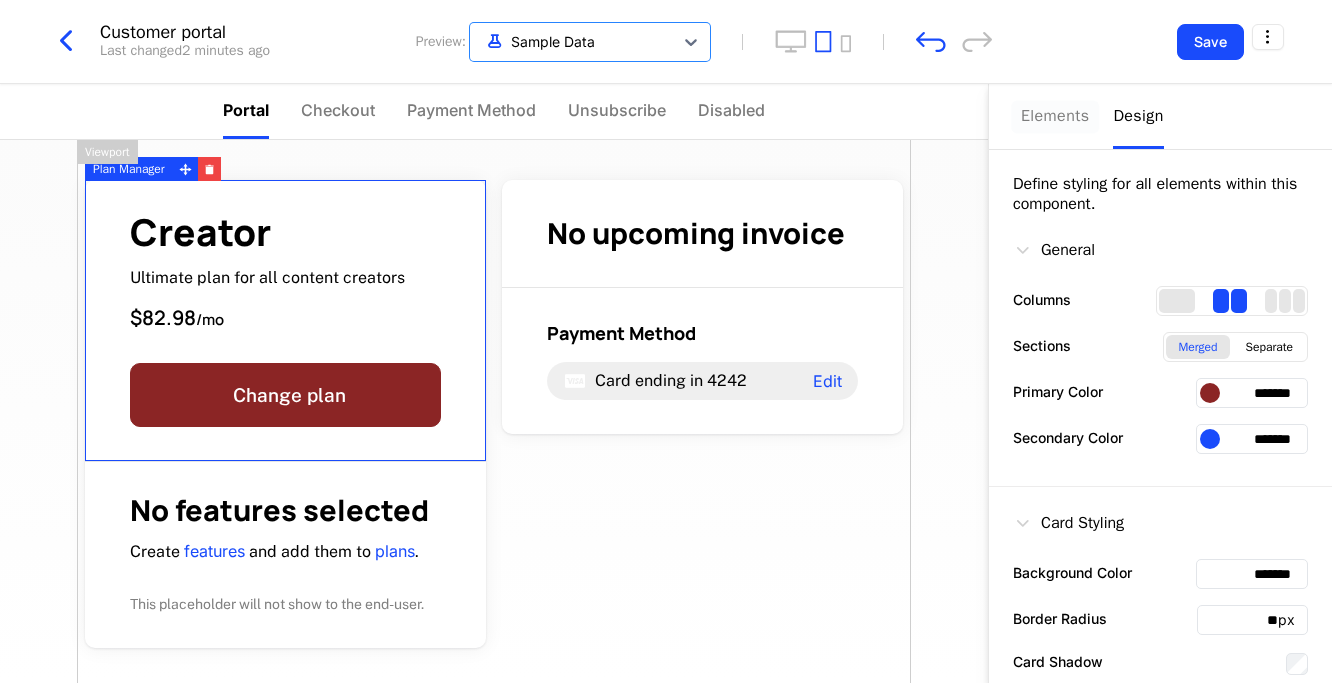 click on "Elements" at bounding box center (1055, 116) 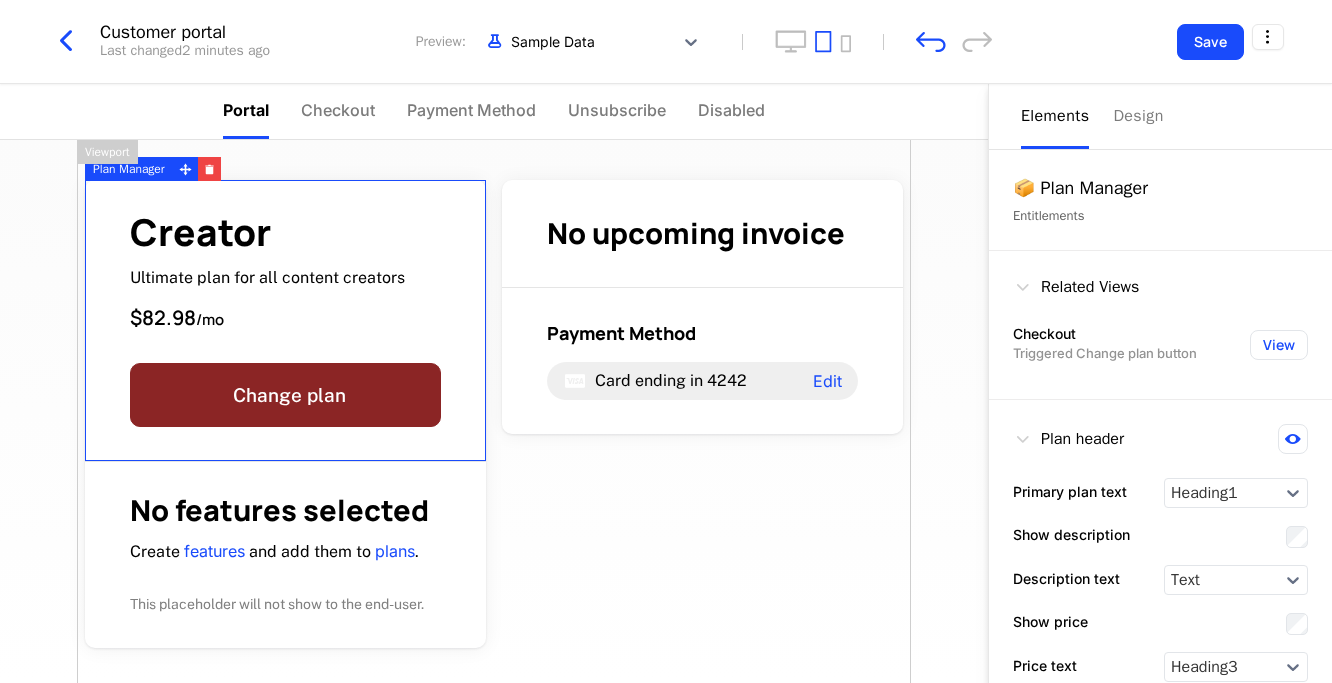 click on "📦 Plan Manager" at bounding box center [1160, 188] 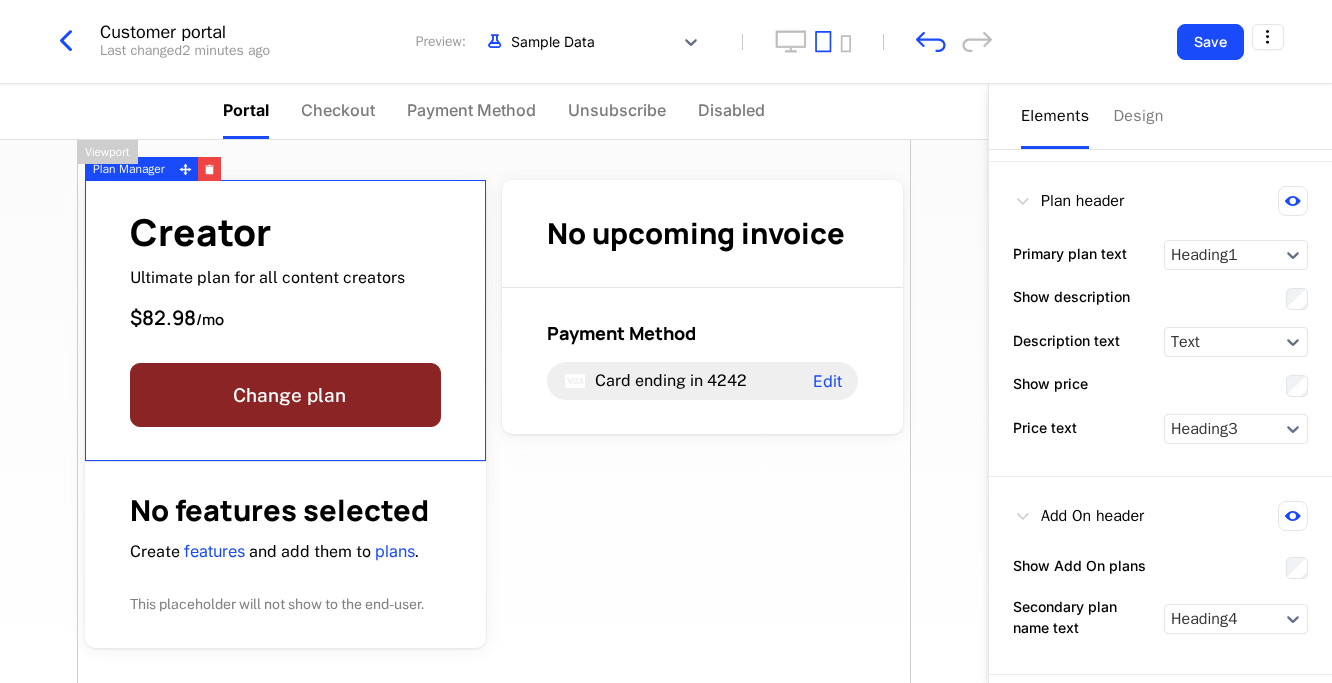 scroll, scrollTop: 226, scrollLeft: 0, axis: vertical 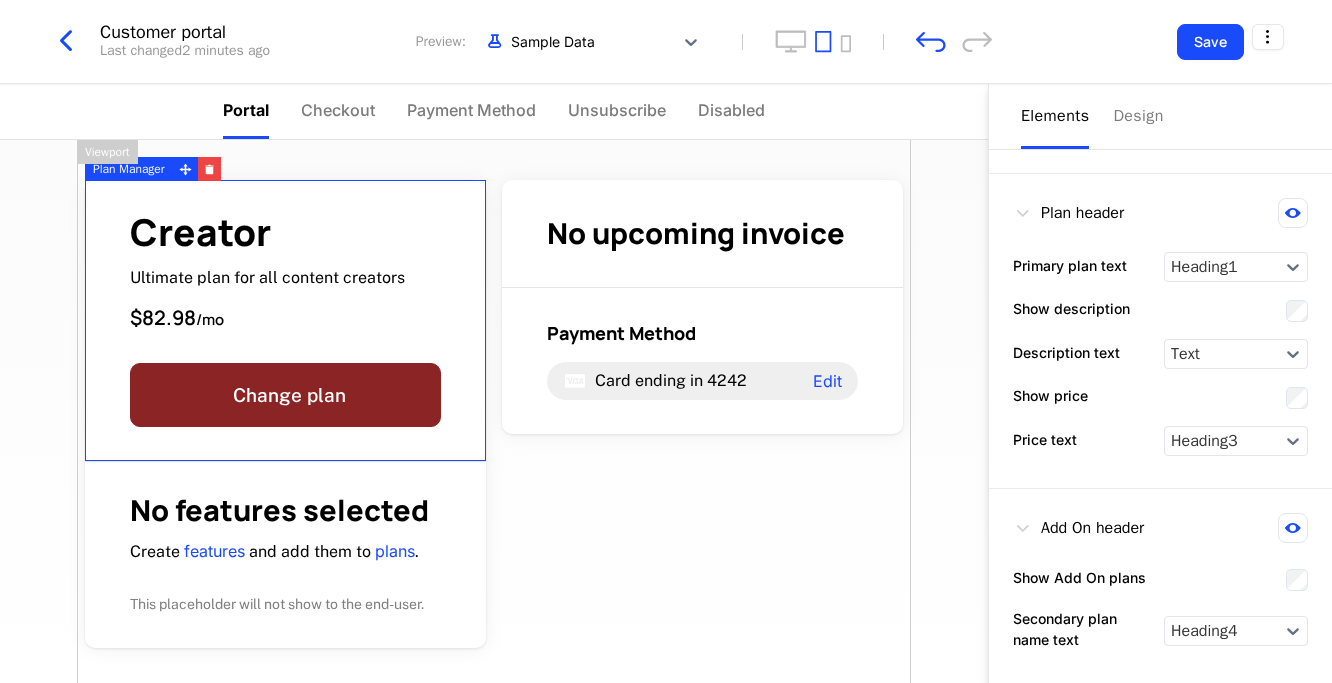 click at bounding box center [1023, 213] 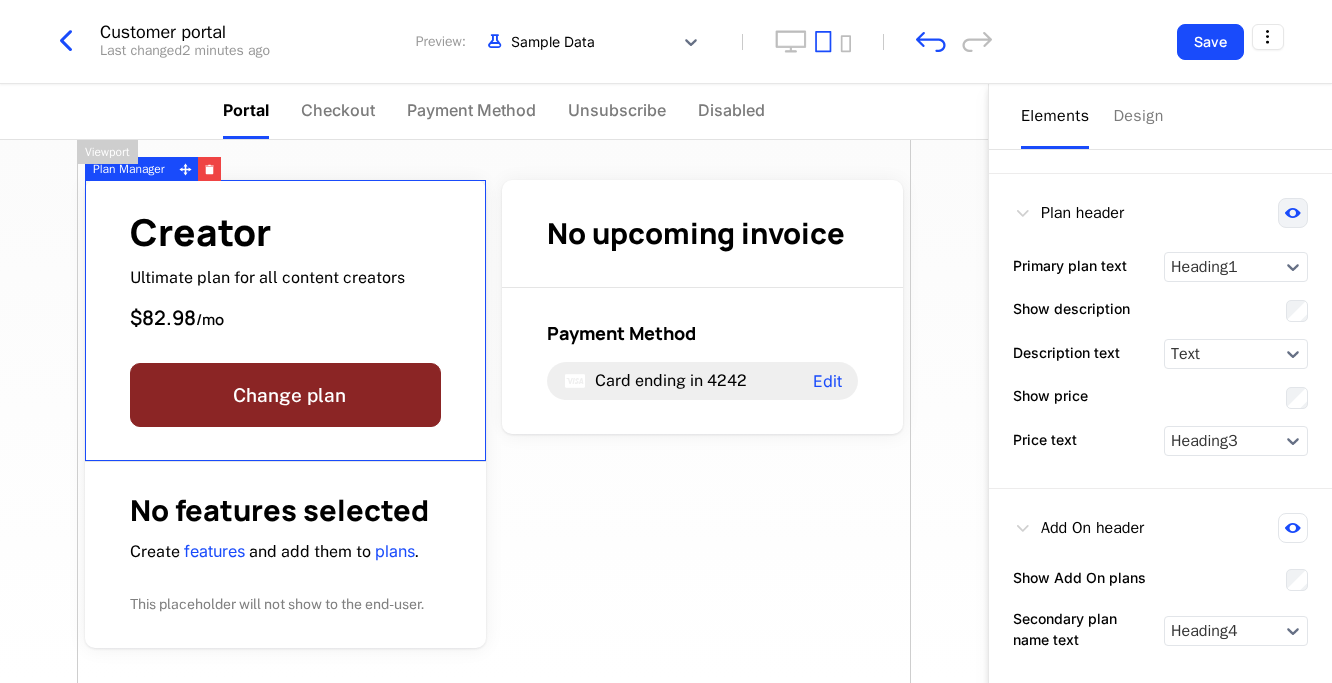 click at bounding box center (1293, 213) 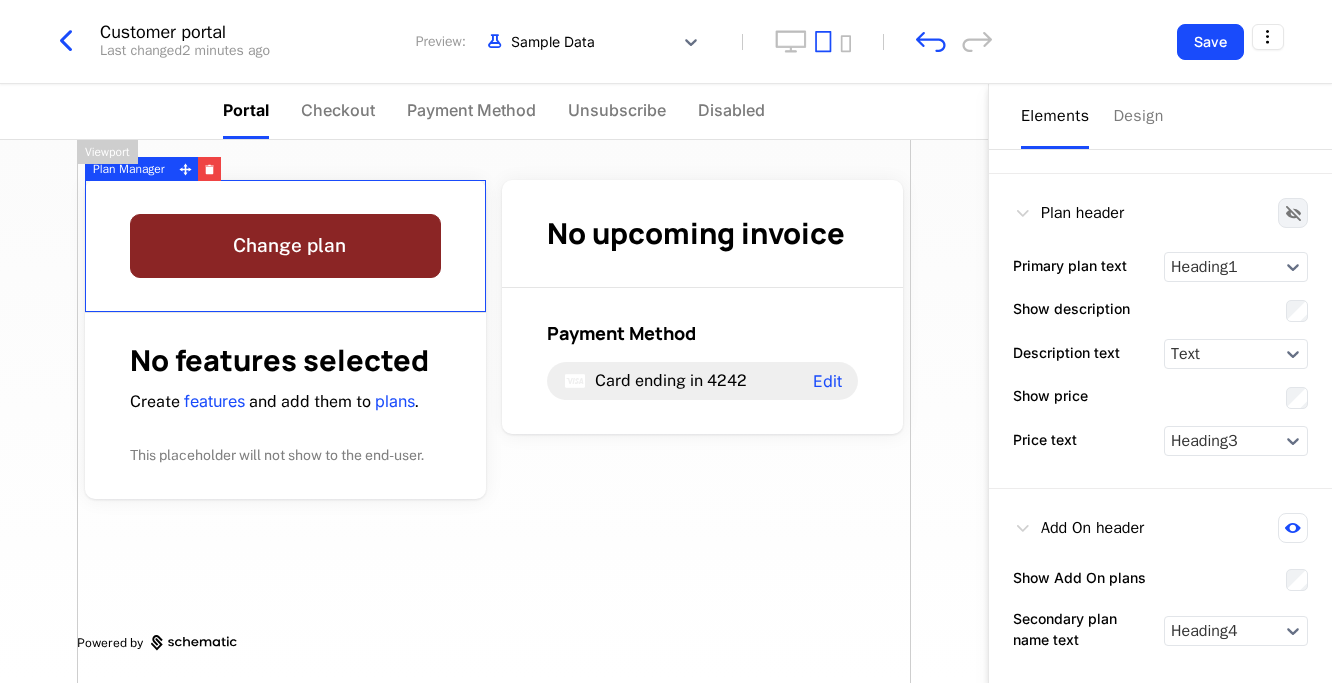 click 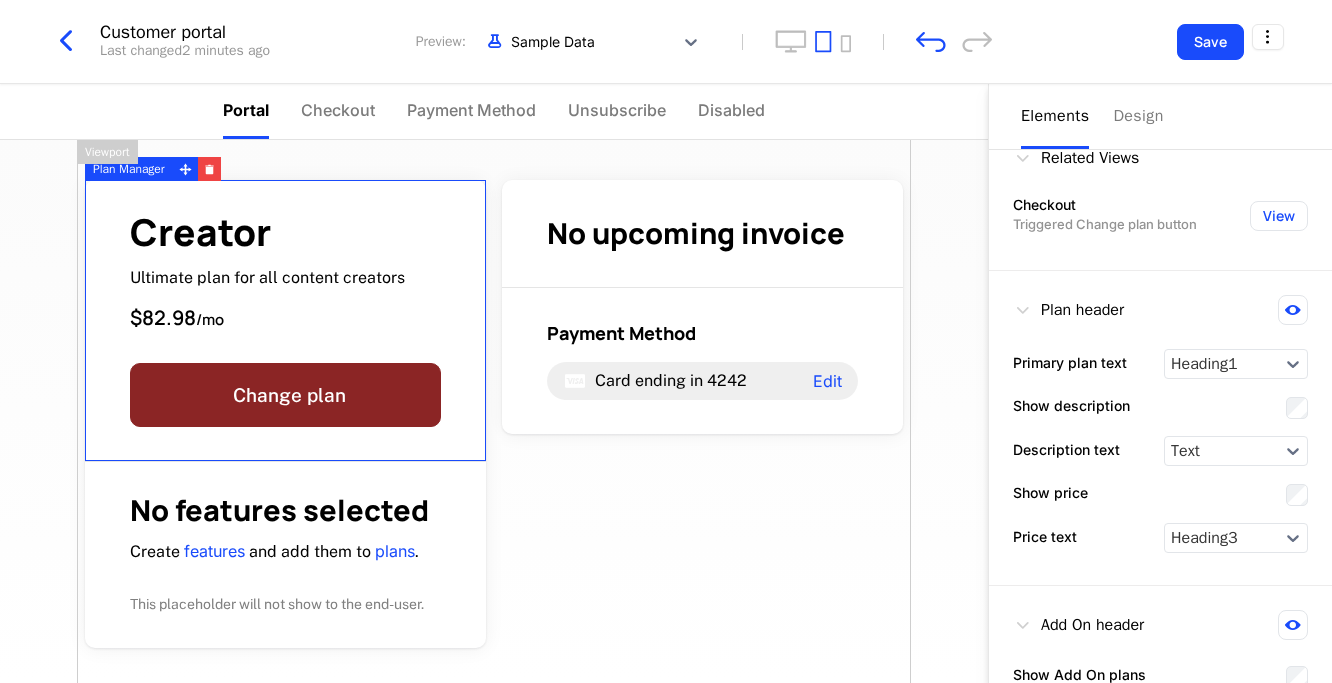 scroll, scrollTop: 0, scrollLeft: 0, axis: both 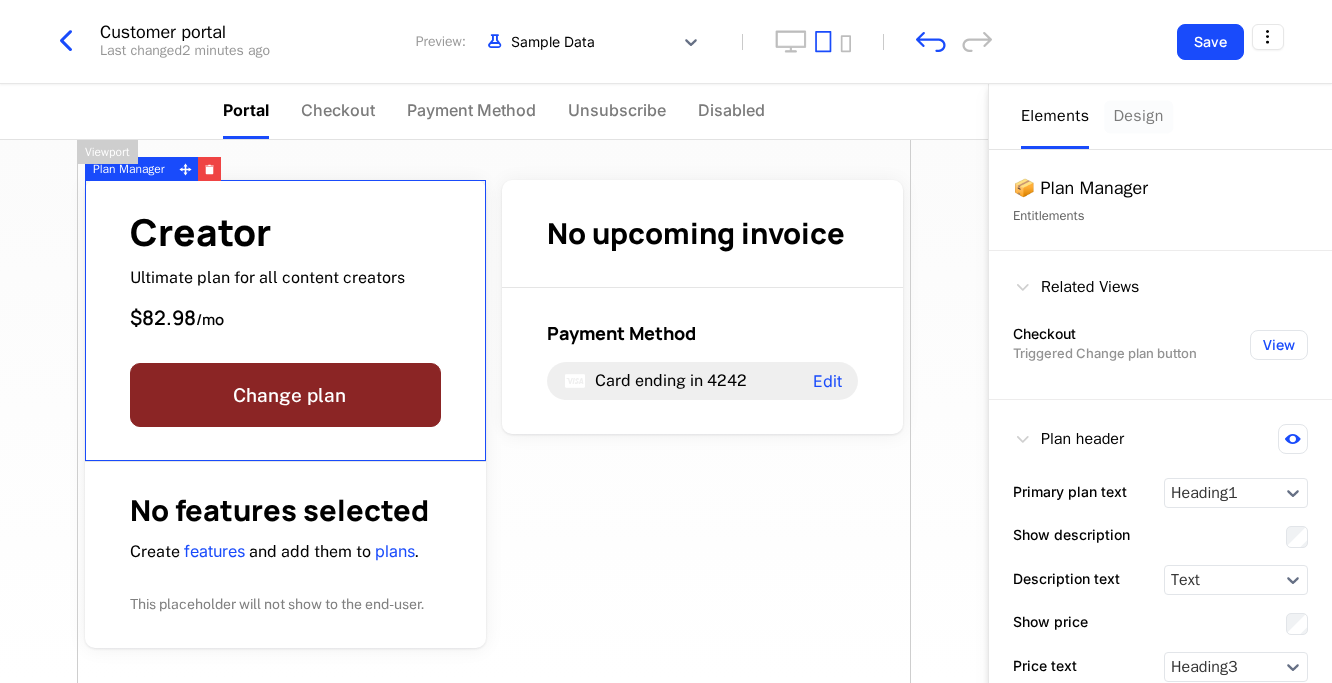 click on "Design" at bounding box center [1138, 116] 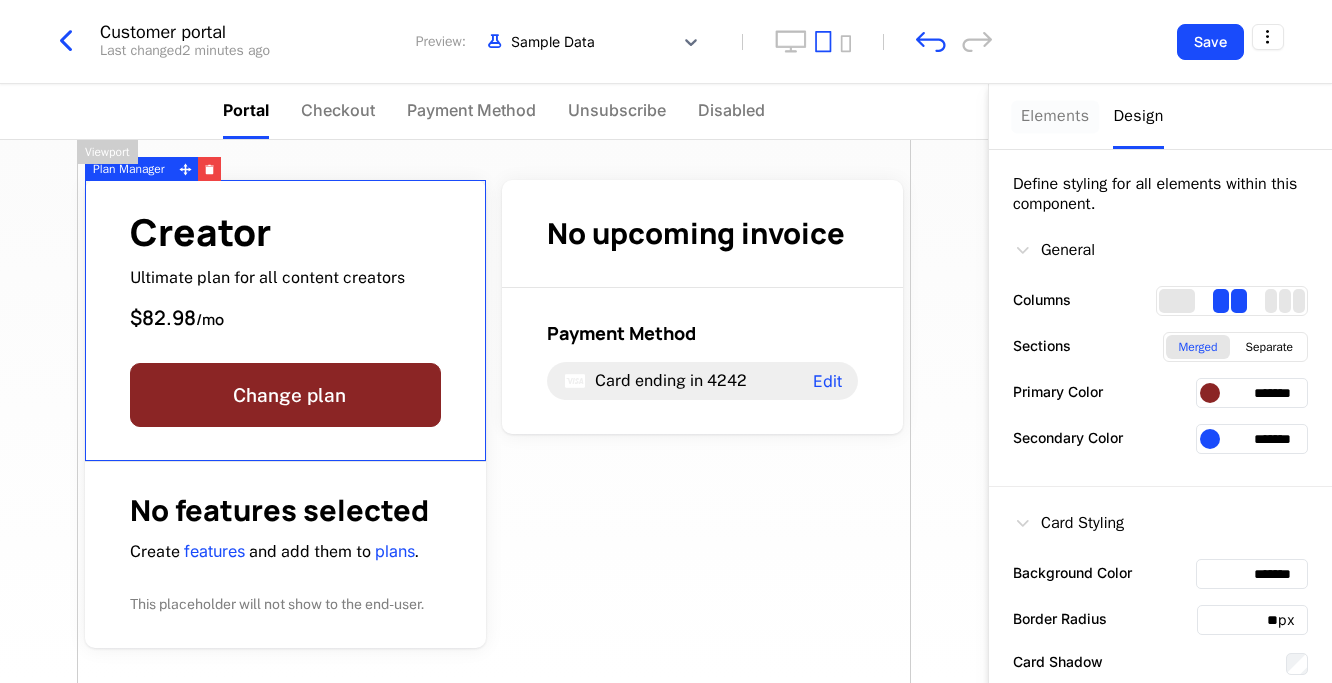click on "Elements" at bounding box center [1055, 116] 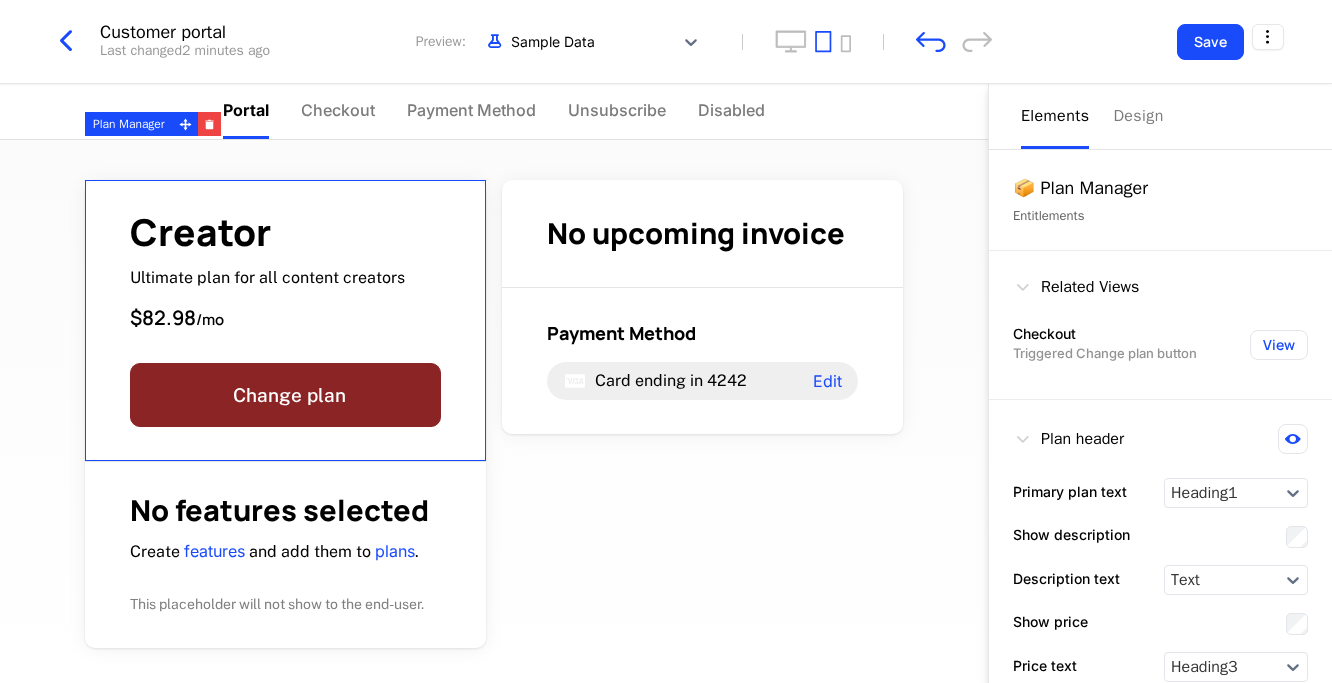 scroll, scrollTop: 149, scrollLeft: 0, axis: vertical 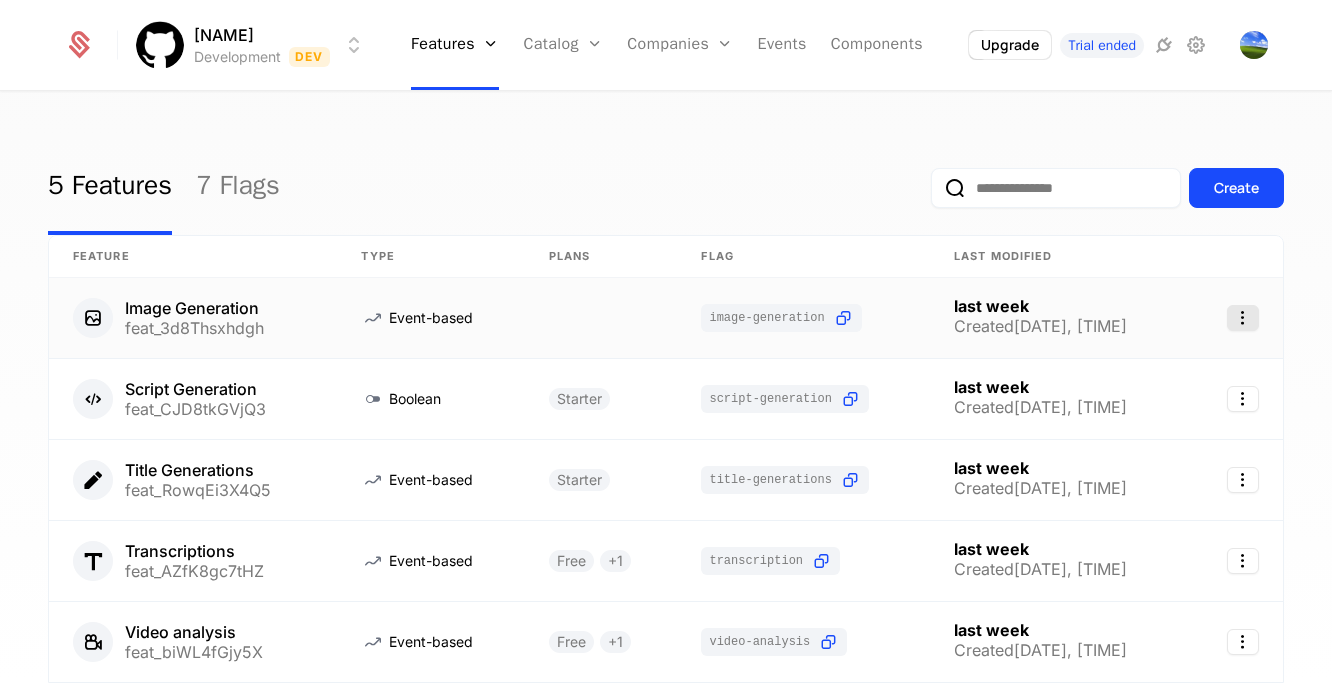 click on "[NAME]" at bounding box center [666, 341] 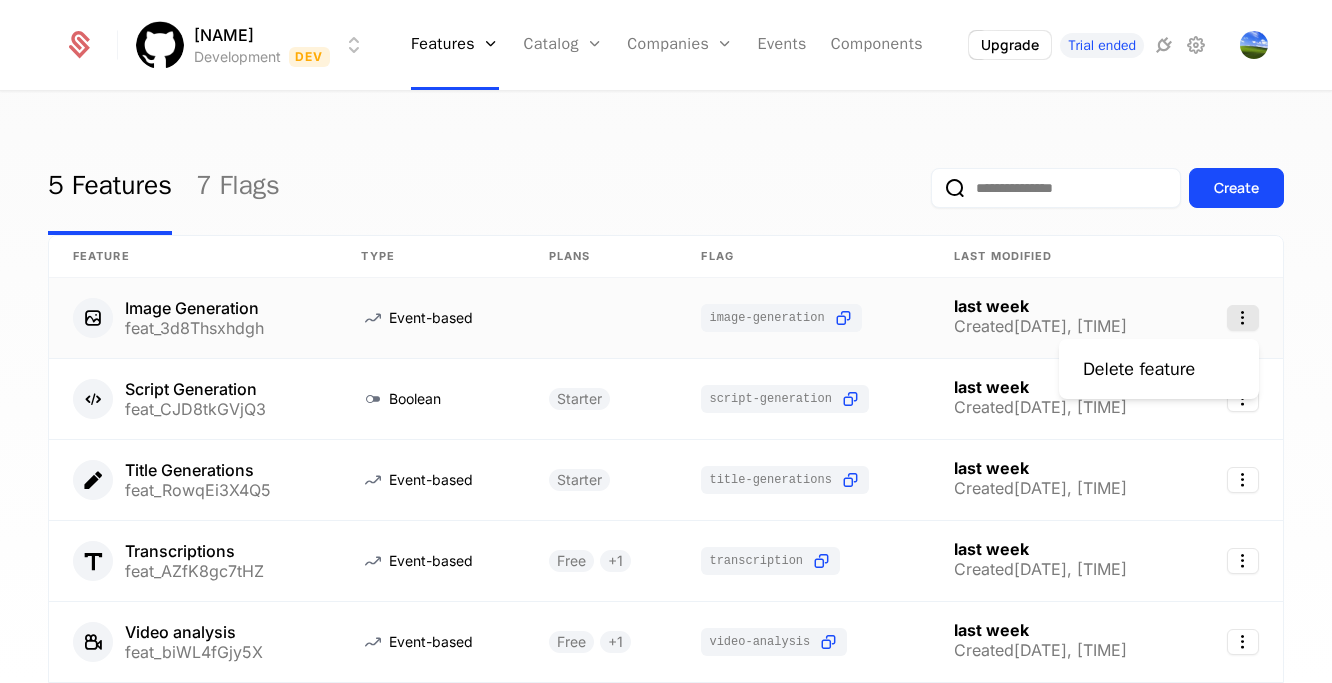 click on "dakom0 Development Dev Features Features Flags Catalog Plans Add Ons Configuration Companies Companies Users Events Components Upgrade Trial ended 5 Features 7 Flags Create Feature Type Plans Flag Last Modified Image Generation feat_3d8Thsxhdgh Event-based image-generation last week Created  7/7/25, 4:11 PM Script Generation feat_CJD8tkGVjQ3 Boolean Starter script-generation last week Created  7/7/25, 4:14 PM Title Generations feat_RowqEi3X4Q5 Event-based Starter title-generations last week Created  7/7/25, 4:10 PM Transcriptions feat_AZfK8gc7tHZ Event-based Free + 1 transcription last week Created  7/7/25, 4:13 PM Video analysis feat_biWL4fGjy5X Event-based Free + 1 video-analysis last week Created  7/7/25, 4:30 PM Show ** ** ** *** *** per page per page 1 1  to  5   of   5  of   5
Best Viewed on Desktop You're currently viewing this on a  mobile device . For the best experience,   we recommend using a desktop or larger screens Got it  Delete feature" at bounding box center [666, 341] 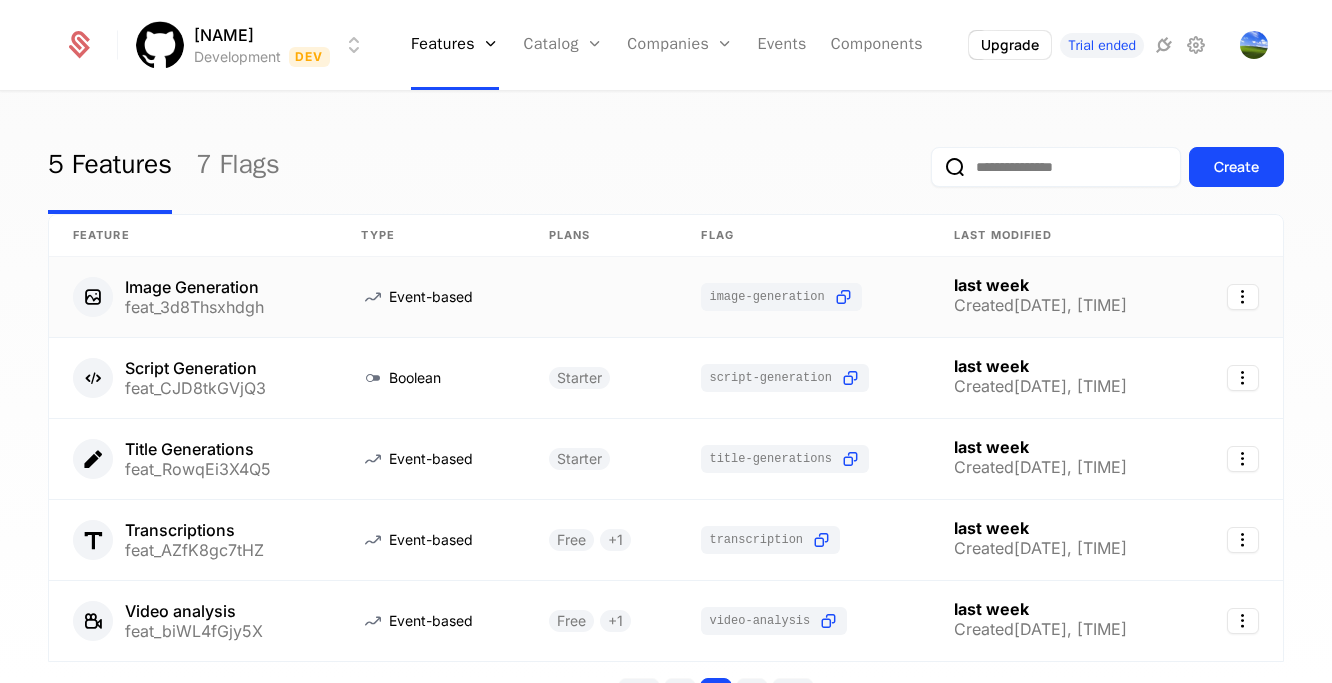 scroll, scrollTop: 31, scrollLeft: 0, axis: vertical 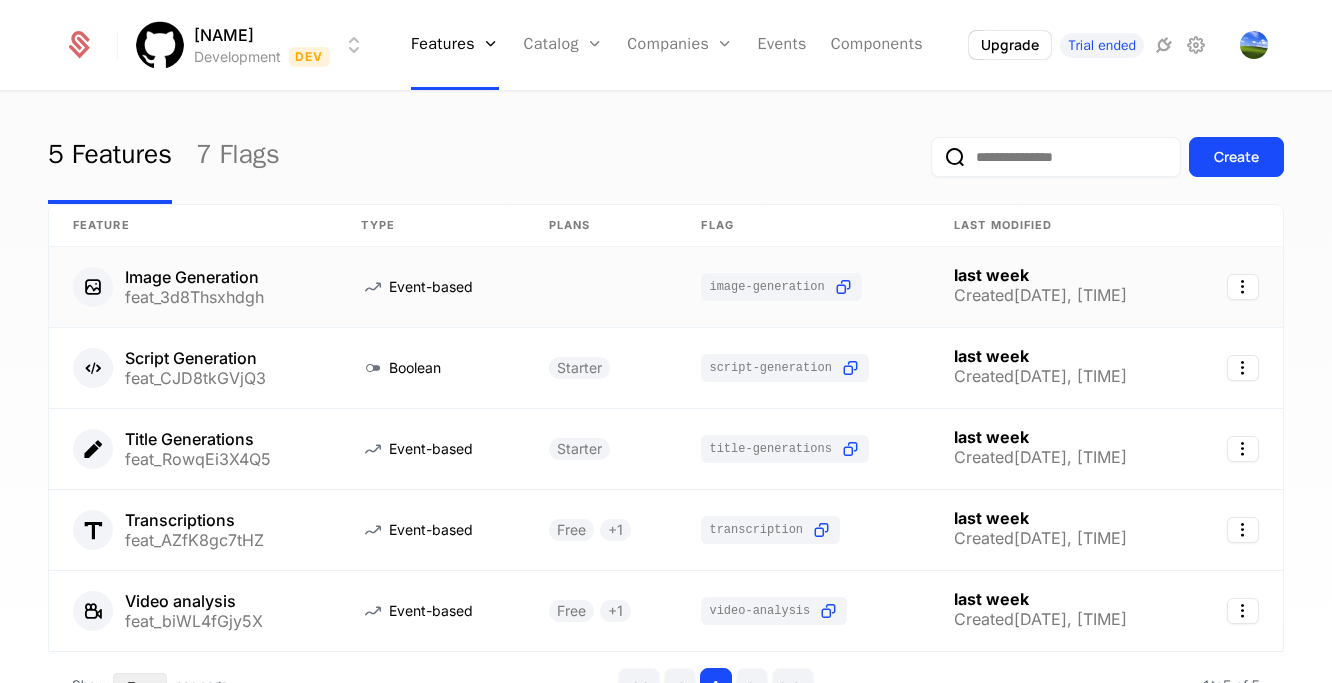 click at bounding box center [601, 287] 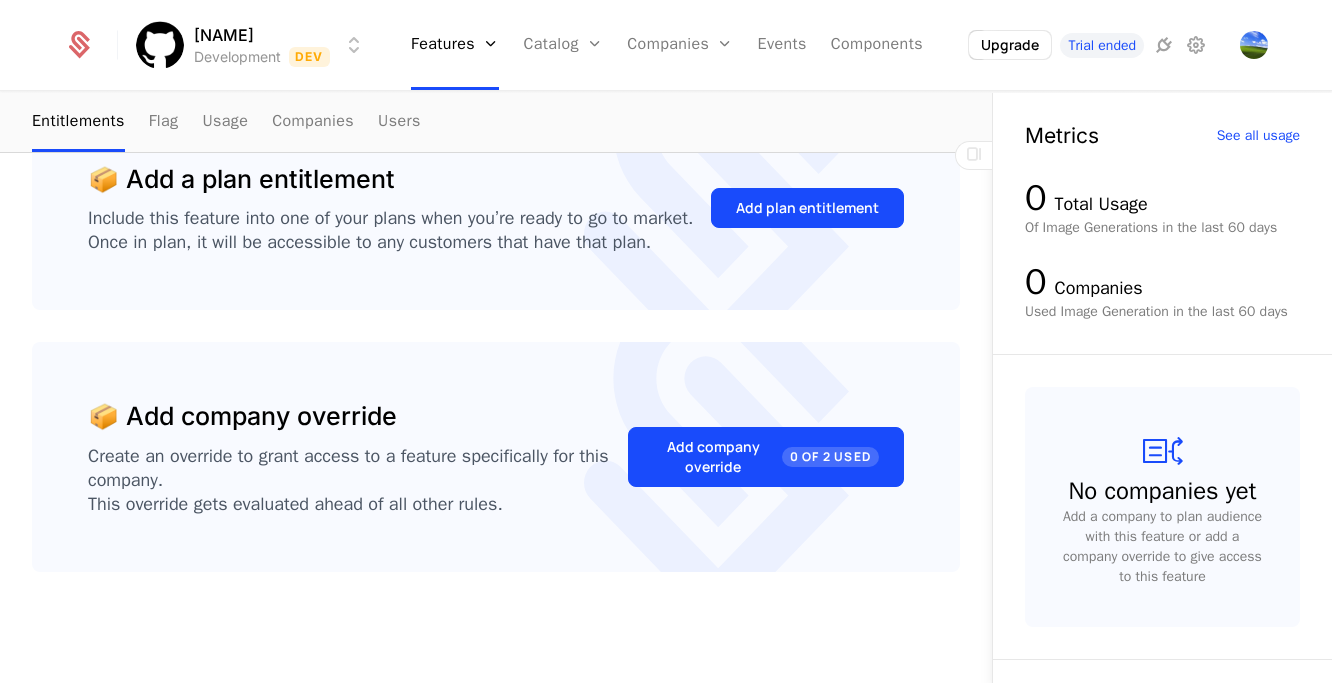 scroll, scrollTop: 0, scrollLeft: 0, axis: both 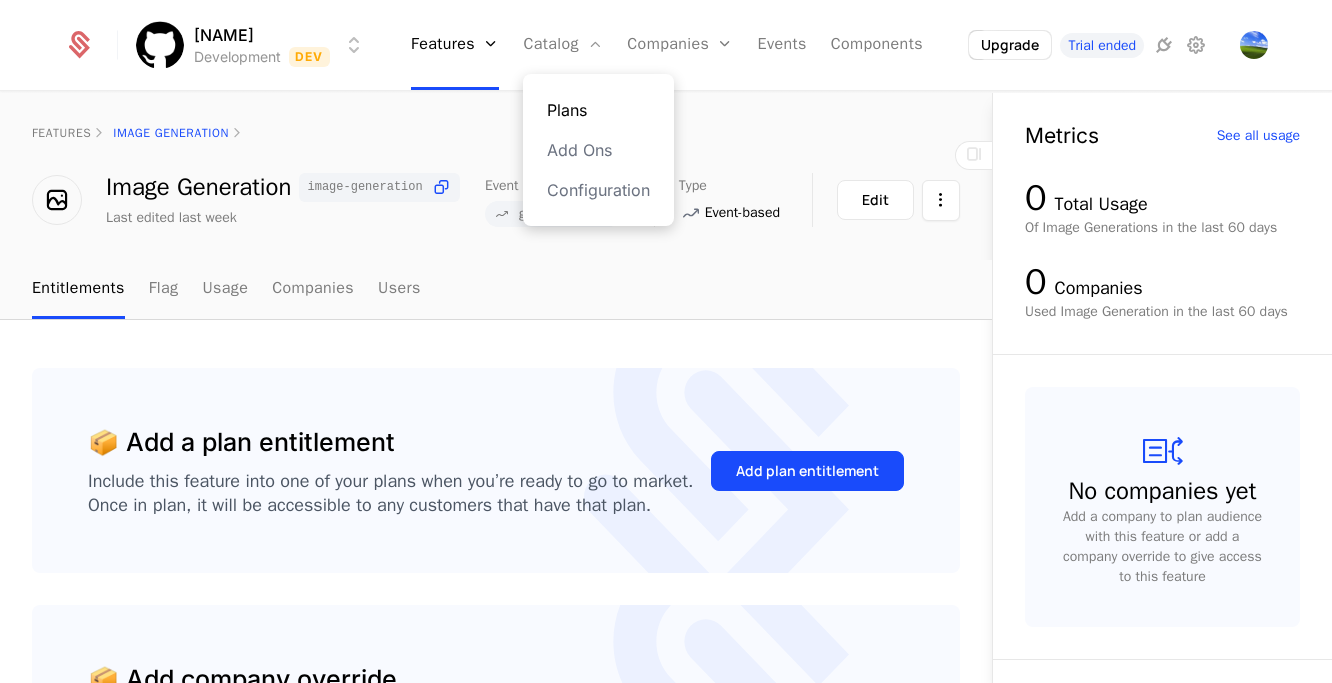 click on "Plans" at bounding box center [598, 110] 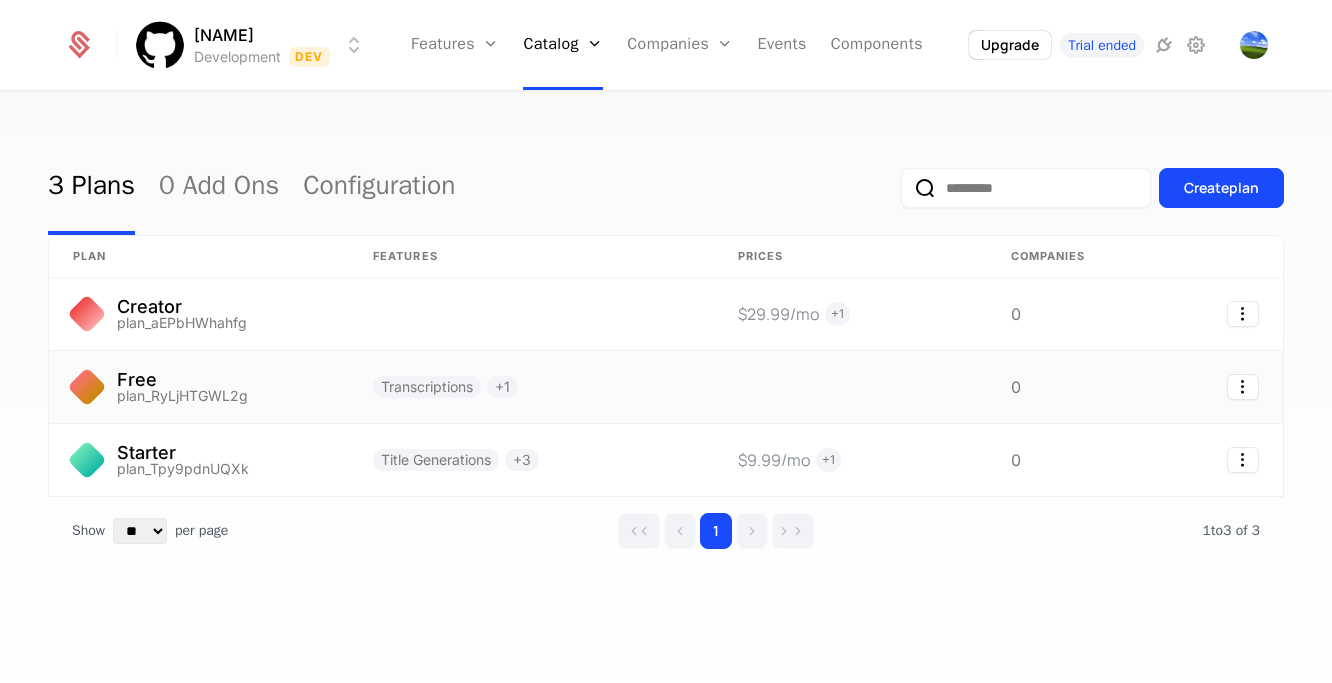 click on "Free plan_RyLjHTGWL2g" at bounding box center [199, 387] 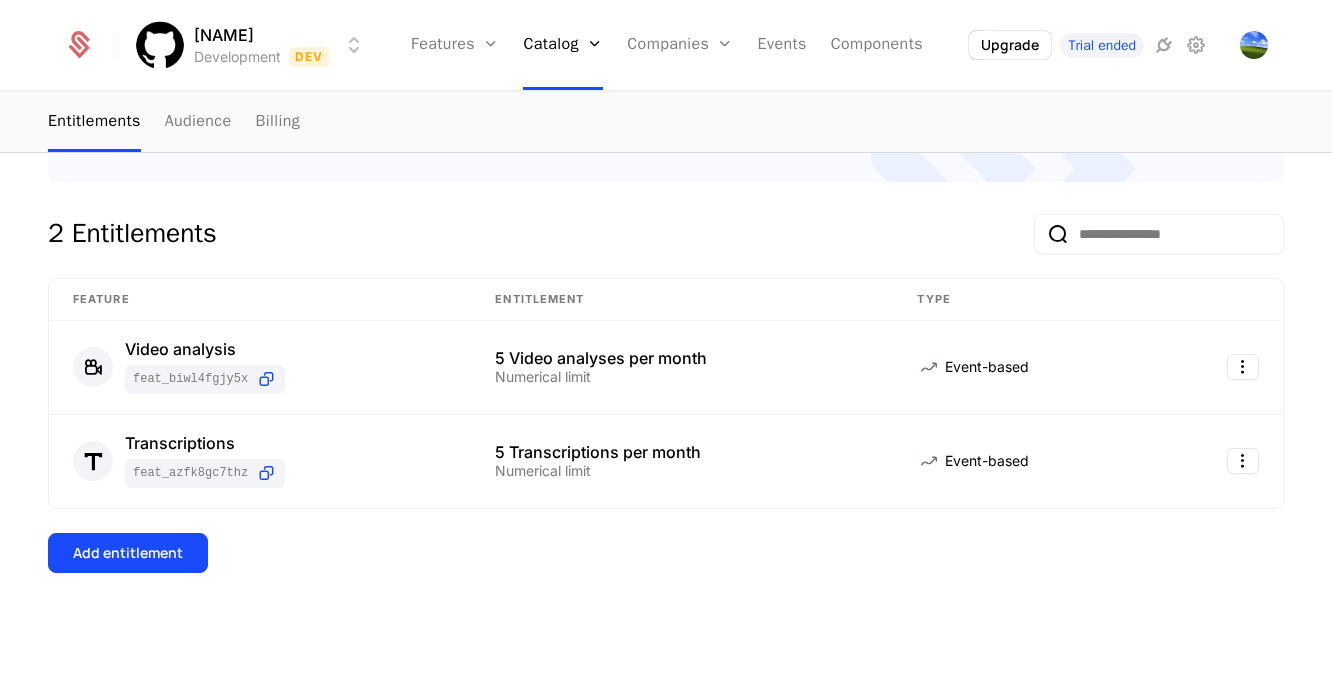 scroll, scrollTop: 0, scrollLeft: 0, axis: both 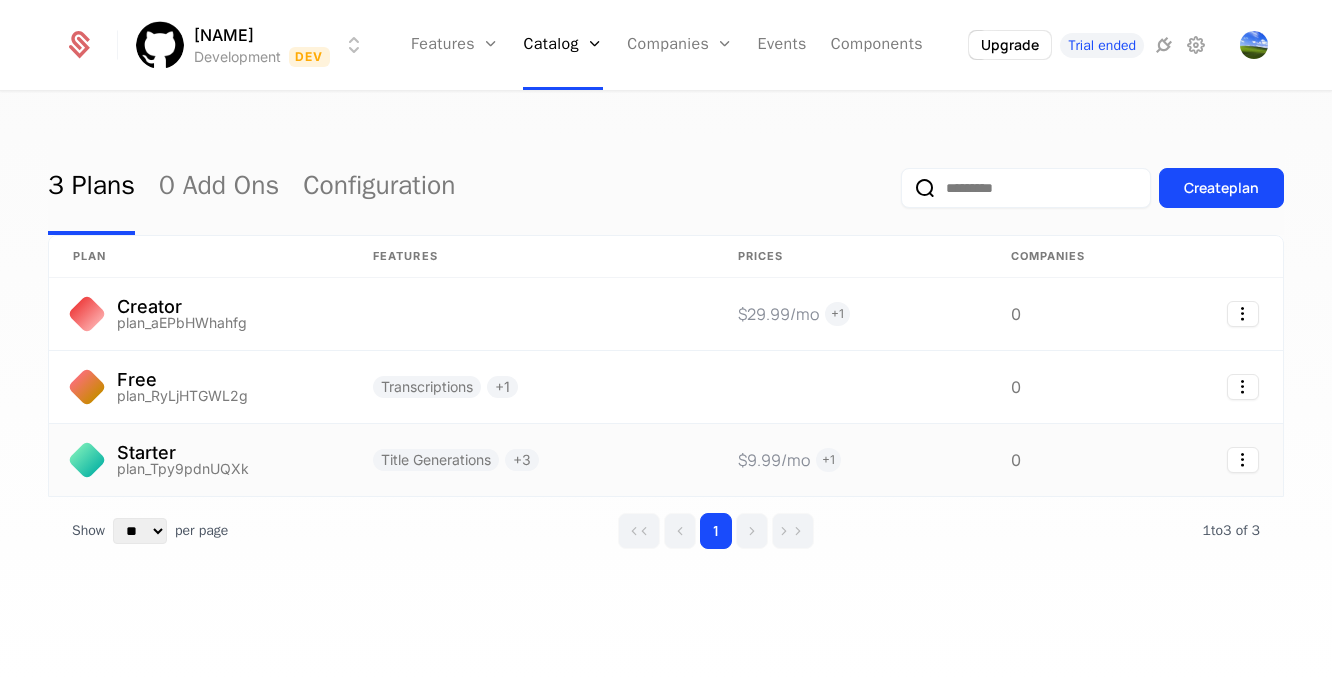 click on "Starter plan_Tpy9pdnUQXk" at bounding box center (199, 460) 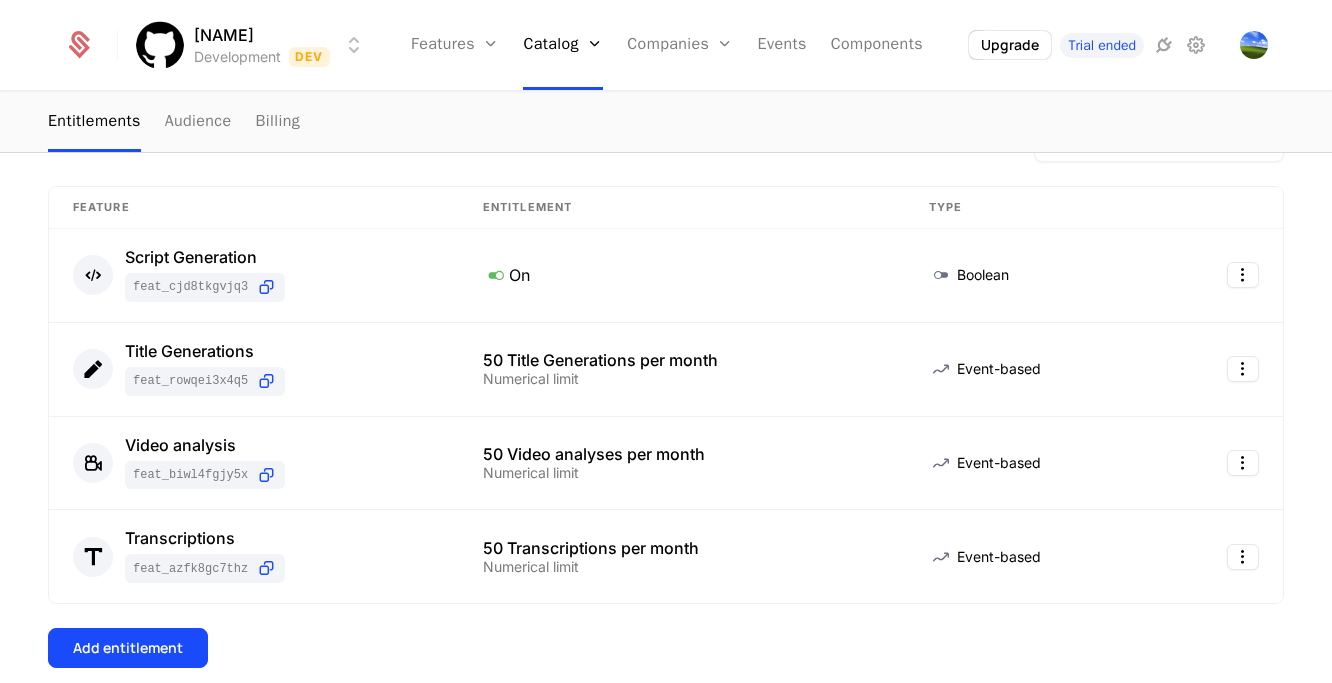 scroll, scrollTop: 294, scrollLeft: 0, axis: vertical 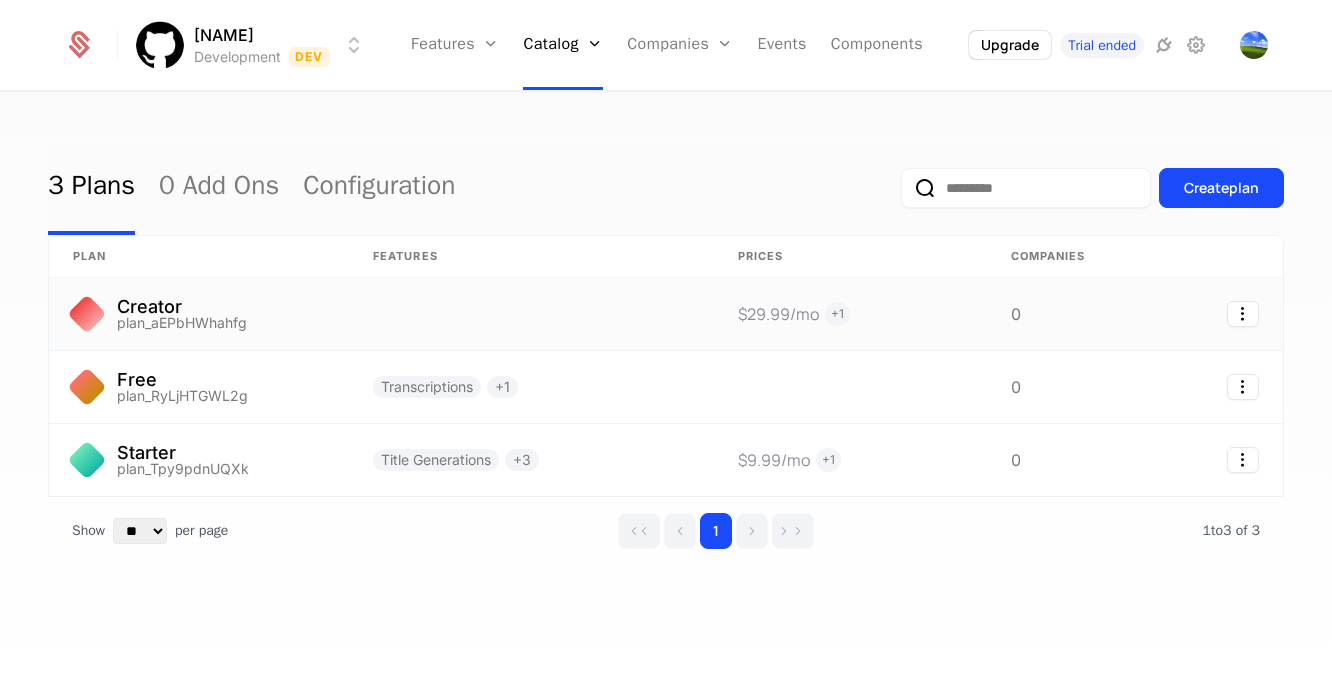 click at bounding box center [531, 314] 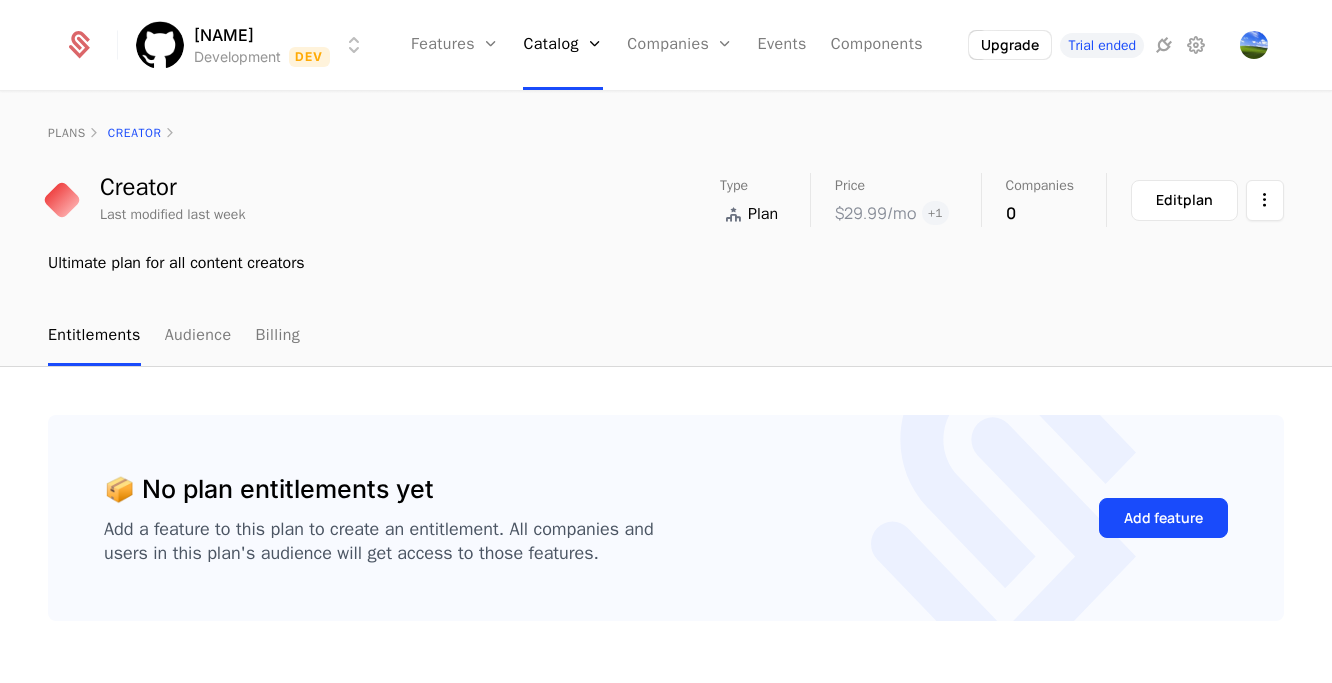 scroll, scrollTop: 49, scrollLeft: 0, axis: vertical 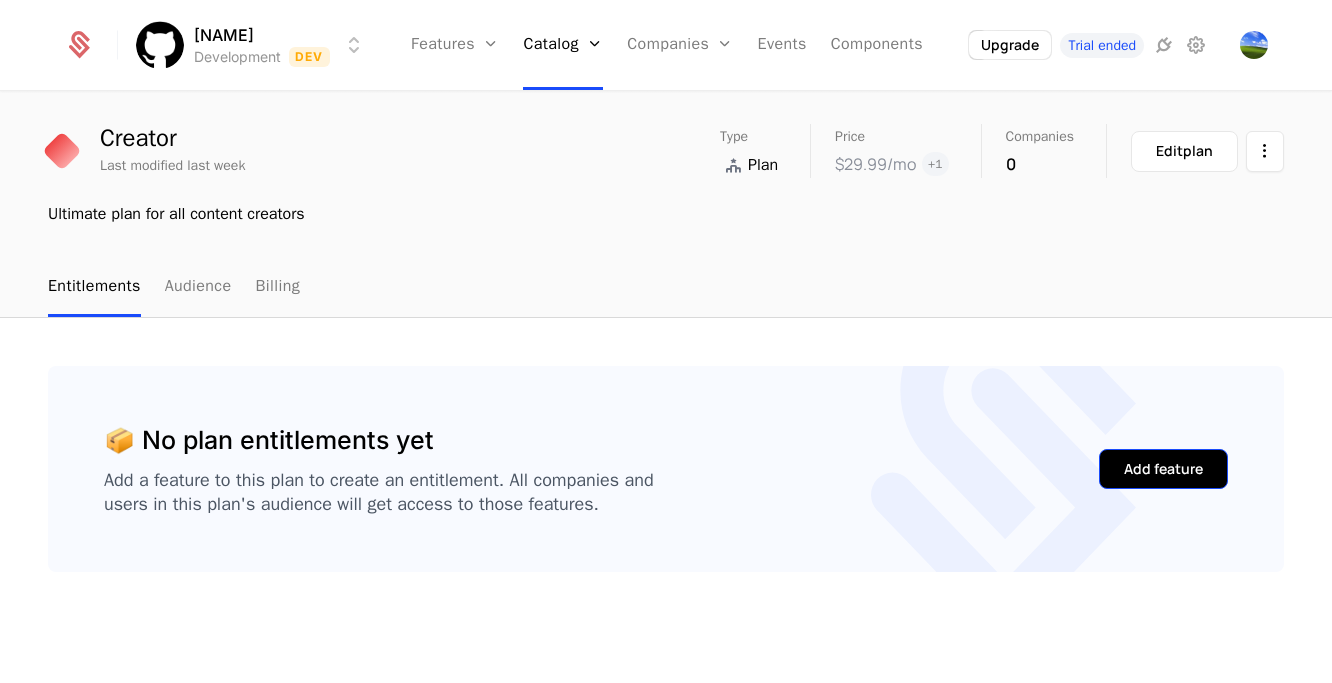click on "Add feature" at bounding box center [1163, 469] 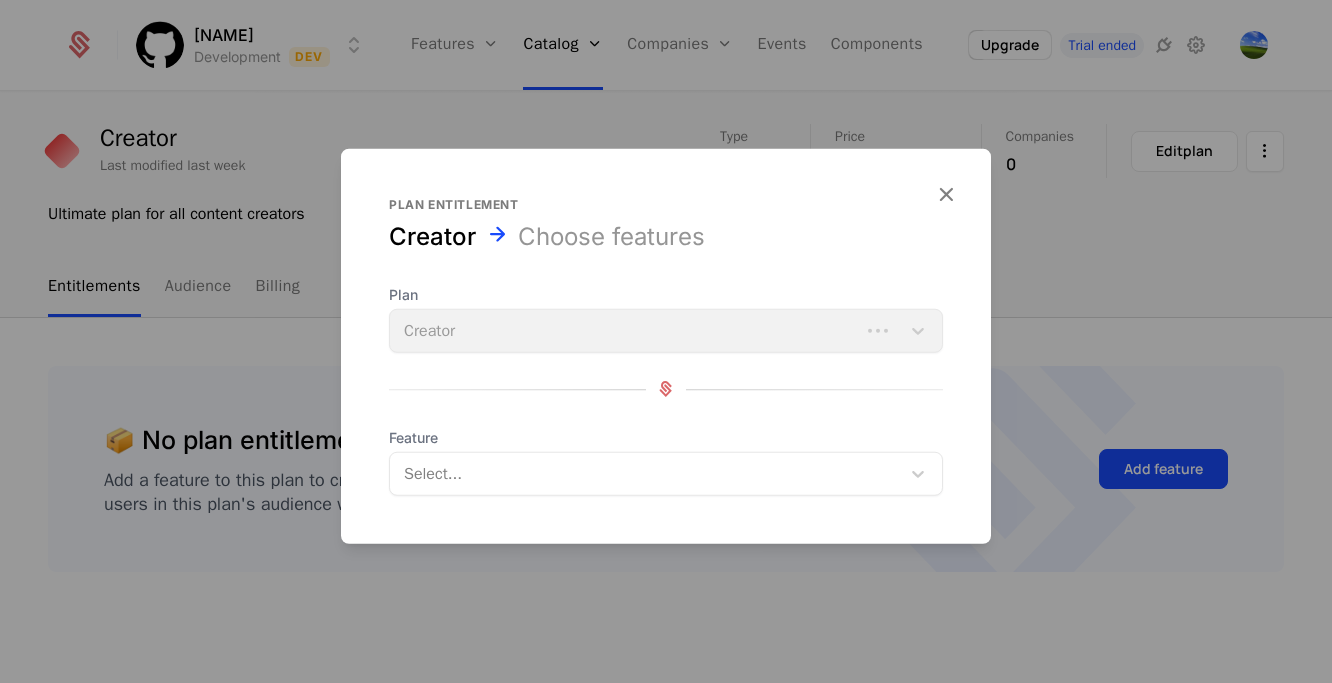 click on "Select..." at bounding box center (645, 473) 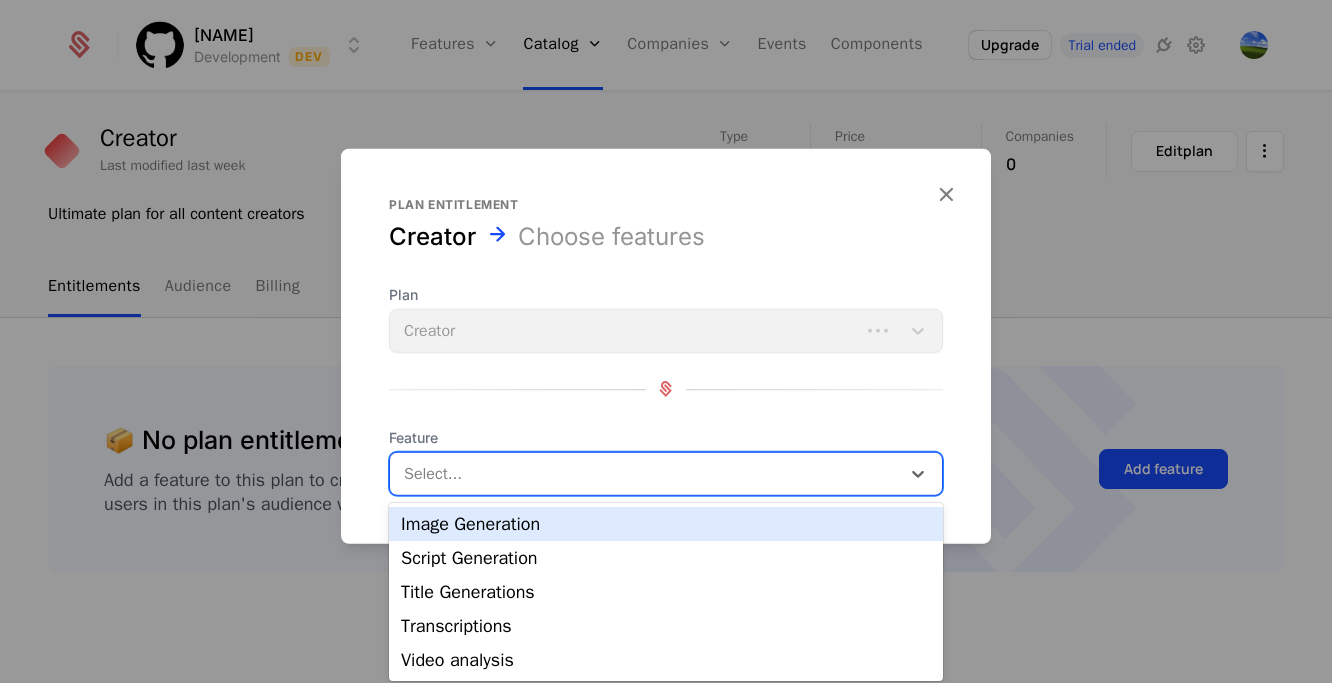 click on "Image Generation" at bounding box center (666, 524) 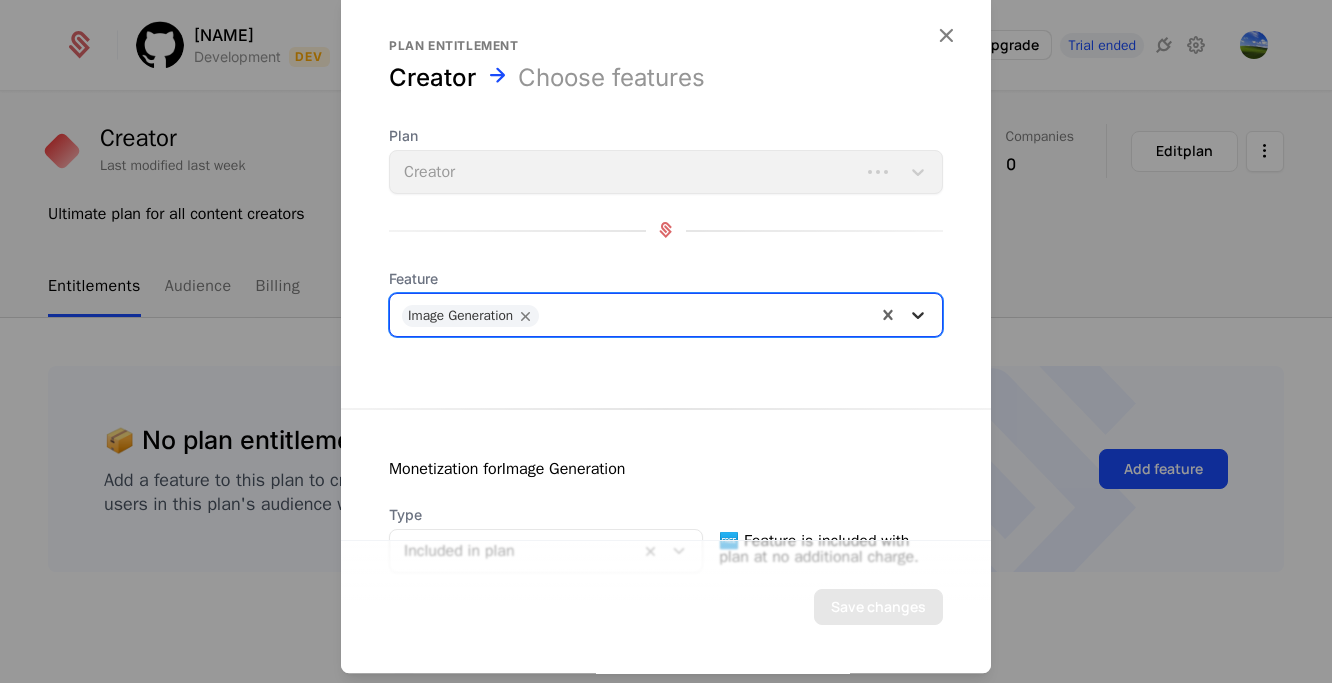 click 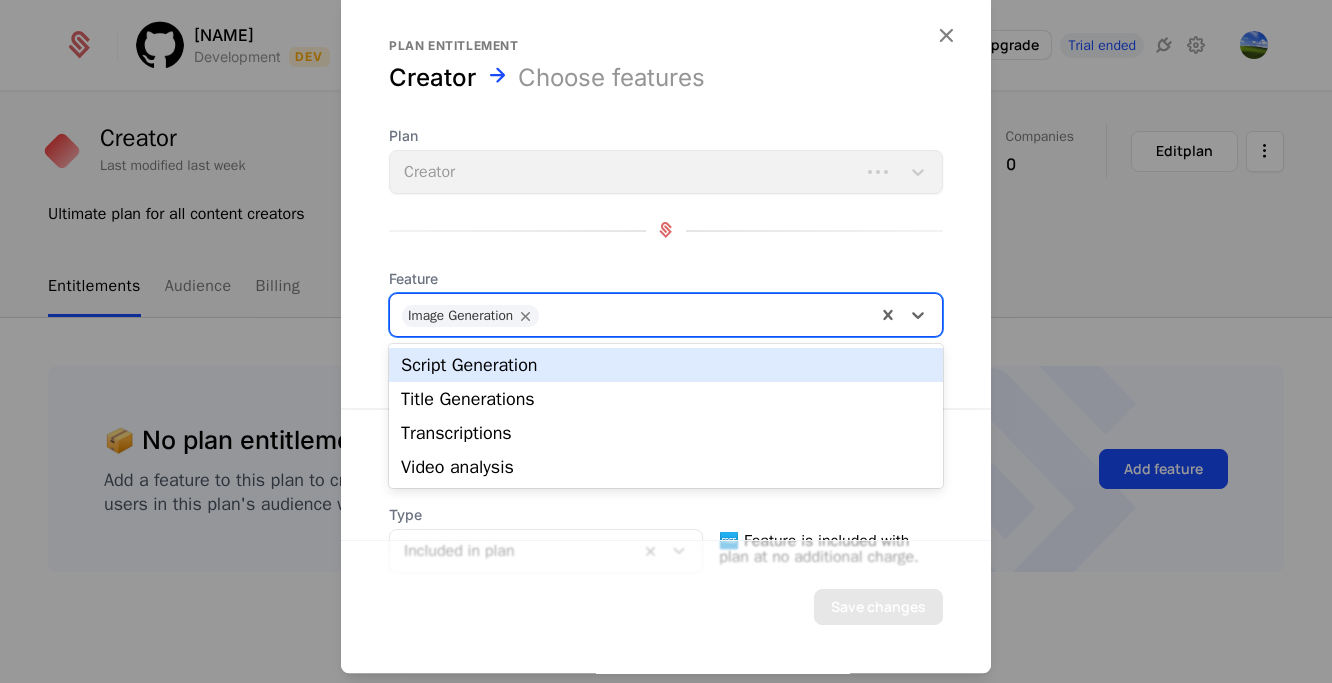 click on "Script Generation" at bounding box center (666, 365) 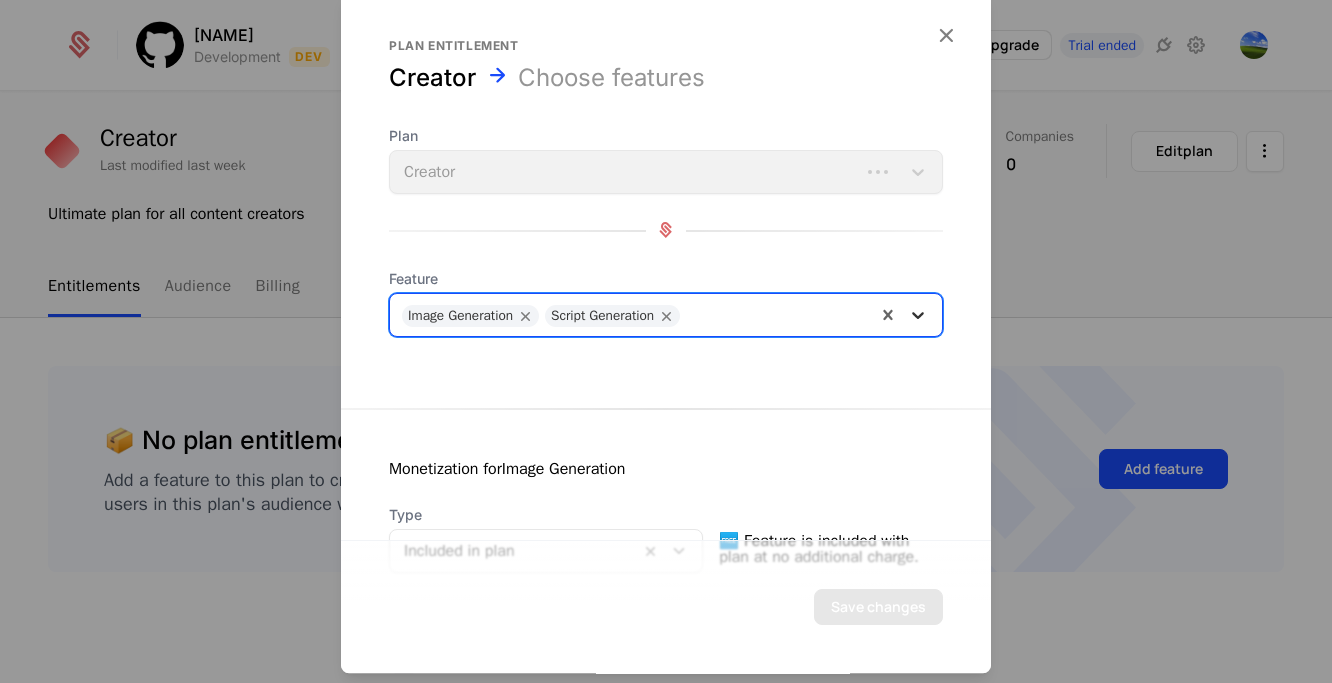 click at bounding box center [918, 315] 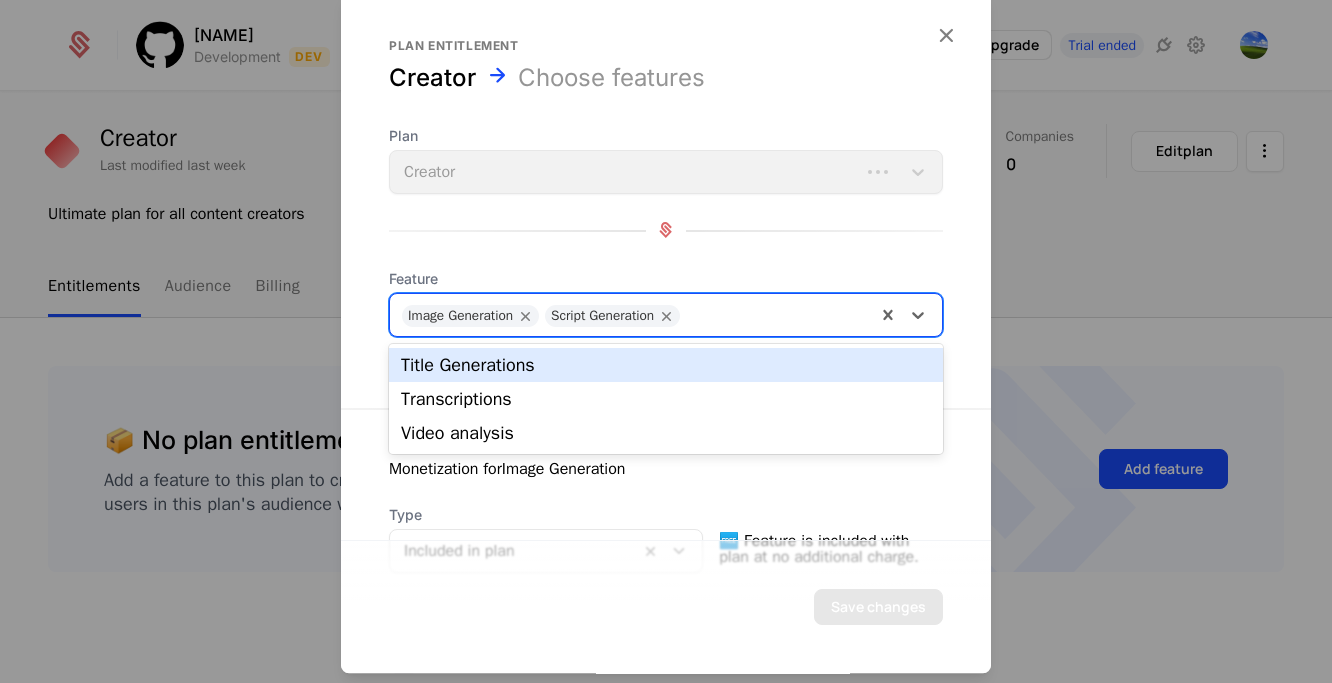 click on "Title Generations" at bounding box center [666, 365] 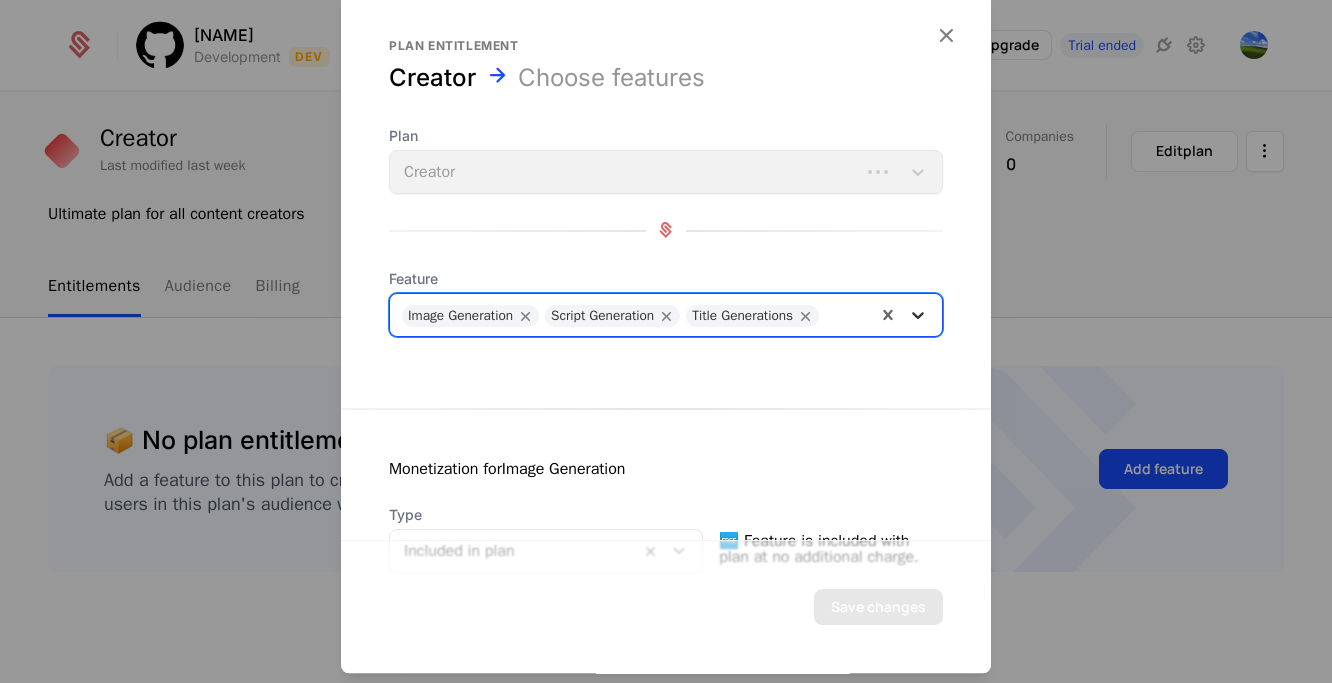 click 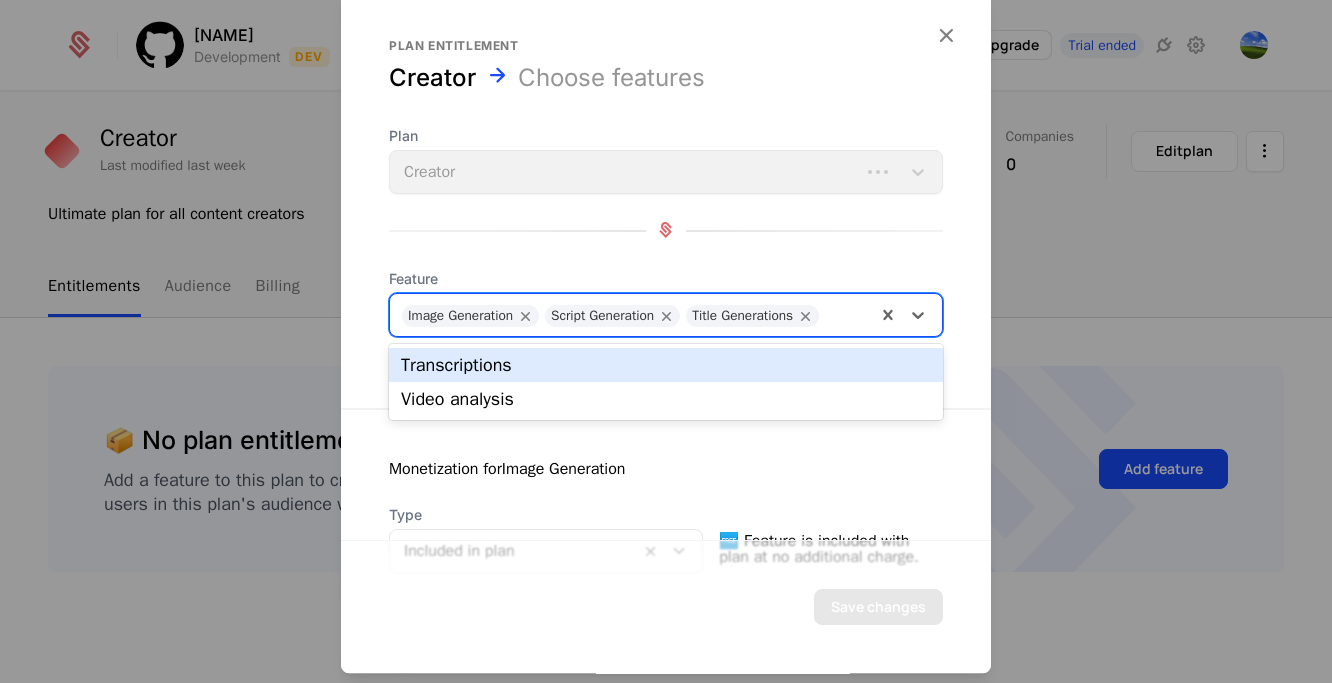 click on "Transcriptions" at bounding box center [666, 365] 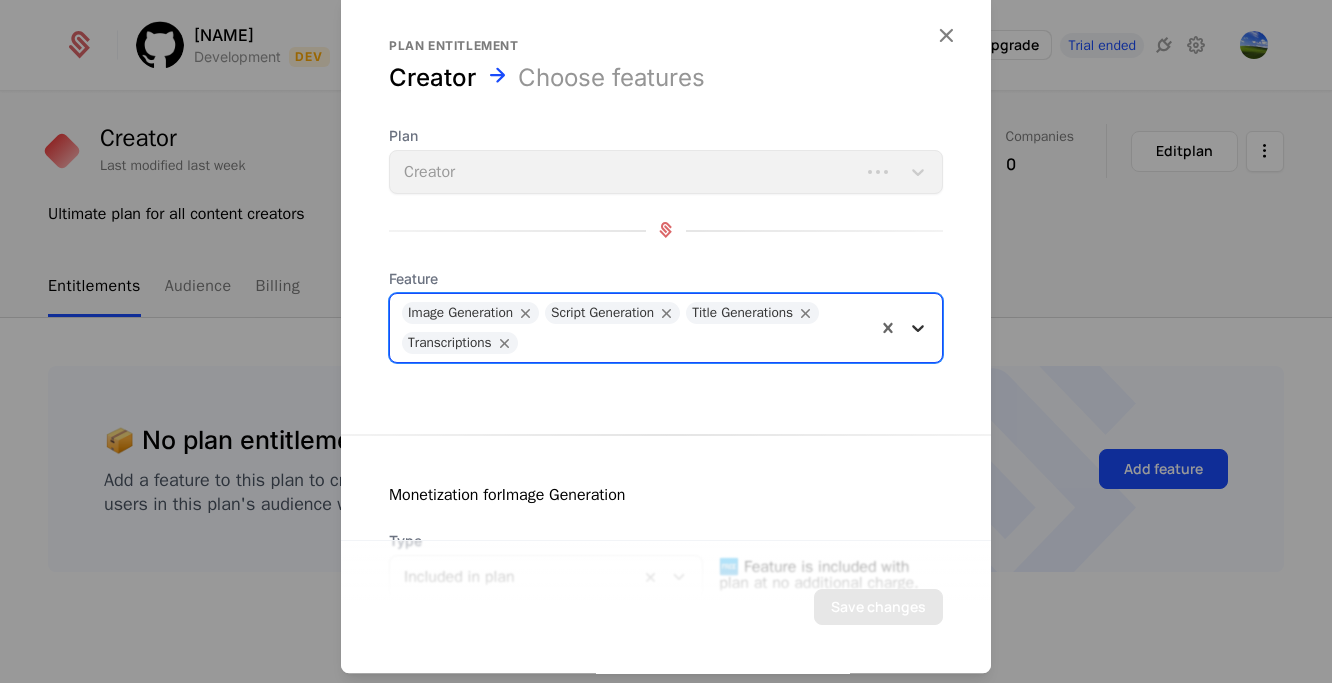 click 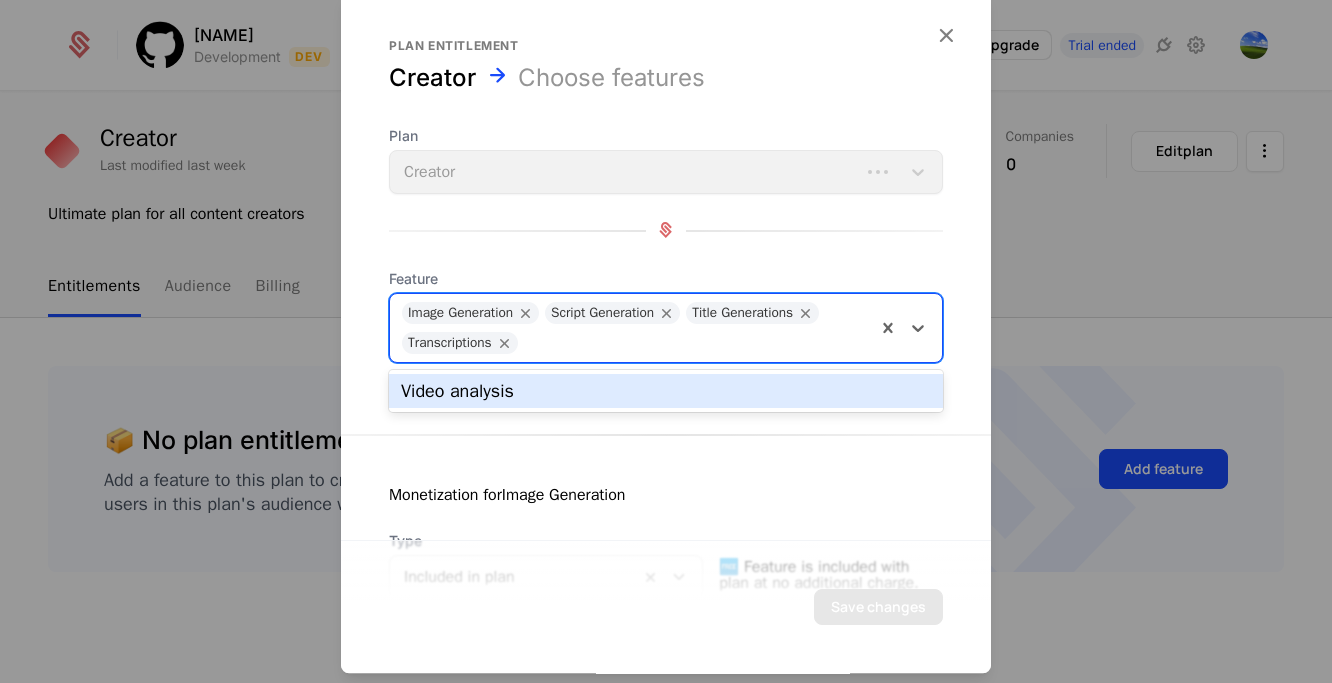 click on "Video analysis" at bounding box center [666, 391] 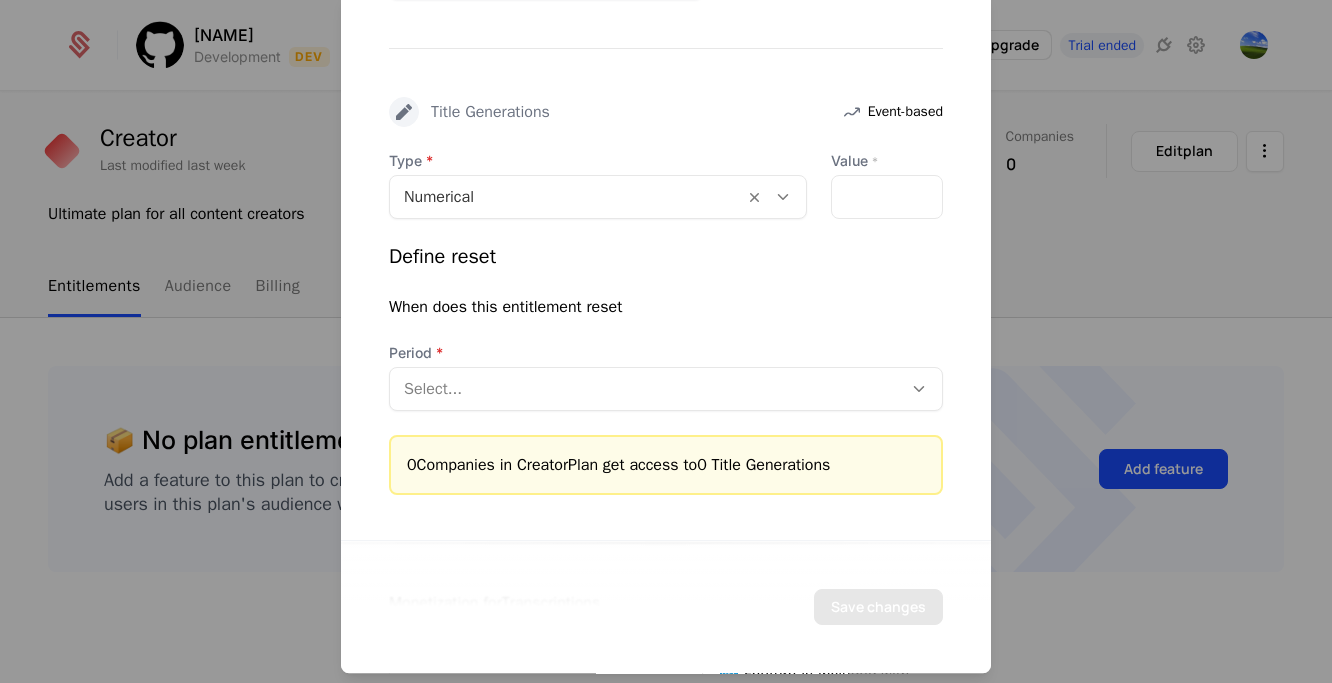 scroll, scrollTop: 1593, scrollLeft: 0, axis: vertical 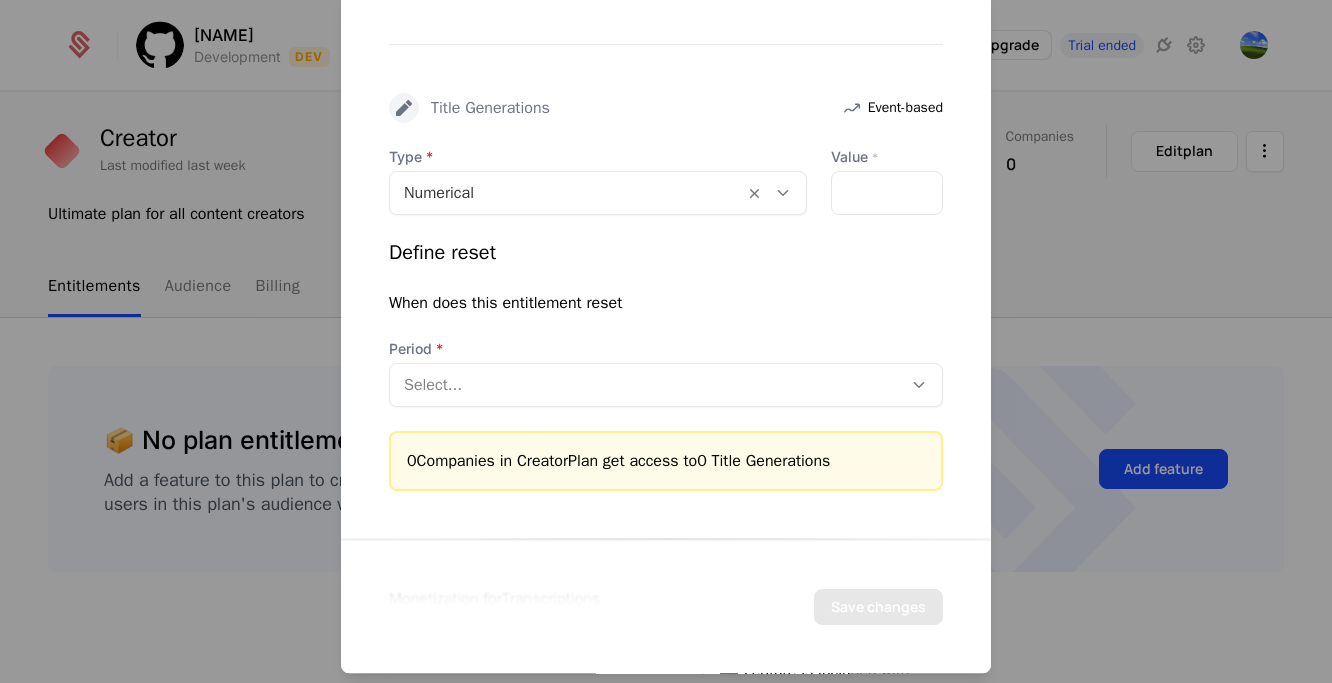 click at bounding box center (646, 385) 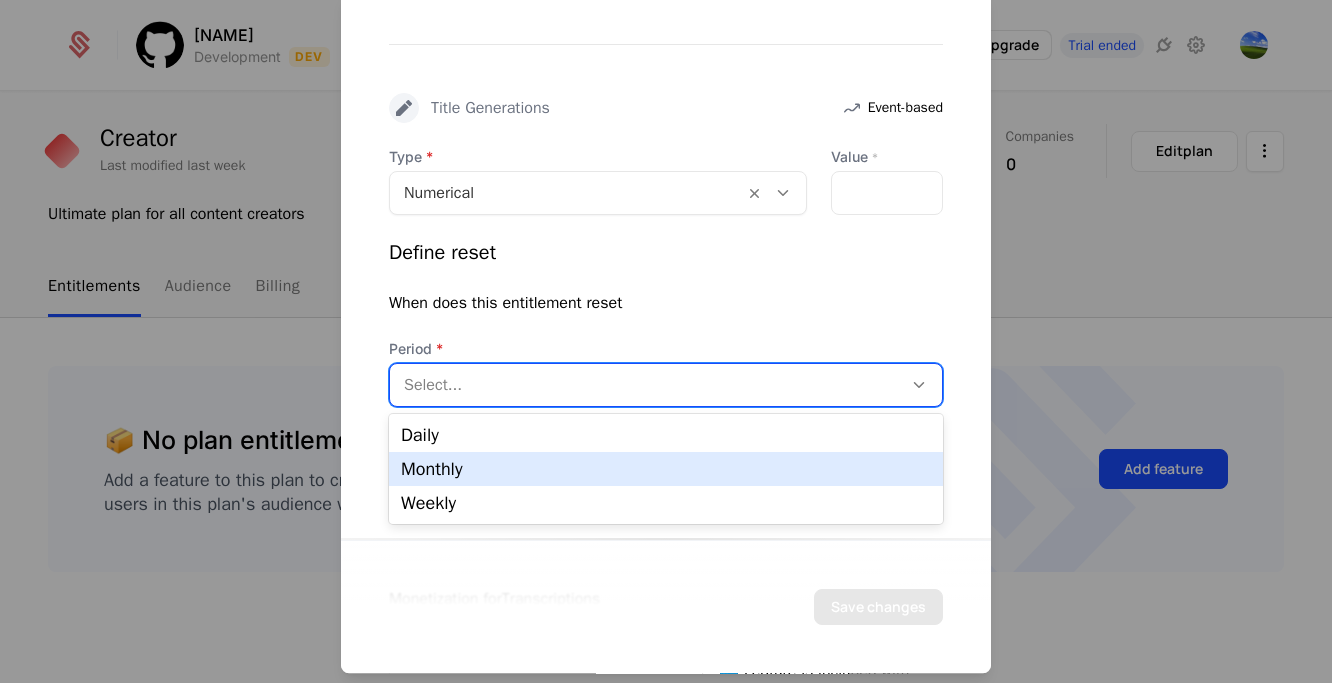 click on "Monthly" at bounding box center (666, 469) 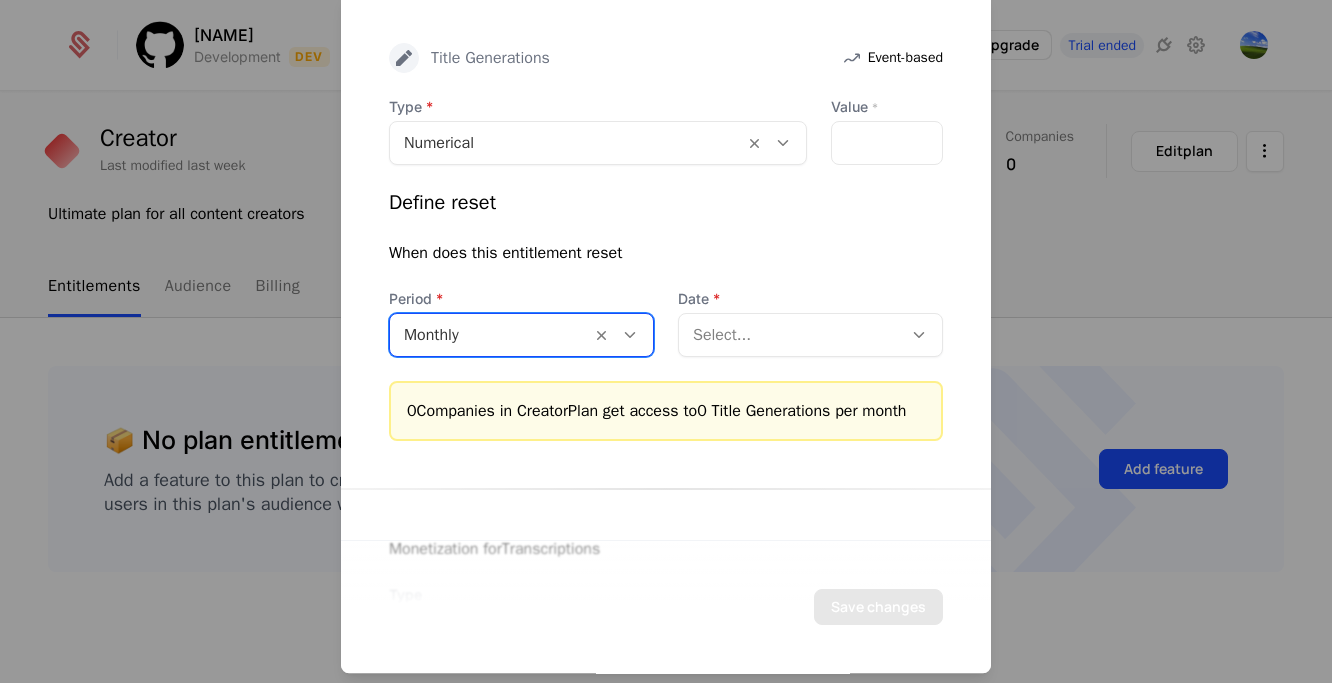 scroll, scrollTop: 1682, scrollLeft: 0, axis: vertical 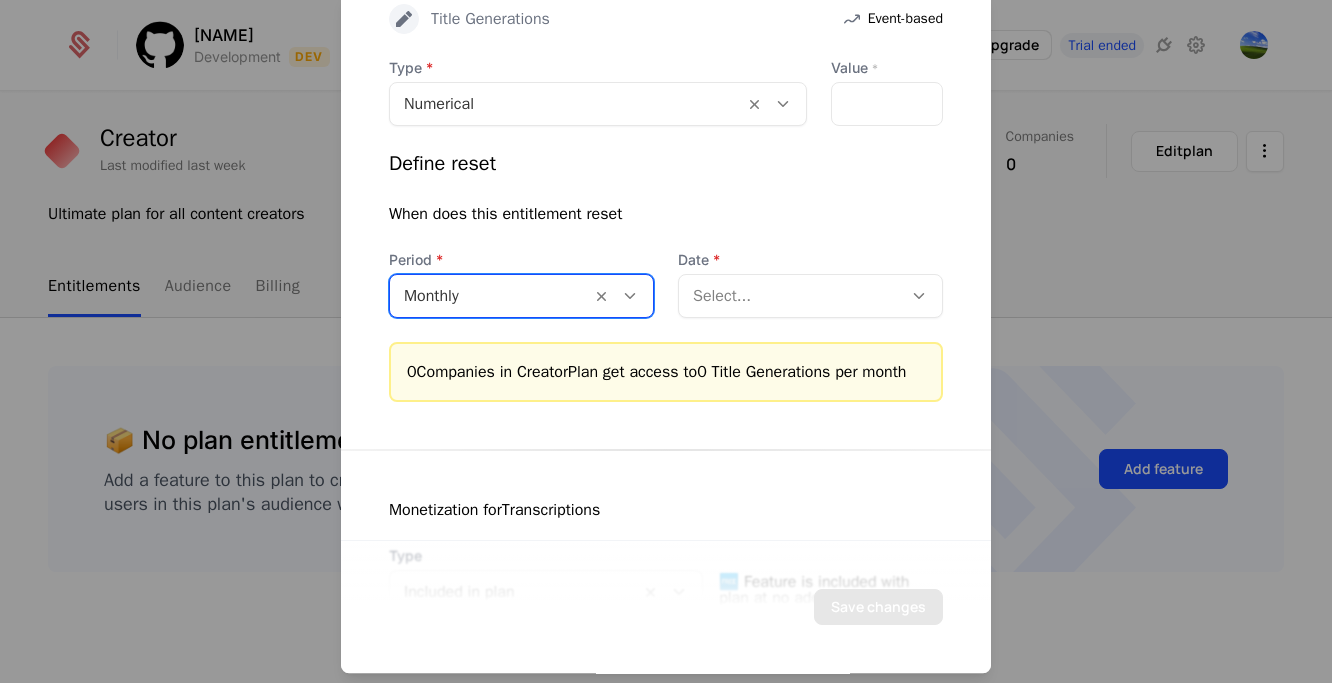 click at bounding box center [790, 296] 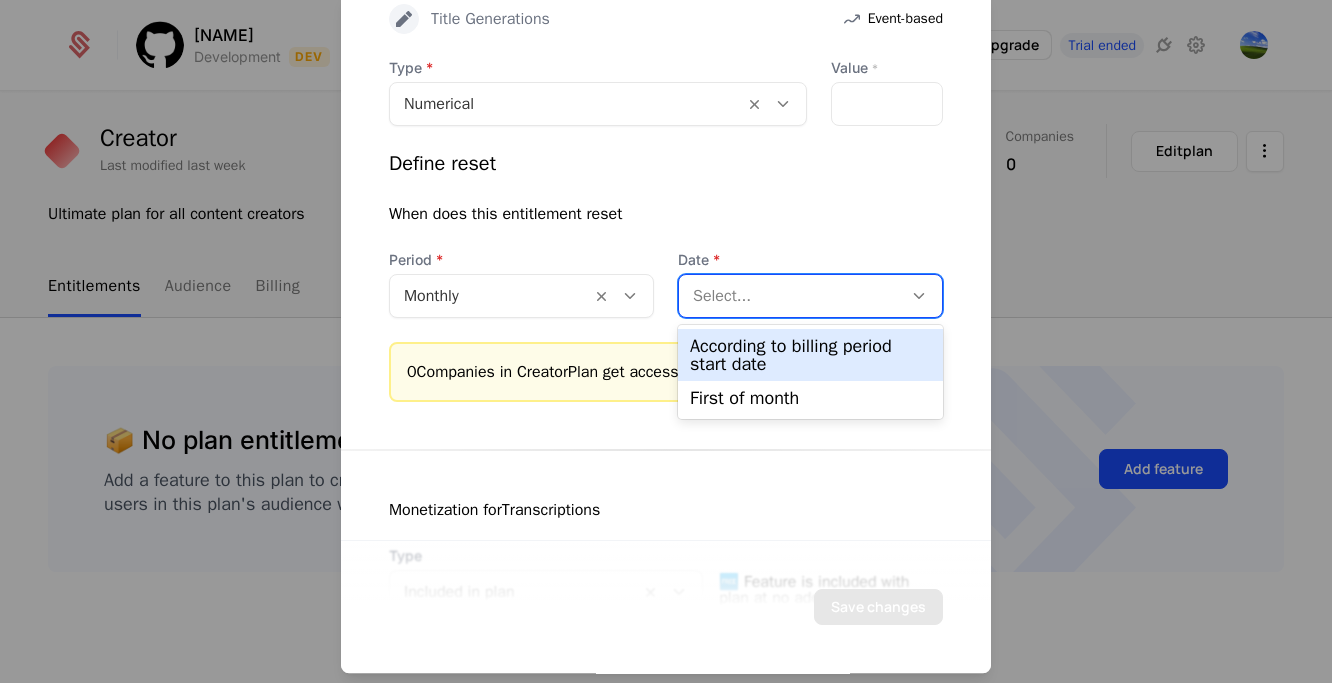 click on "According to billing period start date" at bounding box center [810, 355] 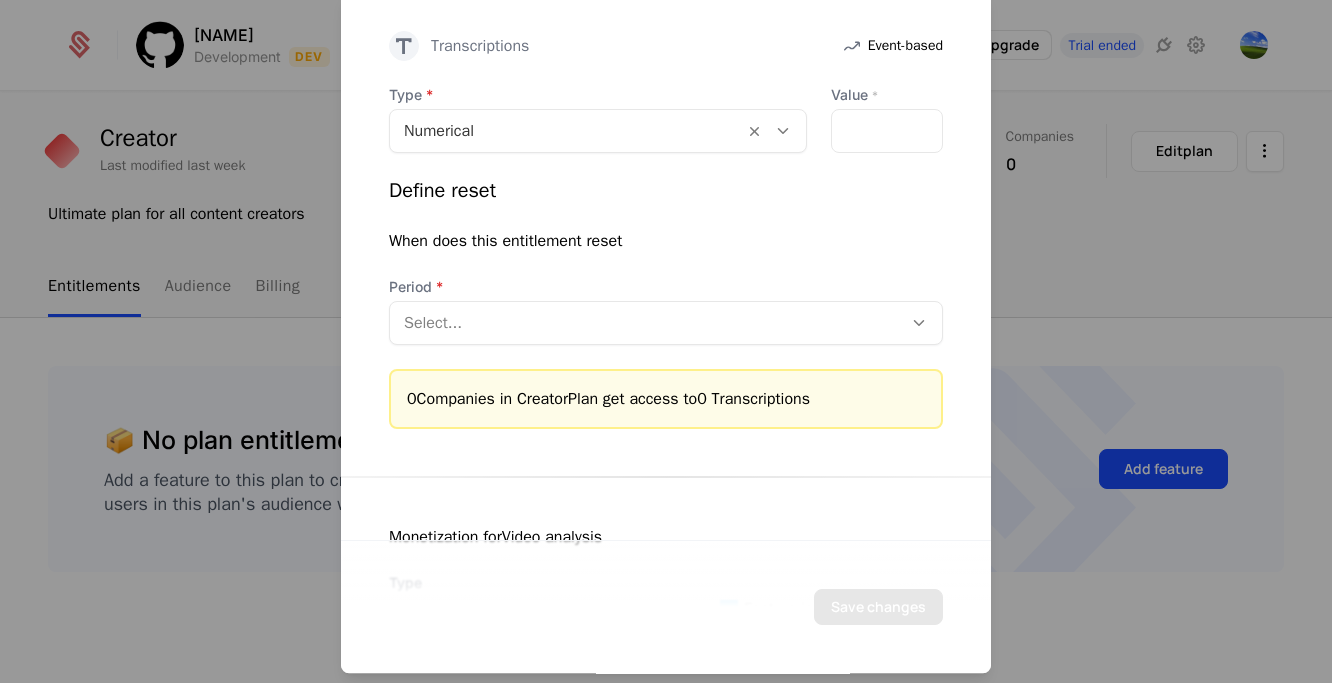 scroll, scrollTop: 2462, scrollLeft: 0, axis: vertical 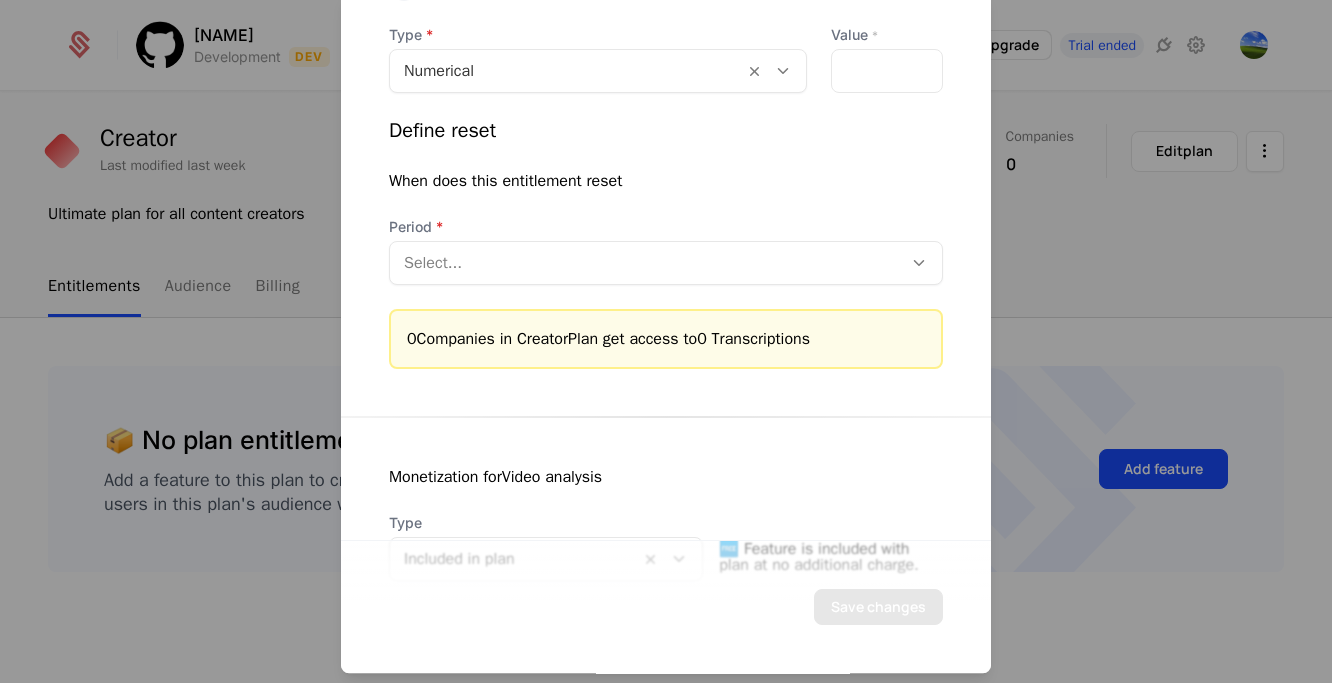 click at bounding box center [646, 263] 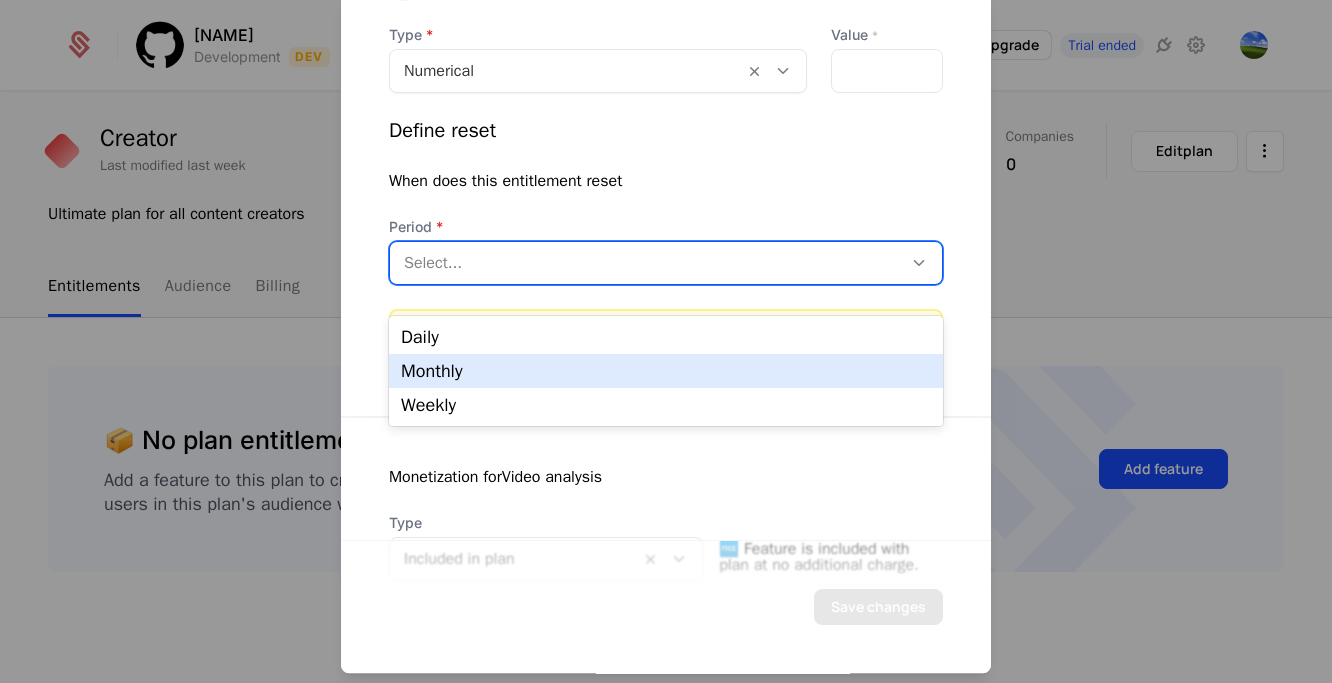 click on "Monthly" at bounding box center [666, 371] 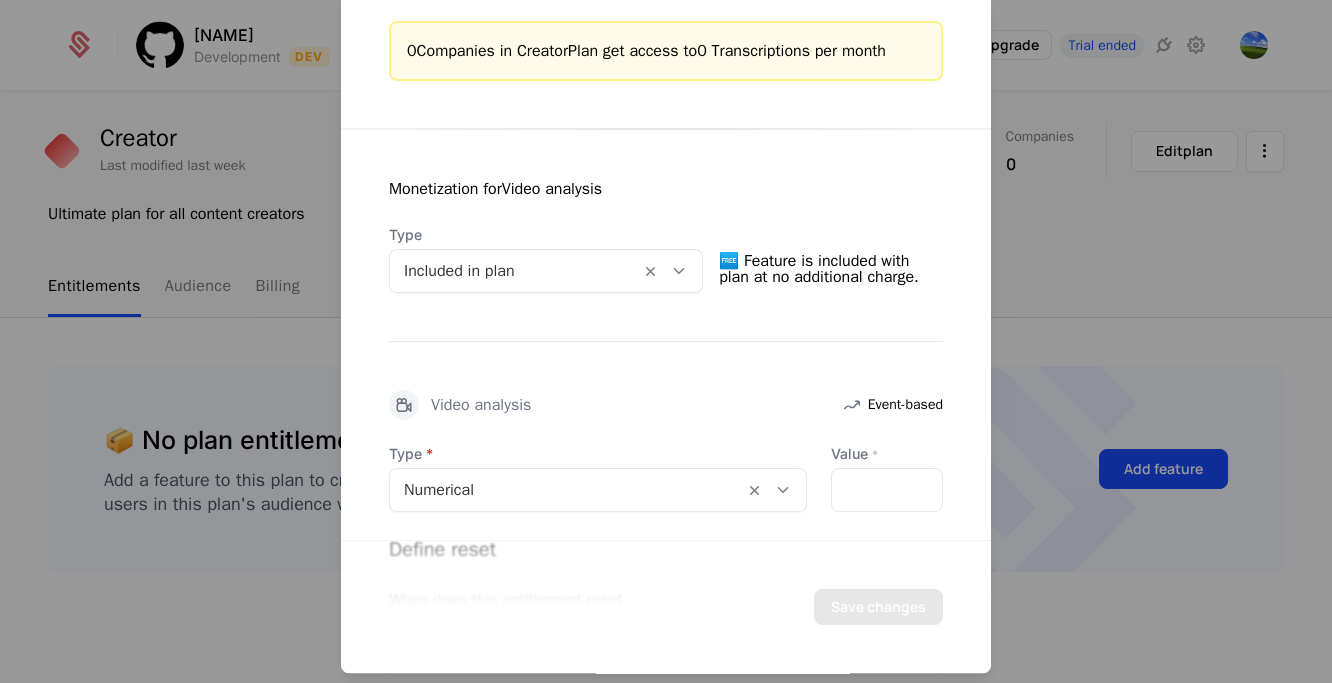 scroll, scrollTop: 2800, scrollLeft: 0, axis: vertical 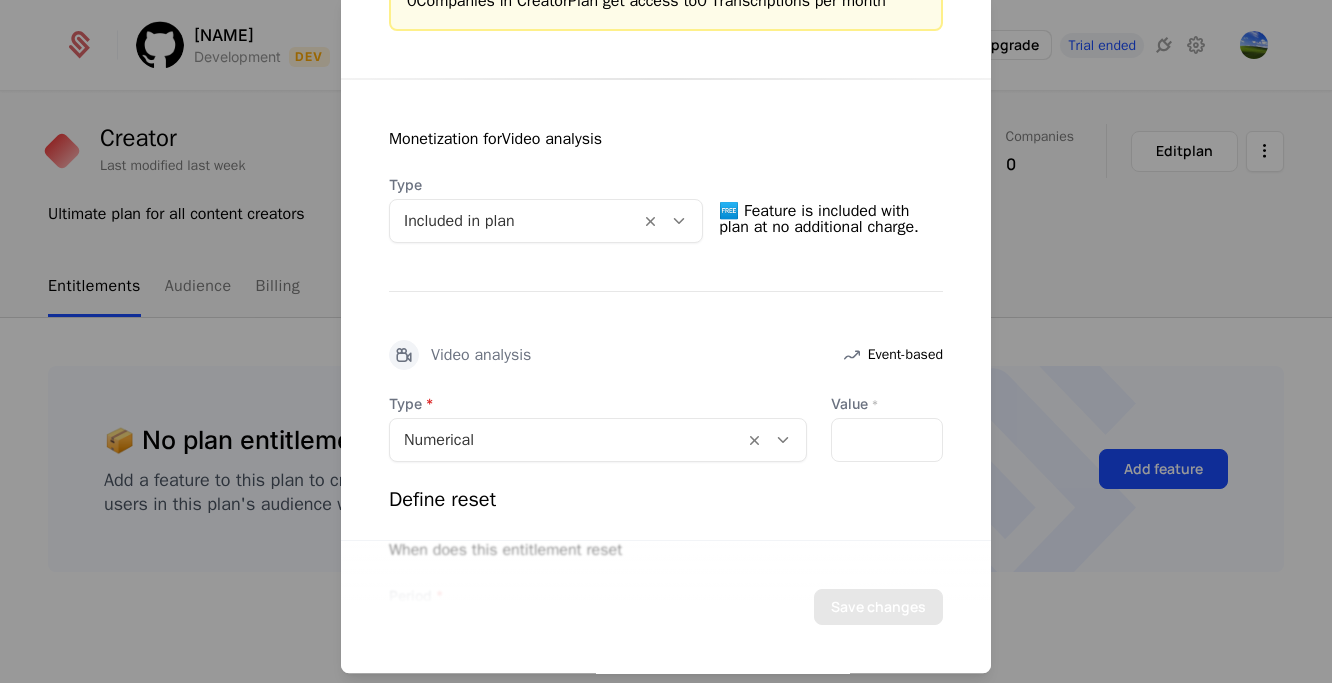 click at bounding box center (679, 221) 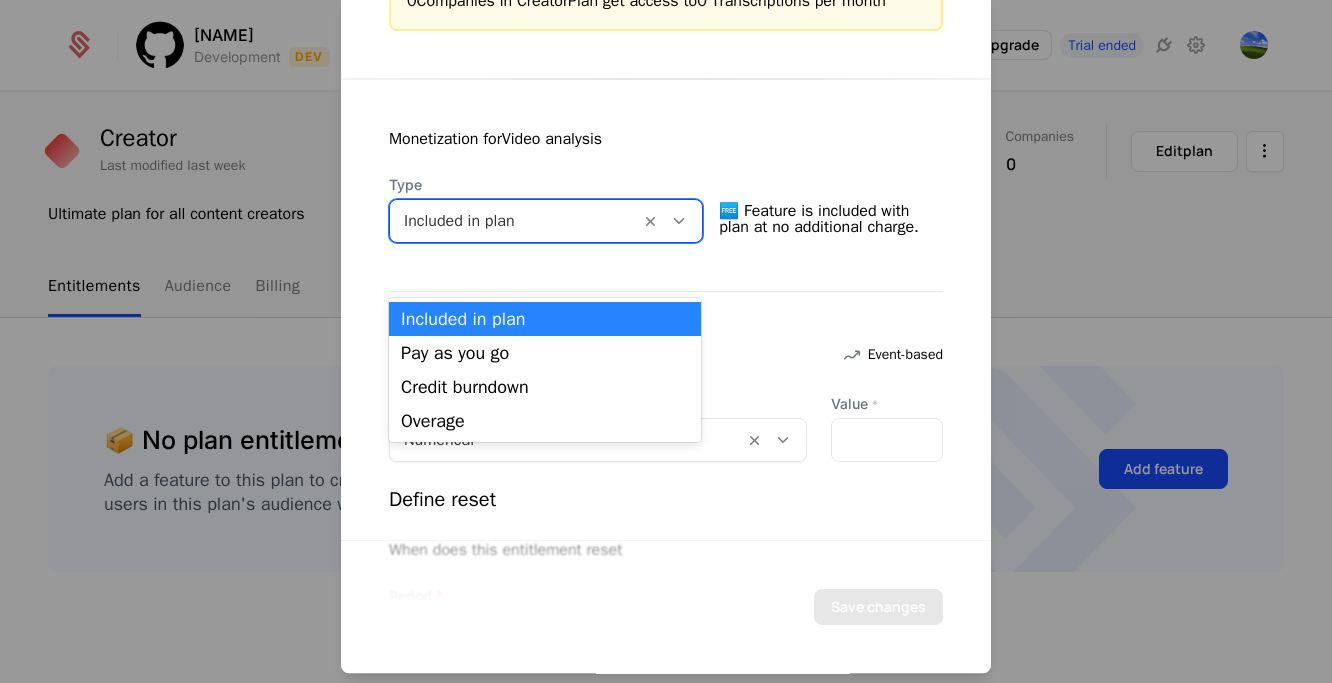 click at bounding box center [679, 221] 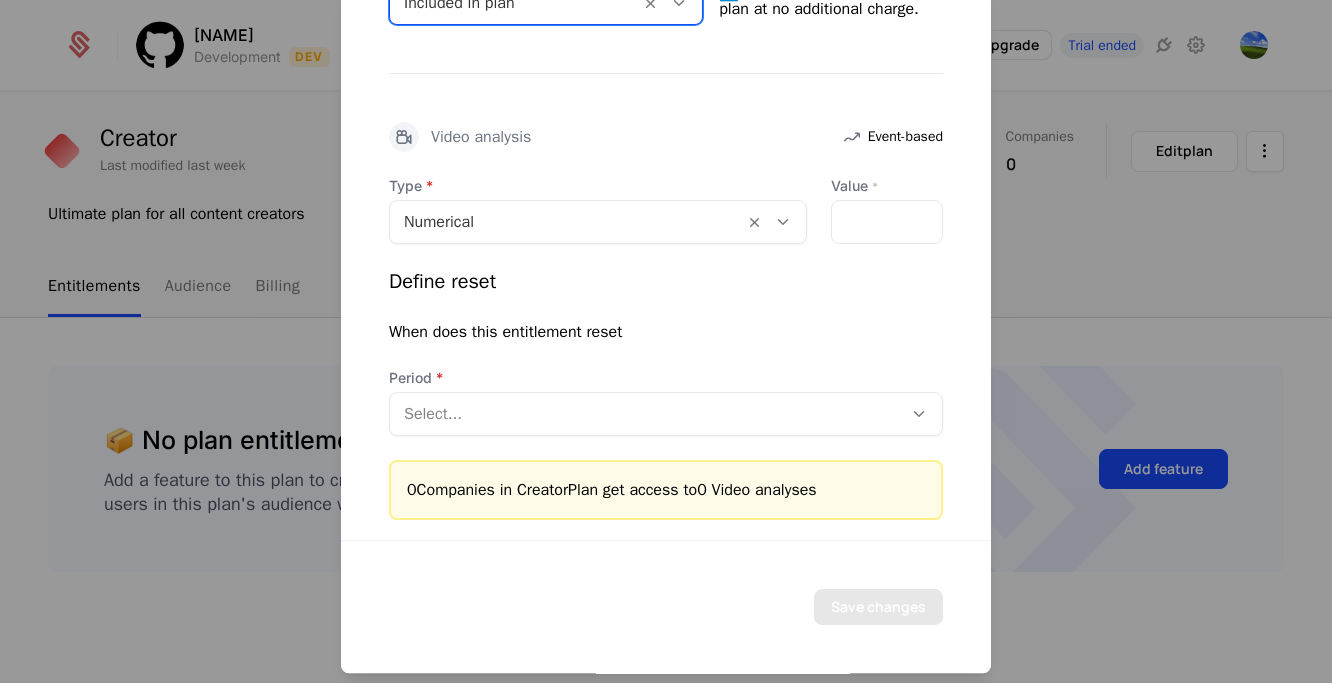 scroll, scrollTop: 3069, scrollLeft: 0, axis: vertical 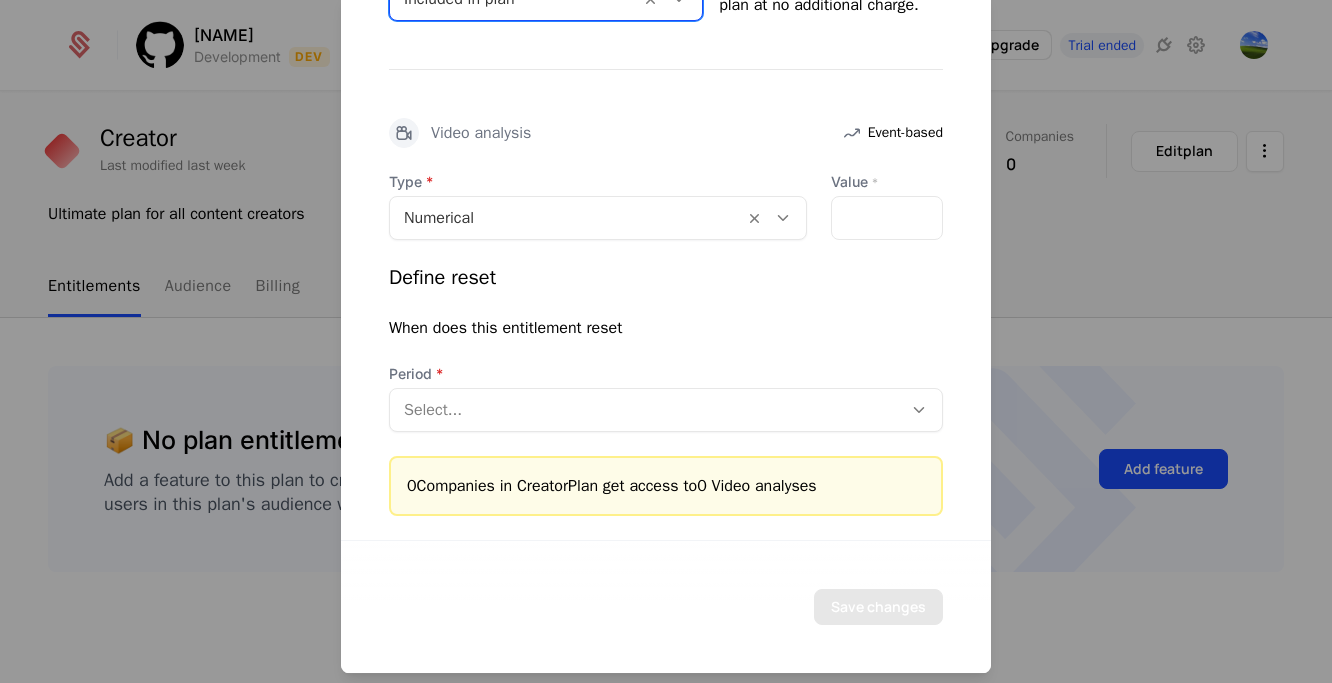 click at bounding box center [646, 410] 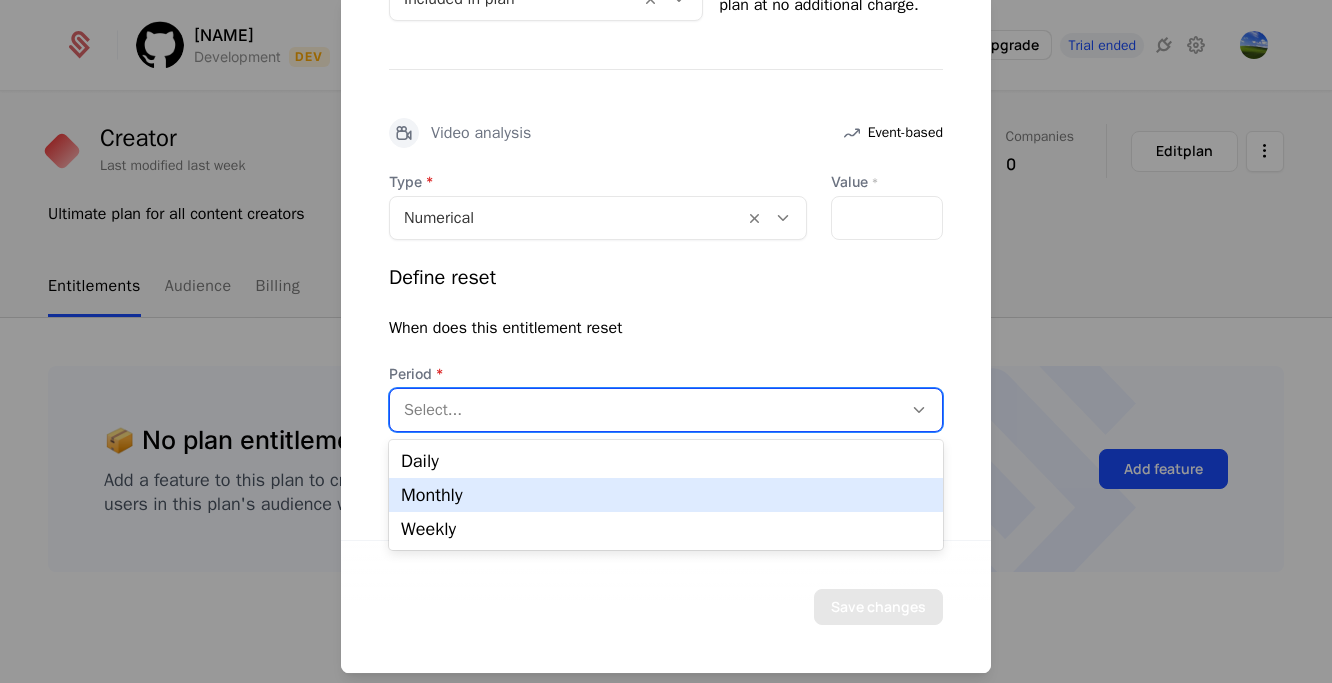 click on "Monthly" at bounding box center (666, 495) 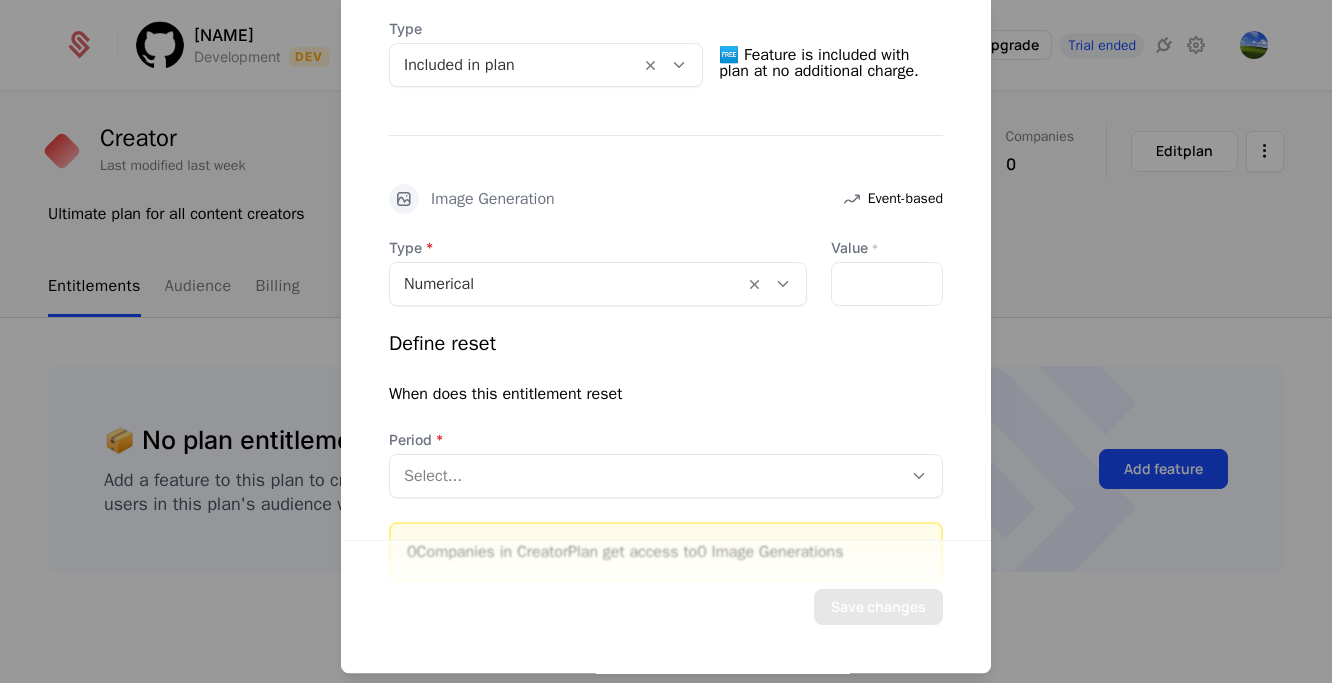 scroll, scrollTop: 637, scrollLeft: 0, axis: vertical 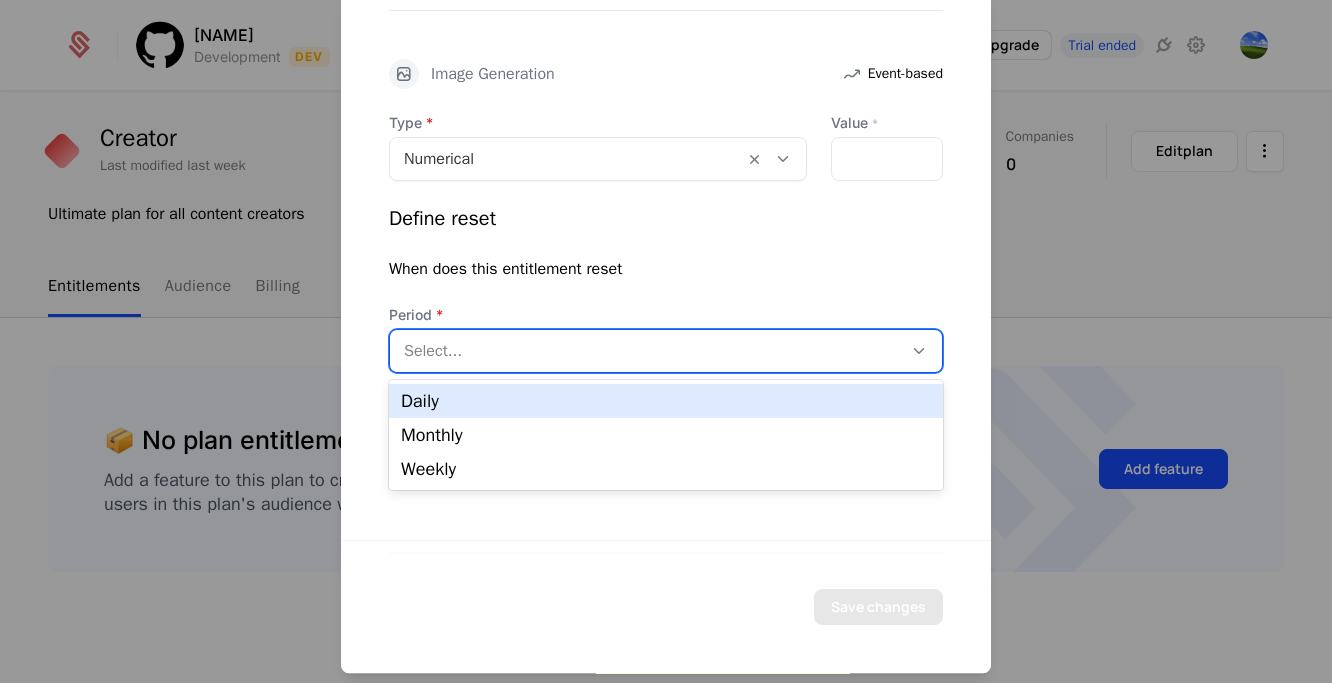 click on "Select..." at bounding box center (666, 351) 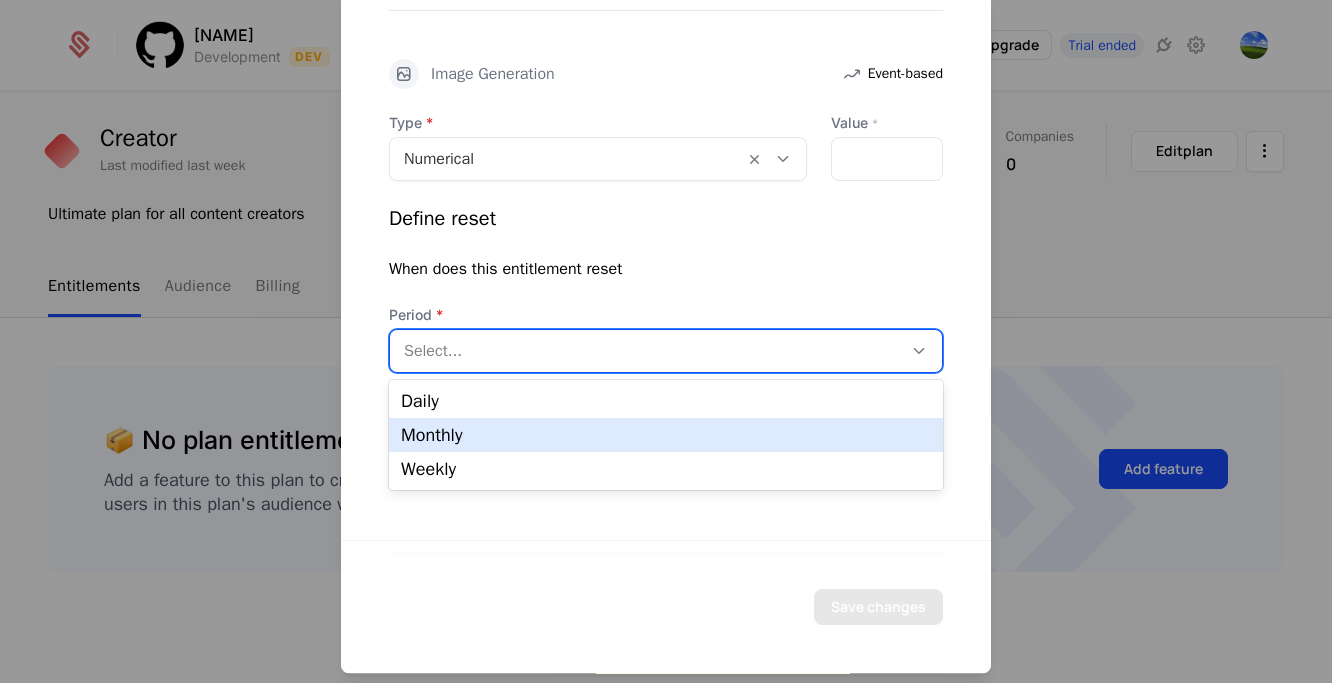 click on "Monthly" at bounding box center [666, 435] 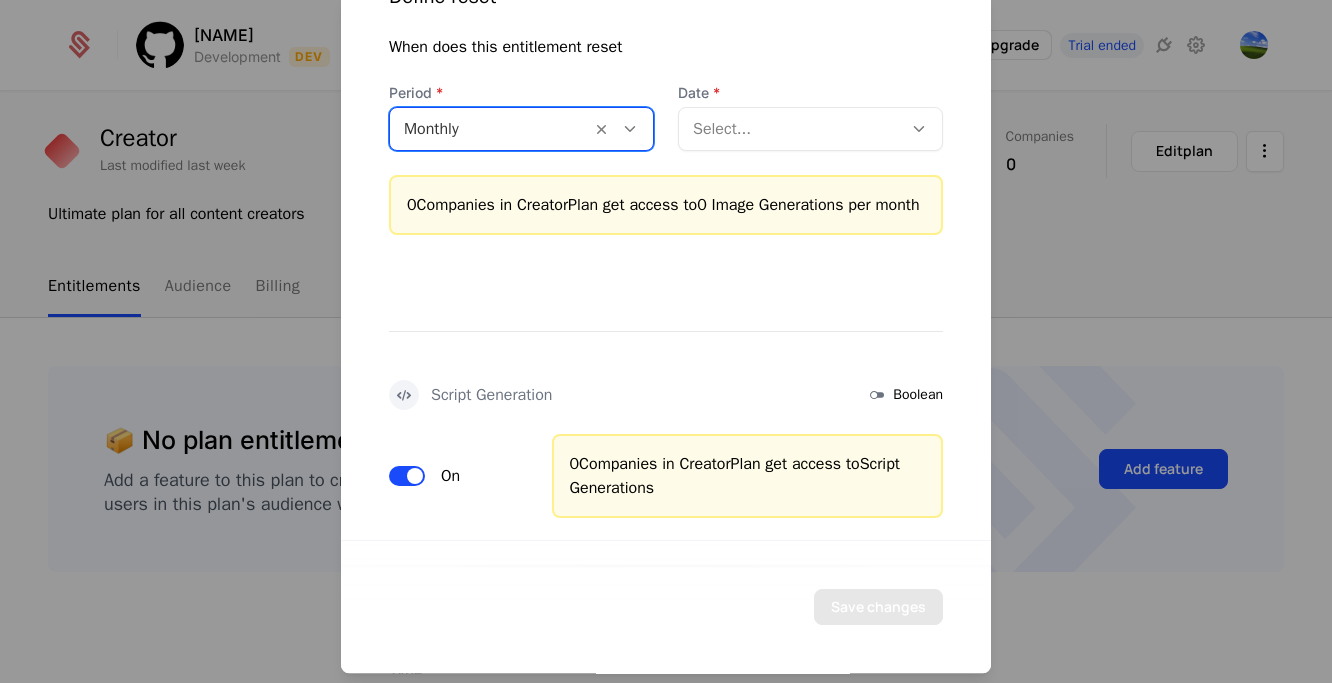 scroll, scrollTop: 818, scrollLeft: 0, axis: vertical 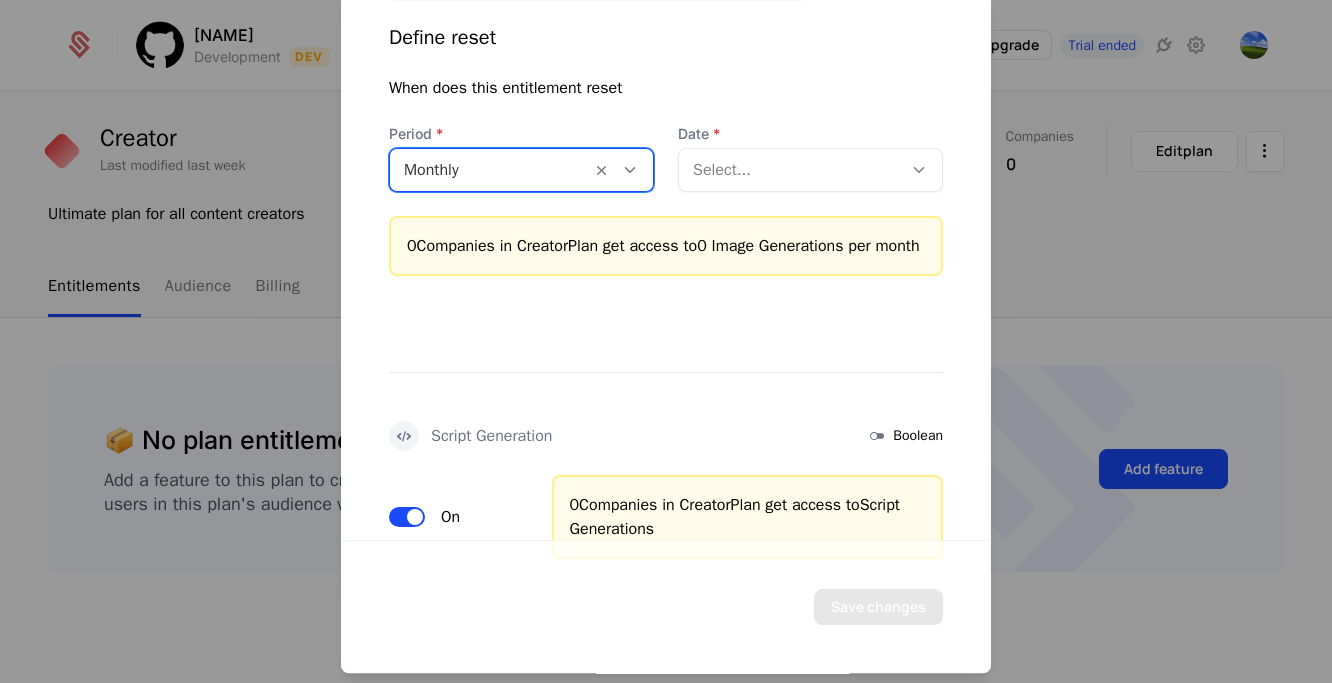 click at bounding box center [790, 170] 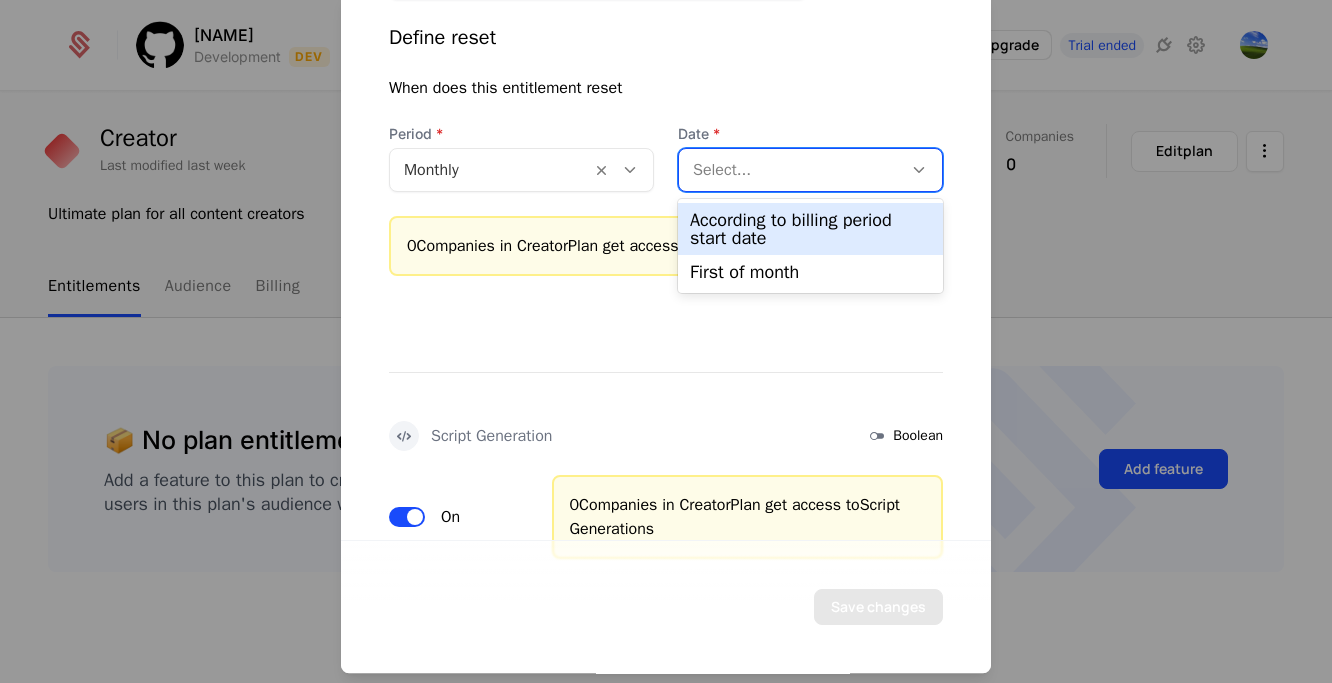 click on "According to billing period start date" at bounding box center (810, 229) 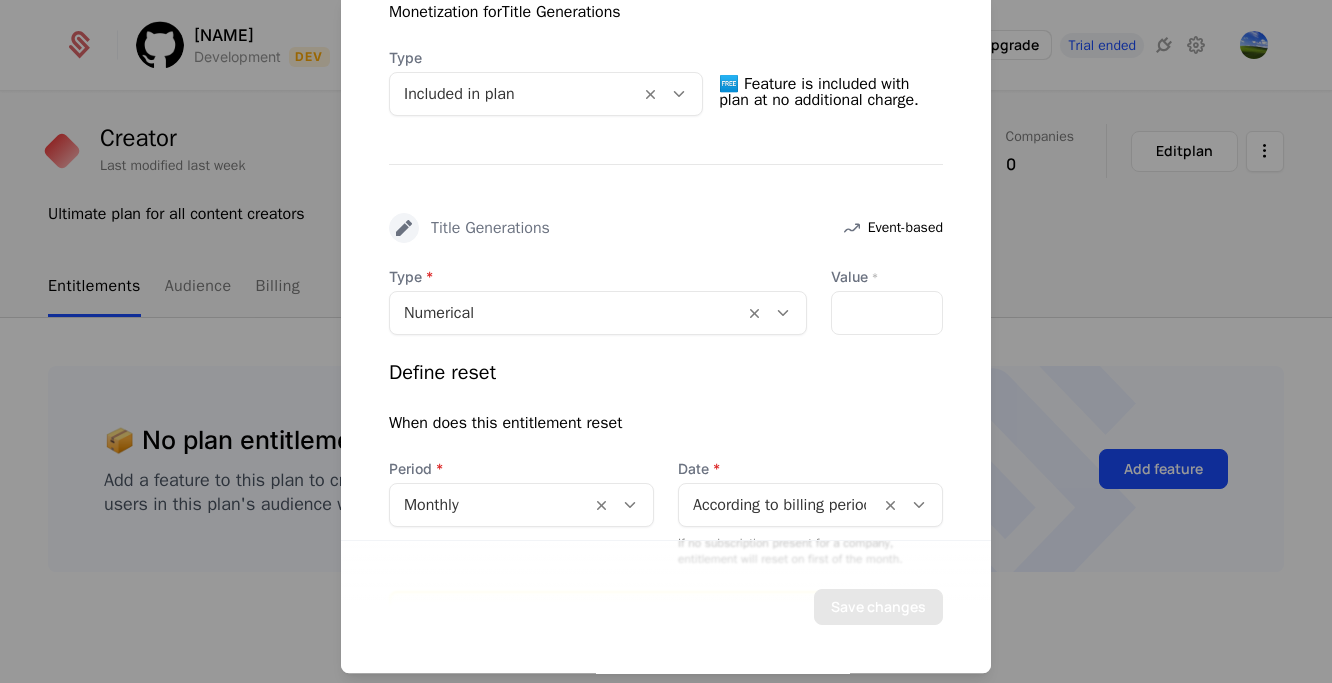 scroll, scrollTop: 1516, scrollLeft: 0, axis: vertical 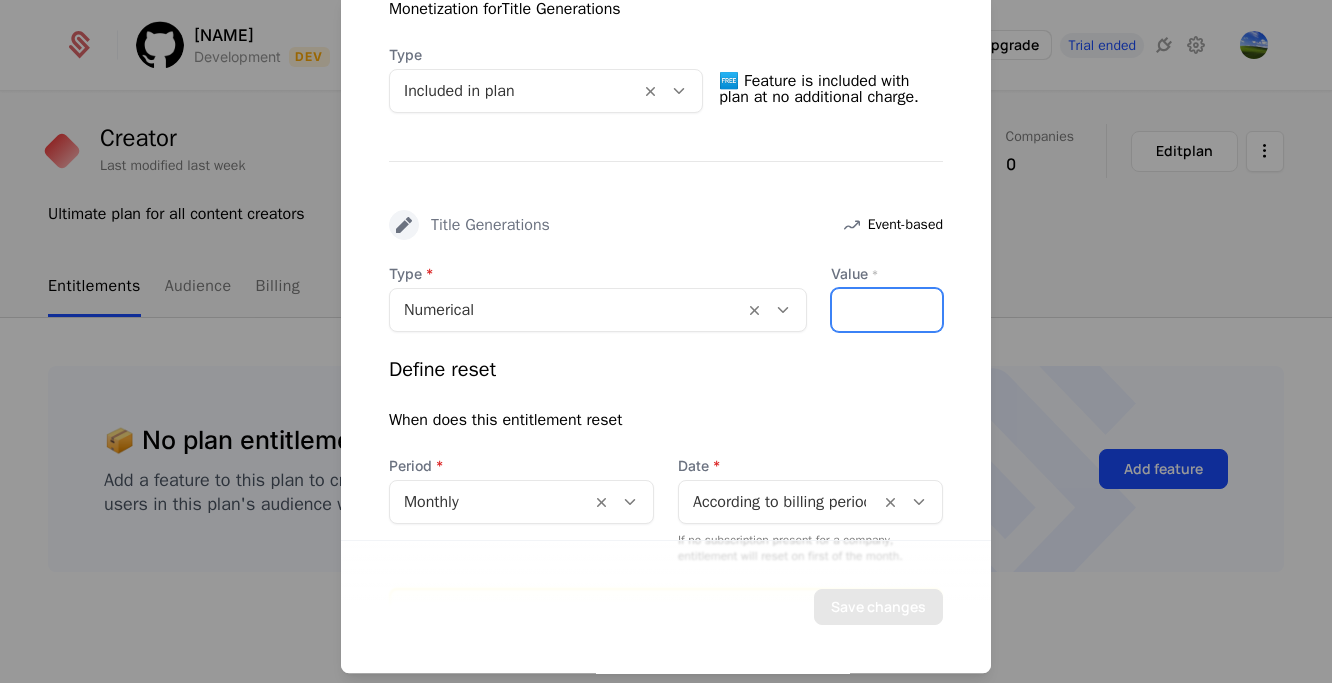 click on "*" at bounding box center (887, 310) 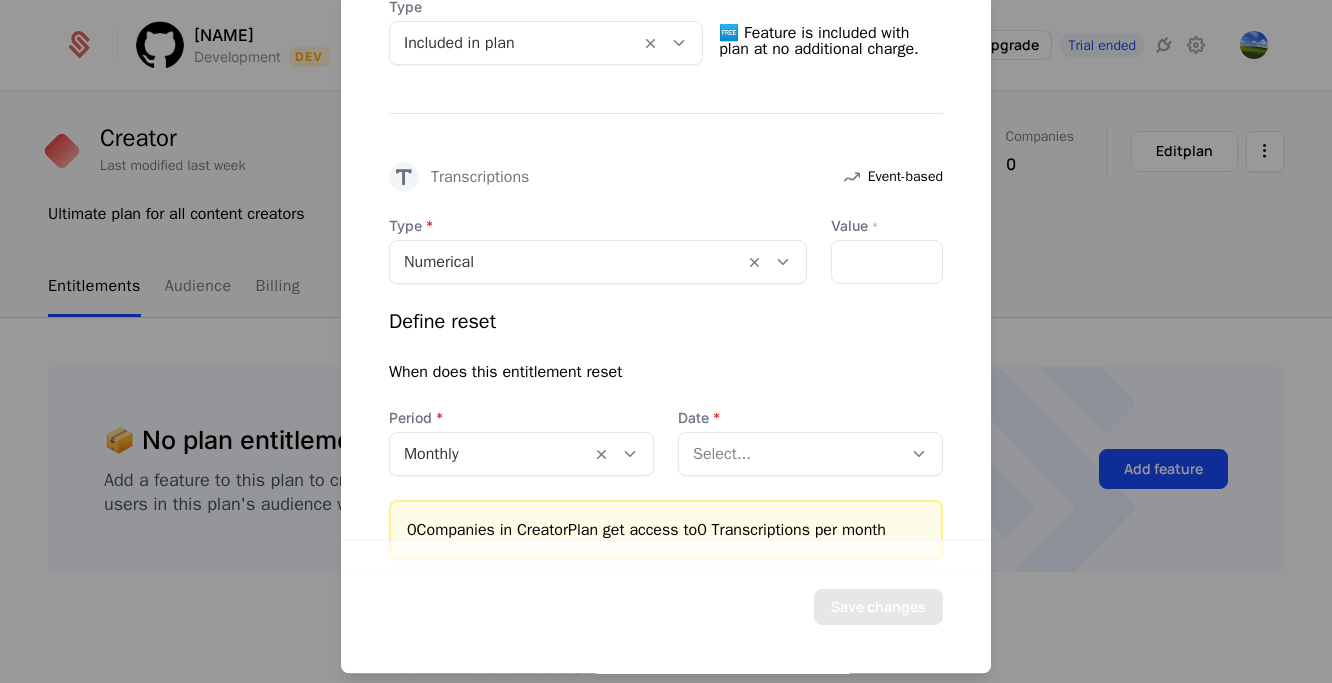 scroll, scrollTop: 2333, scrollLeft: 0, axis: vertical 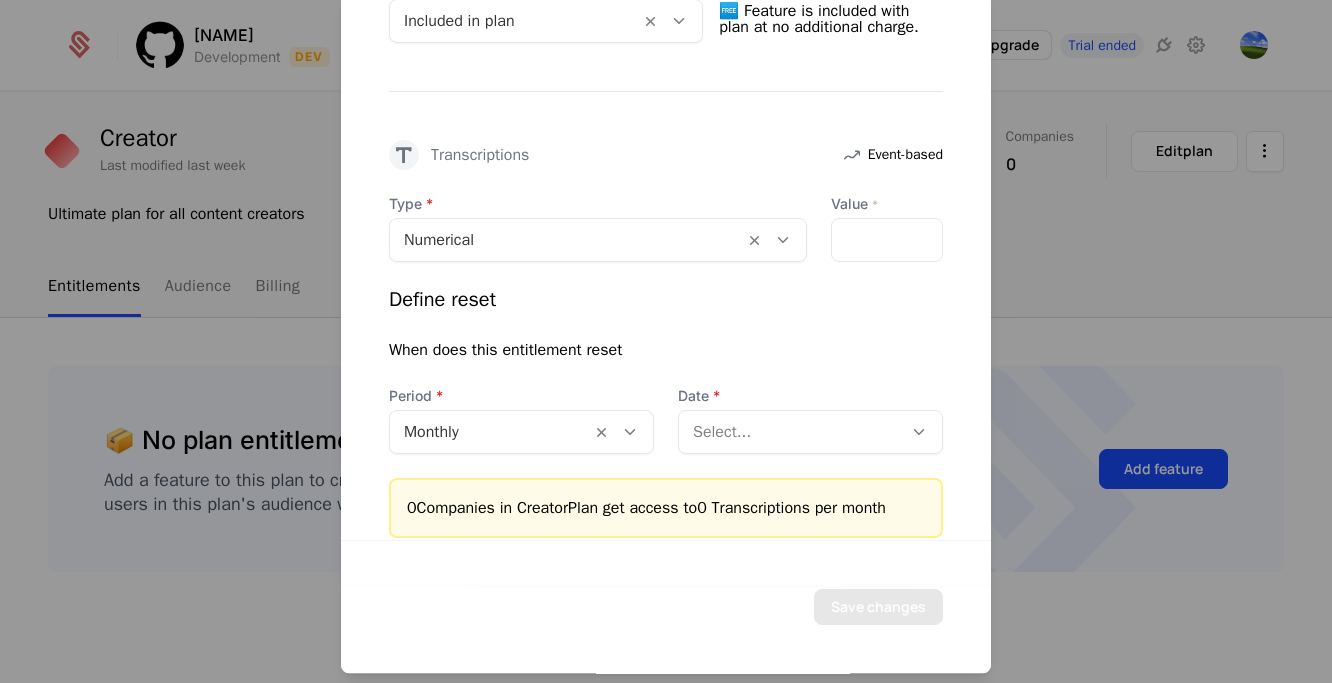 type on "**" 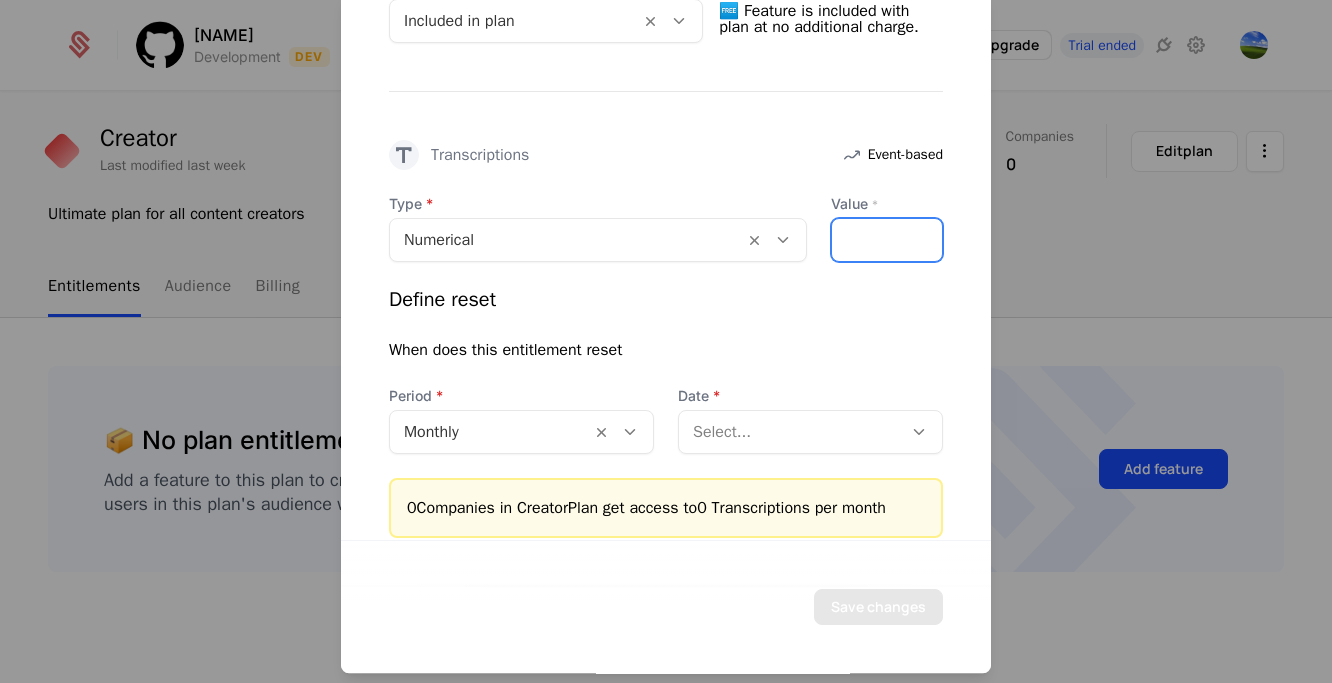 click on "*" at bounding box center [887, 240] 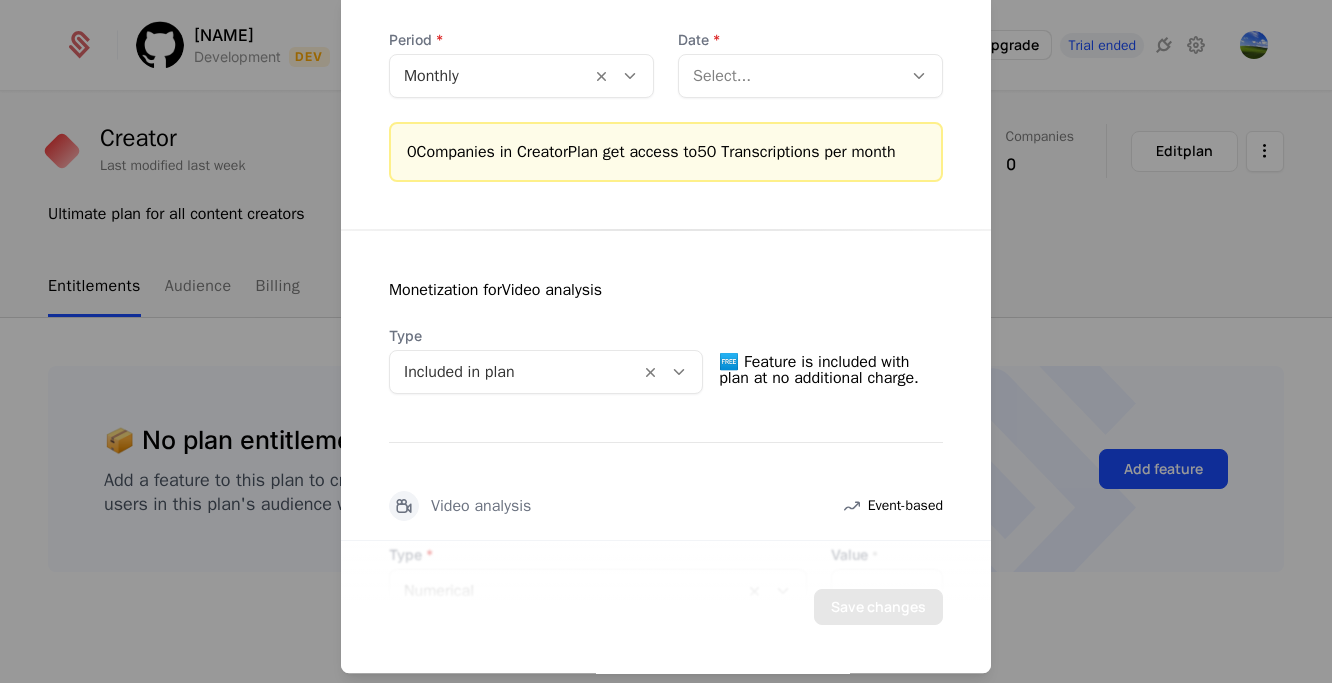 scroll, scrollTop: 2728, scrollLeft: 0, axis: vertical 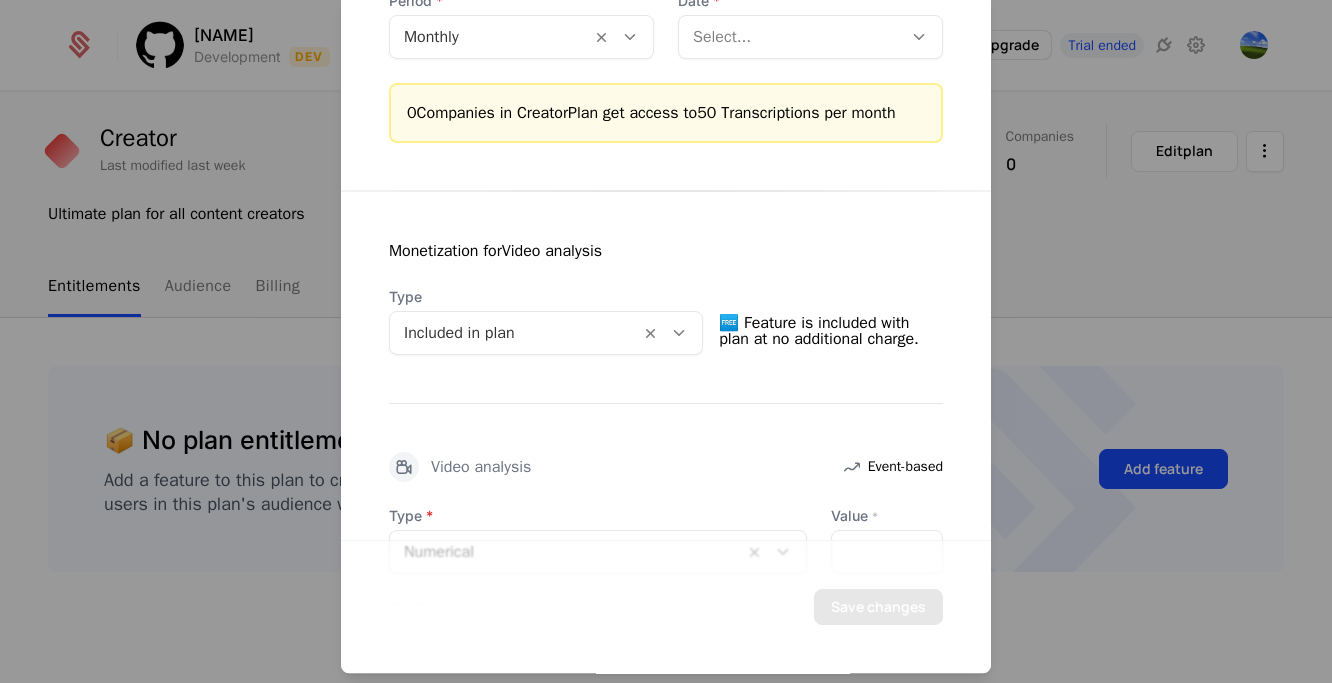 type on "**" 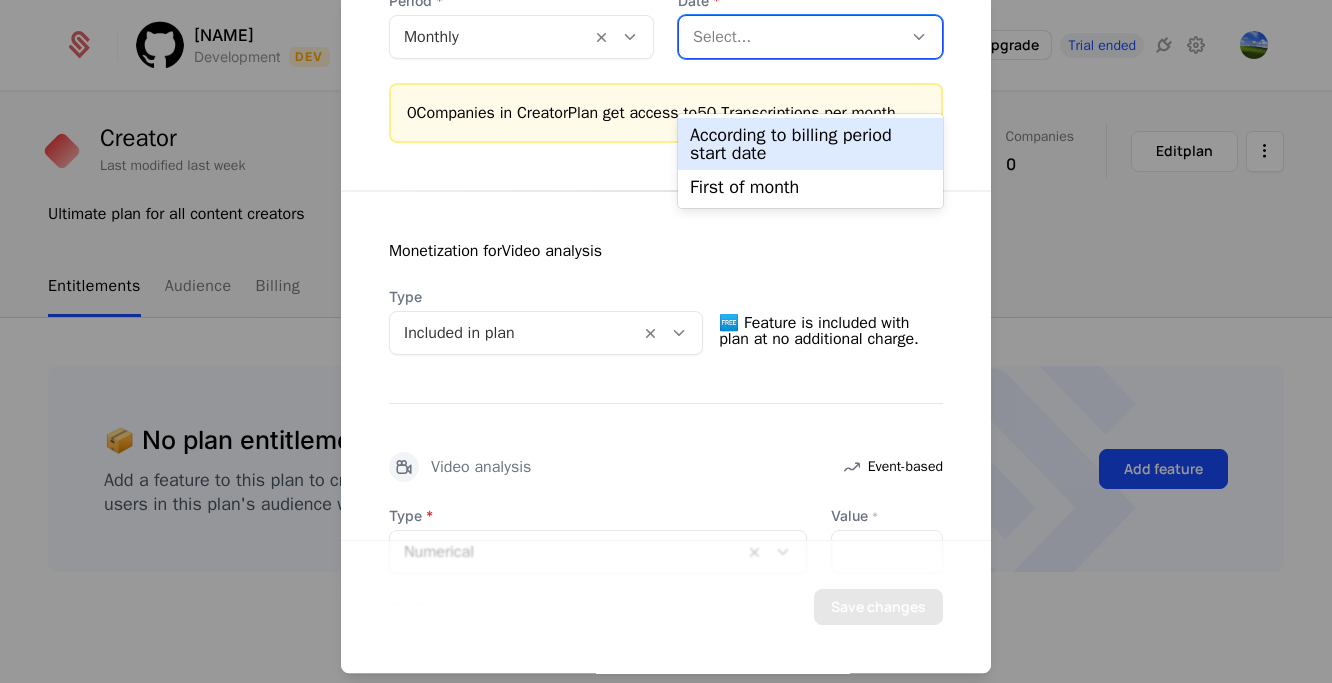 click on "According to billing period start date" at bounding box center (810, 144) 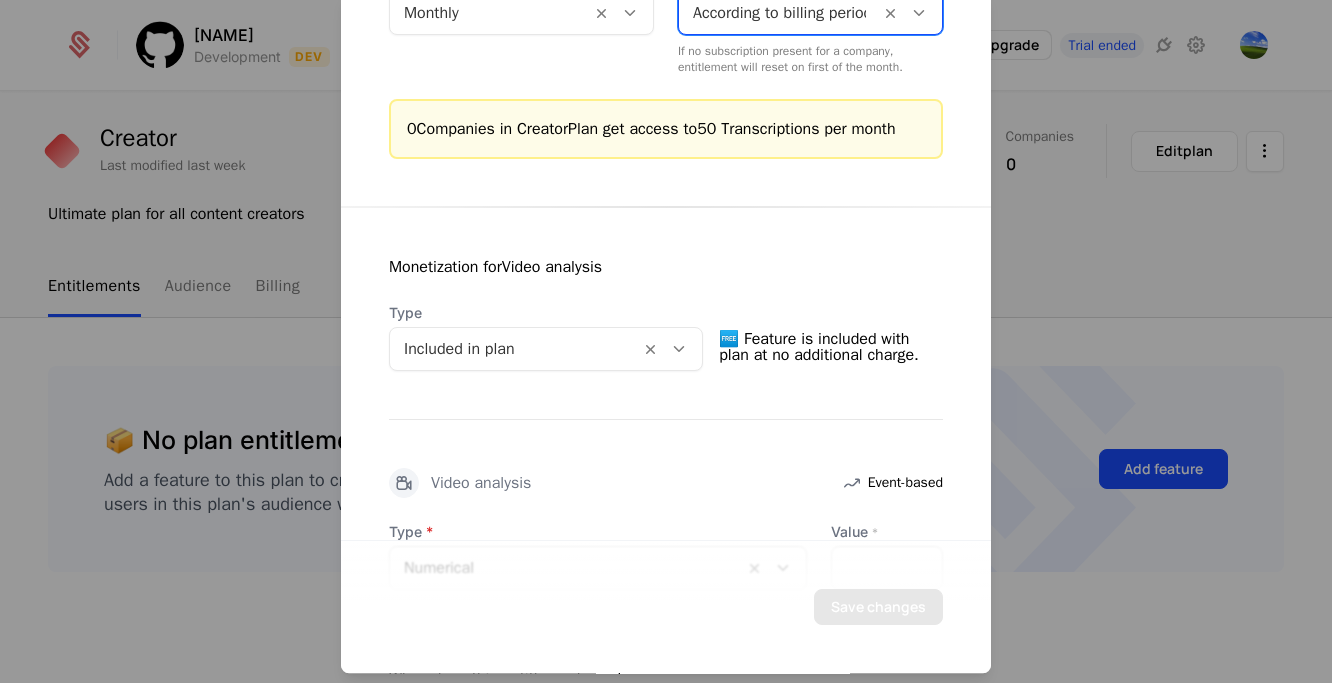 scroll, scrollTop: 2955, scrollLeft: 0, axis: vertical 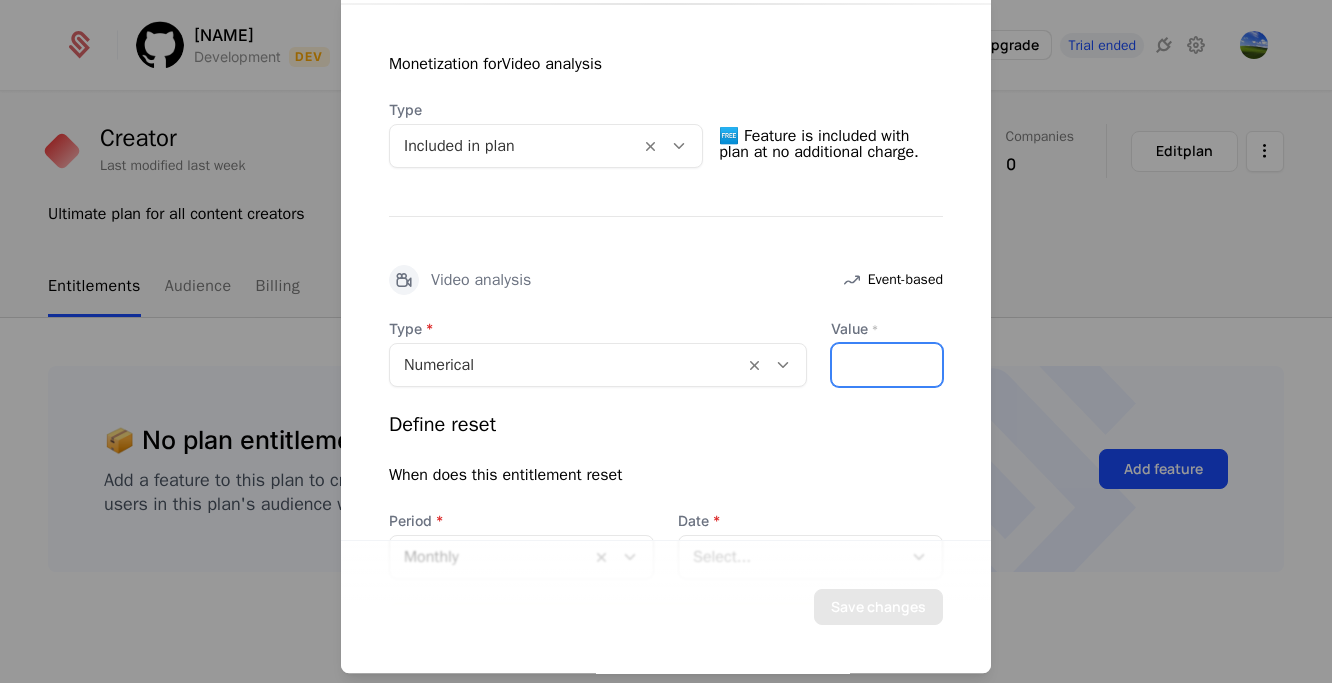 click on "*" at bounding box center (887, 365) 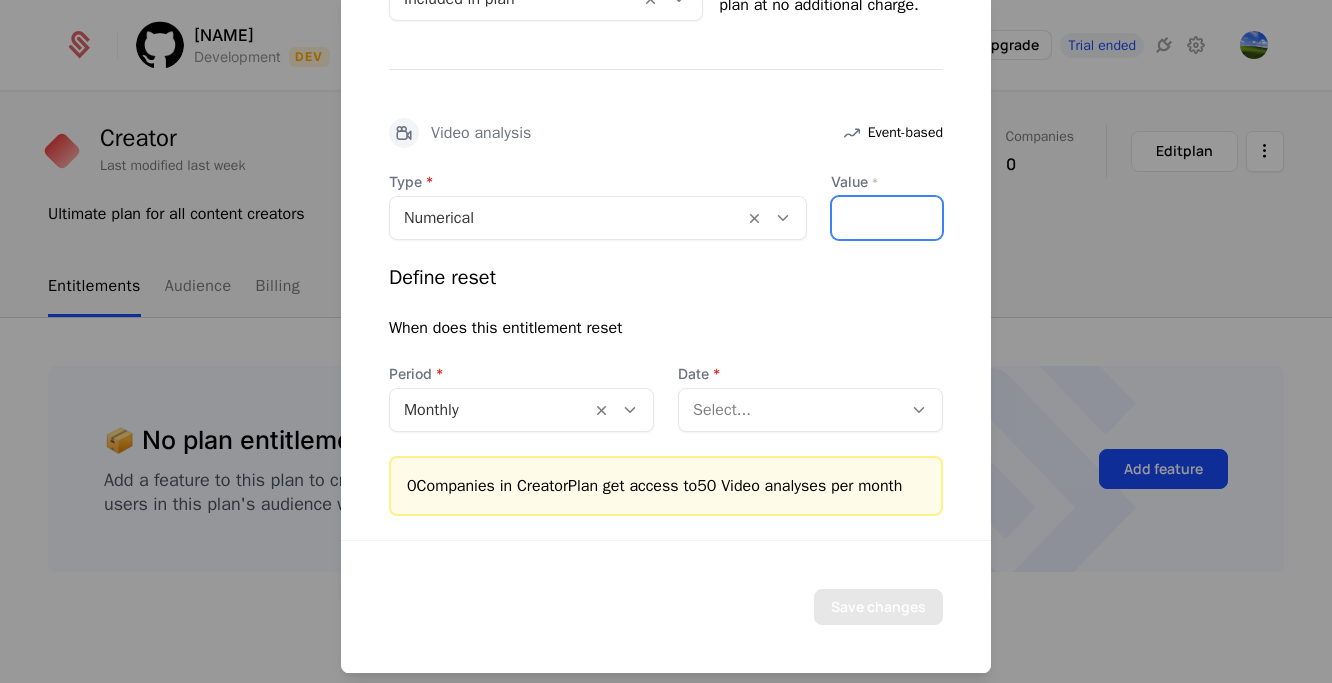 scroll, scrollTop: 3197, scrollLeft: 0, axis: vertical 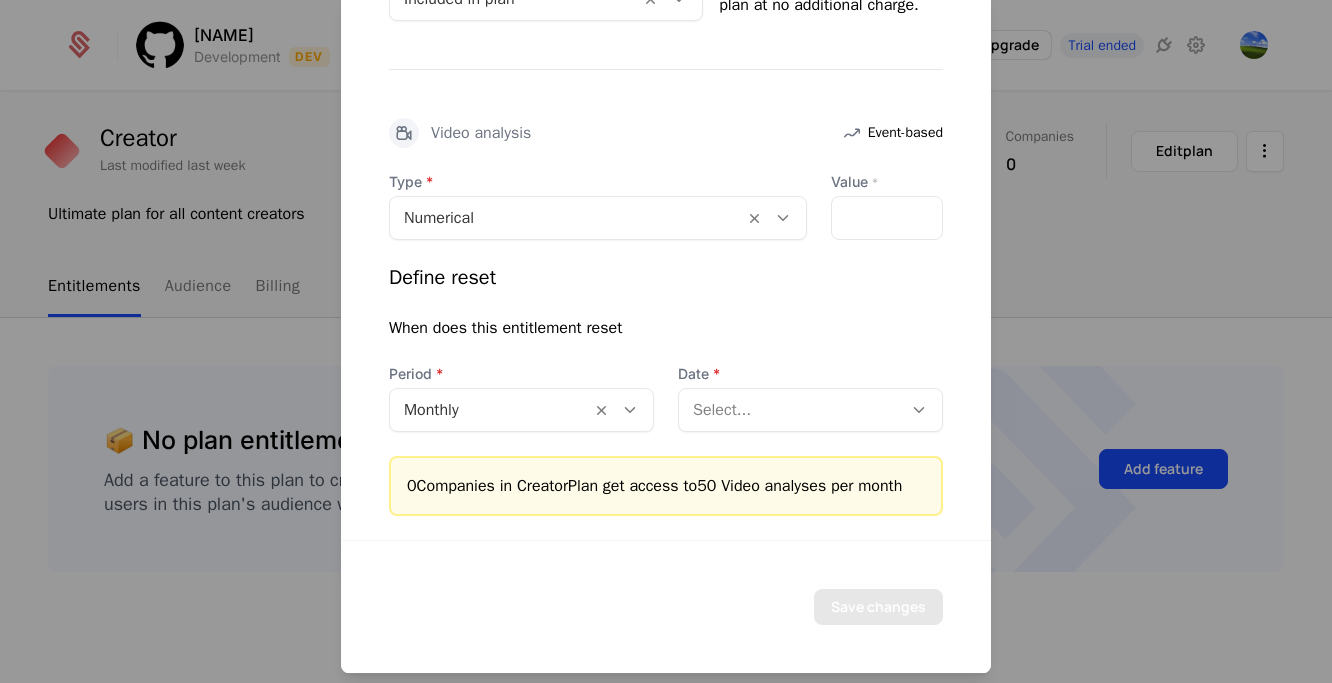 click at bounding box center (790, 410) 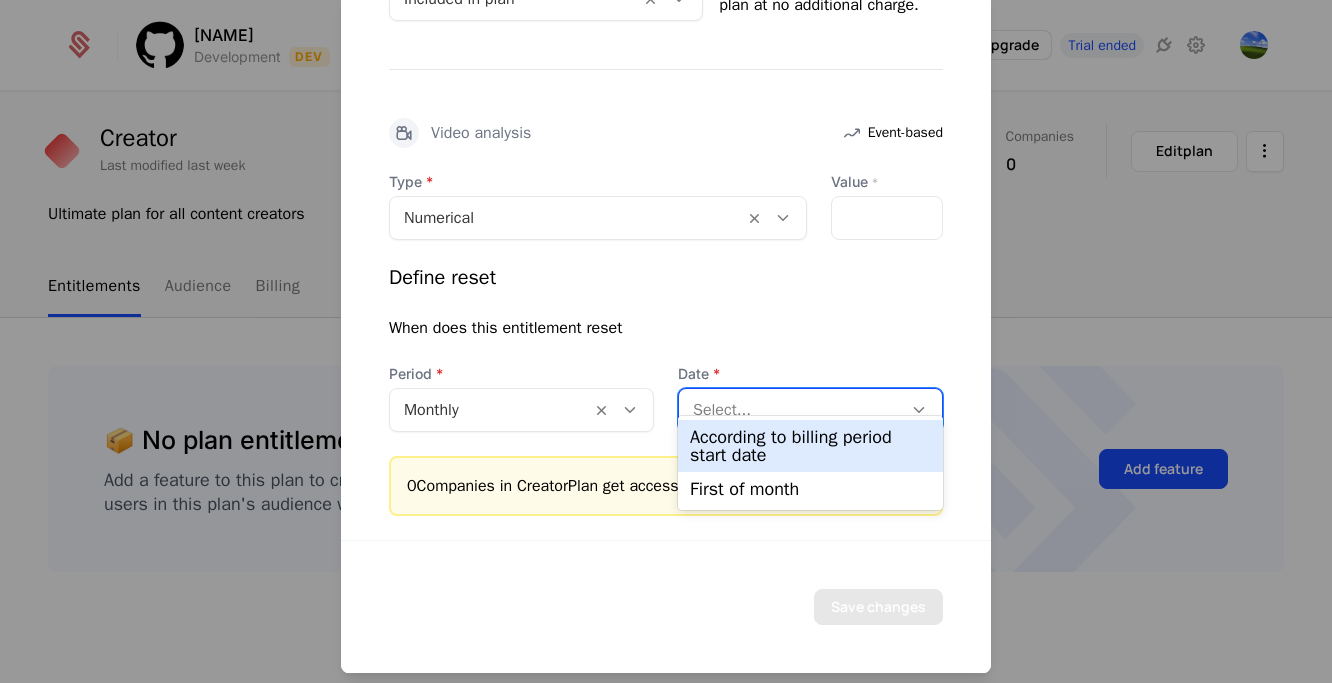 click on "According to billing period start date" at bounding box center (810, 446) 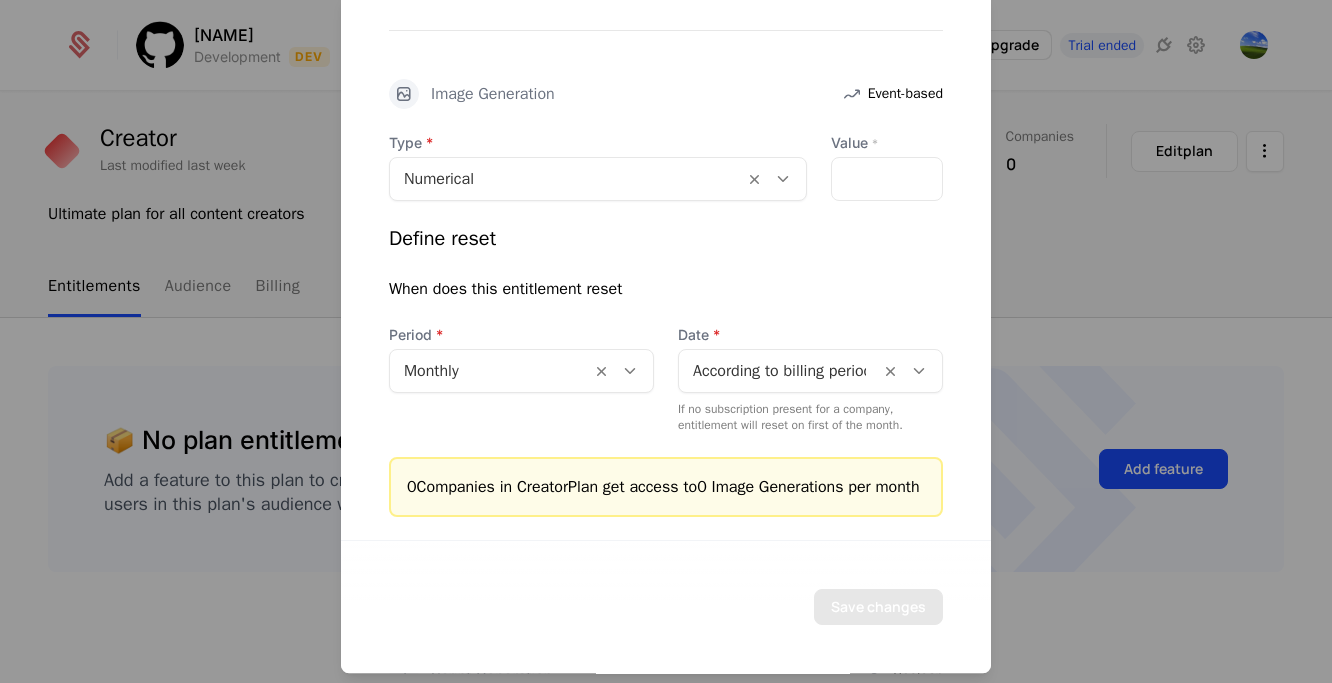 scroll, scrollTop: 628, scrollLeft: 0, axis: vertical 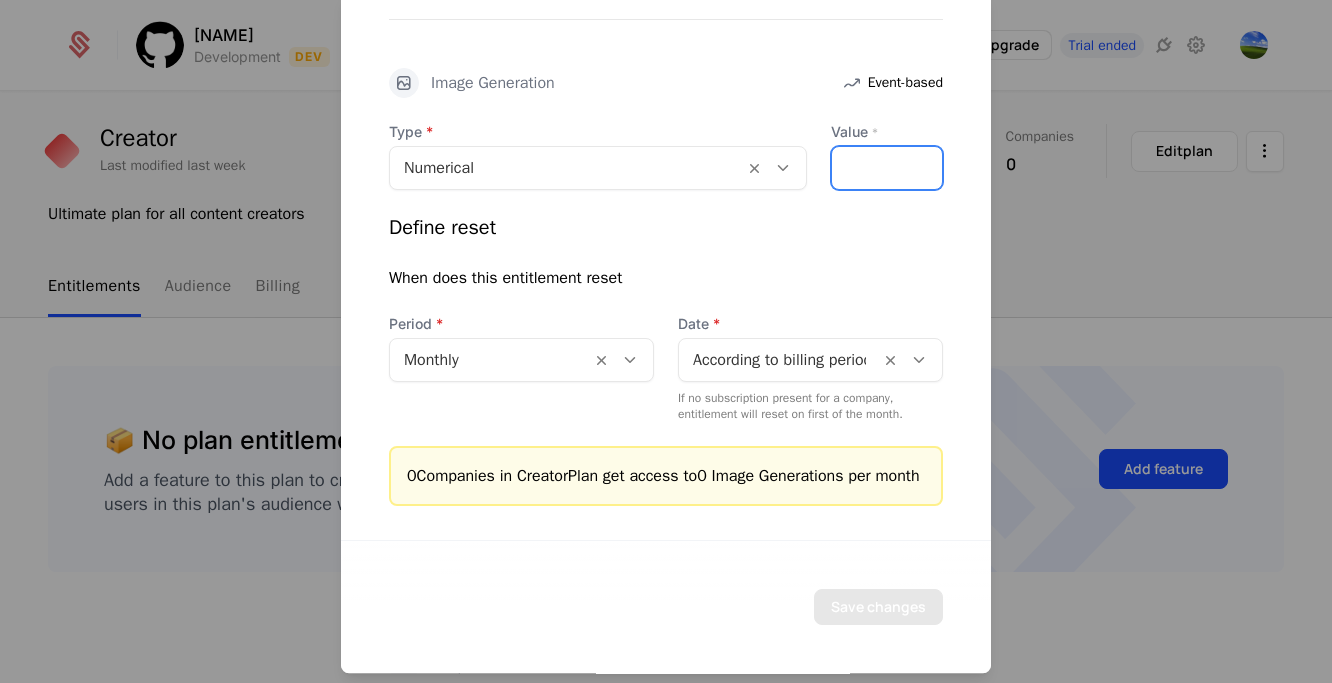 click on "*" at bounding box center [887, 168] 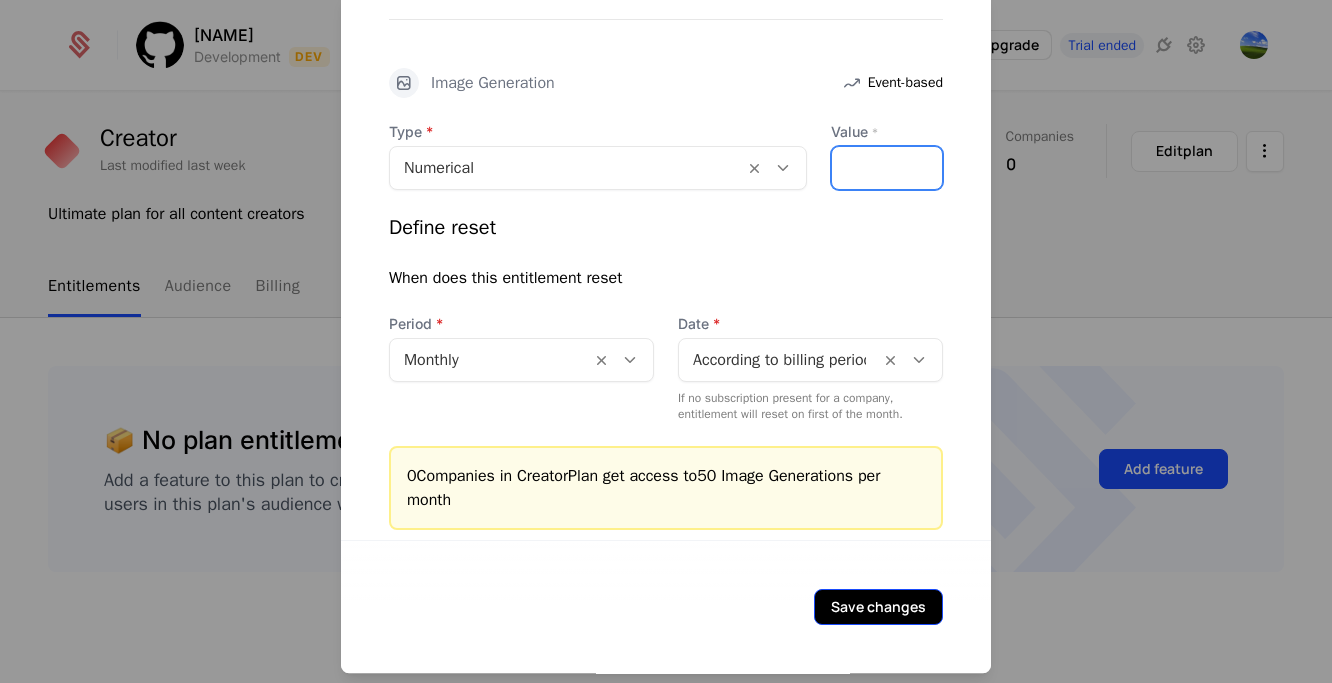 type on "**" 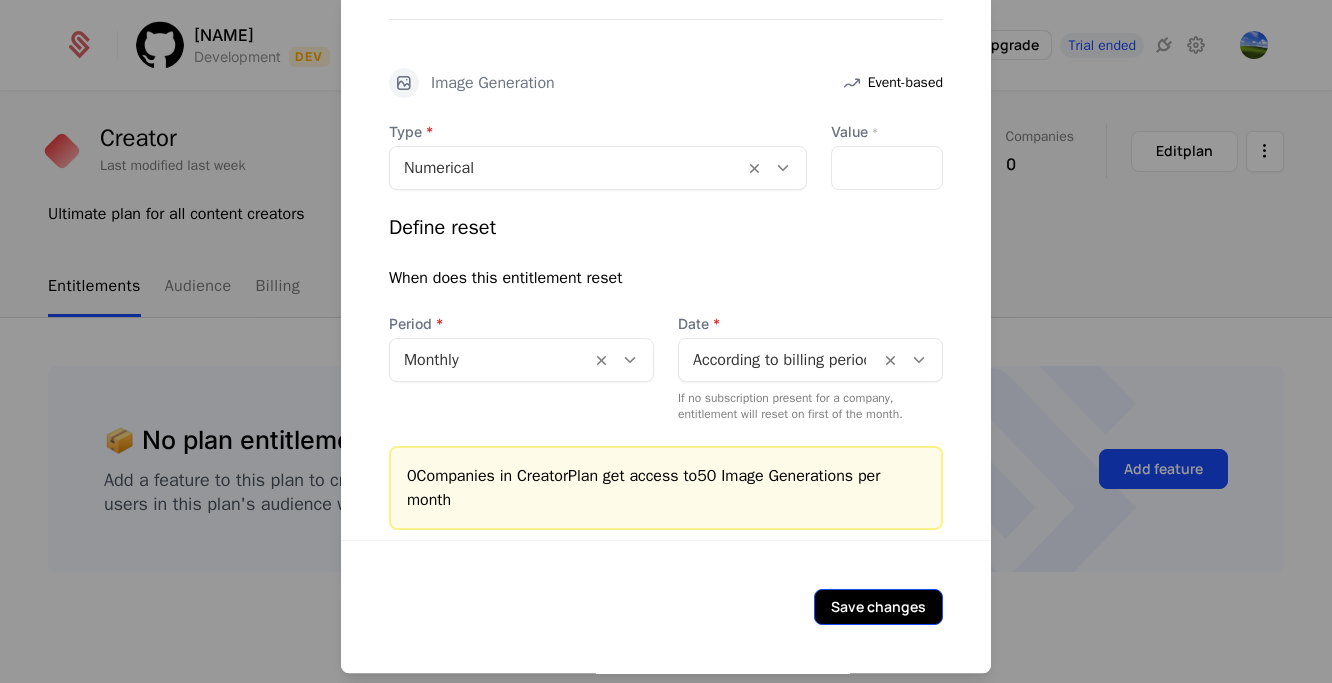 click on "Save changes" at bounding box center (878, 607) 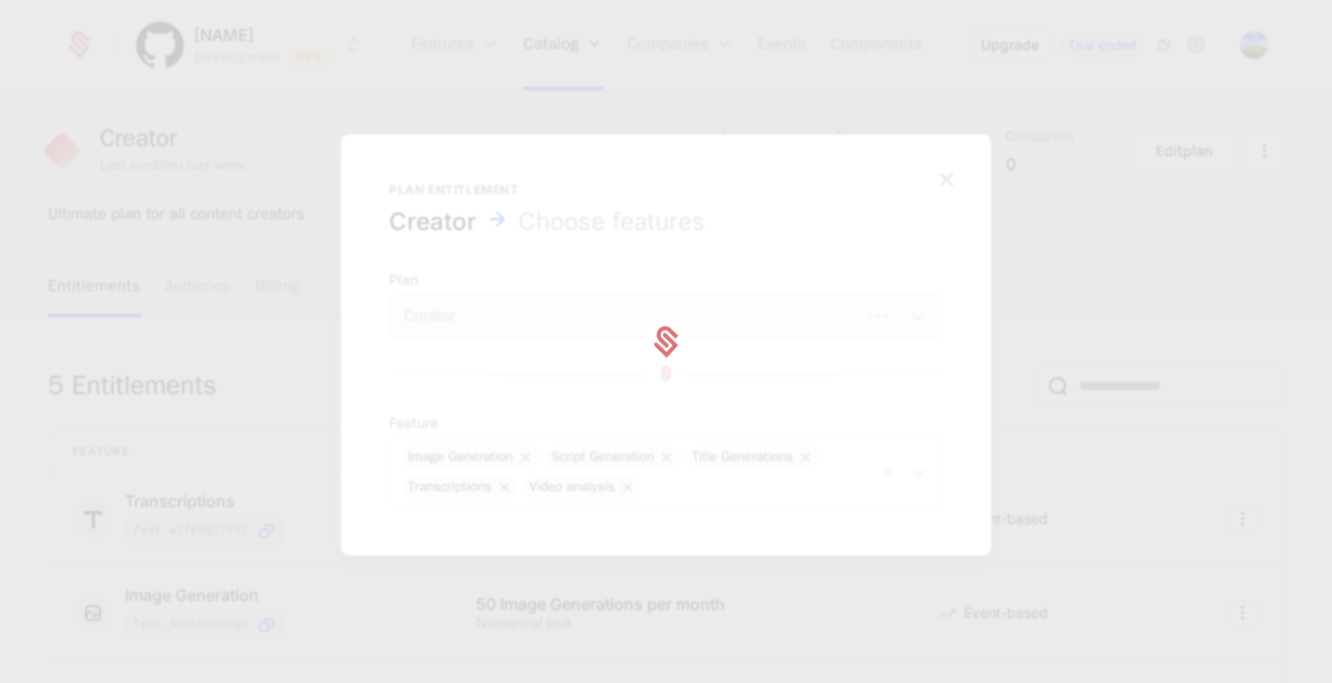 scroll, scrollTop: 0, scrollLeft: 0, axis: both 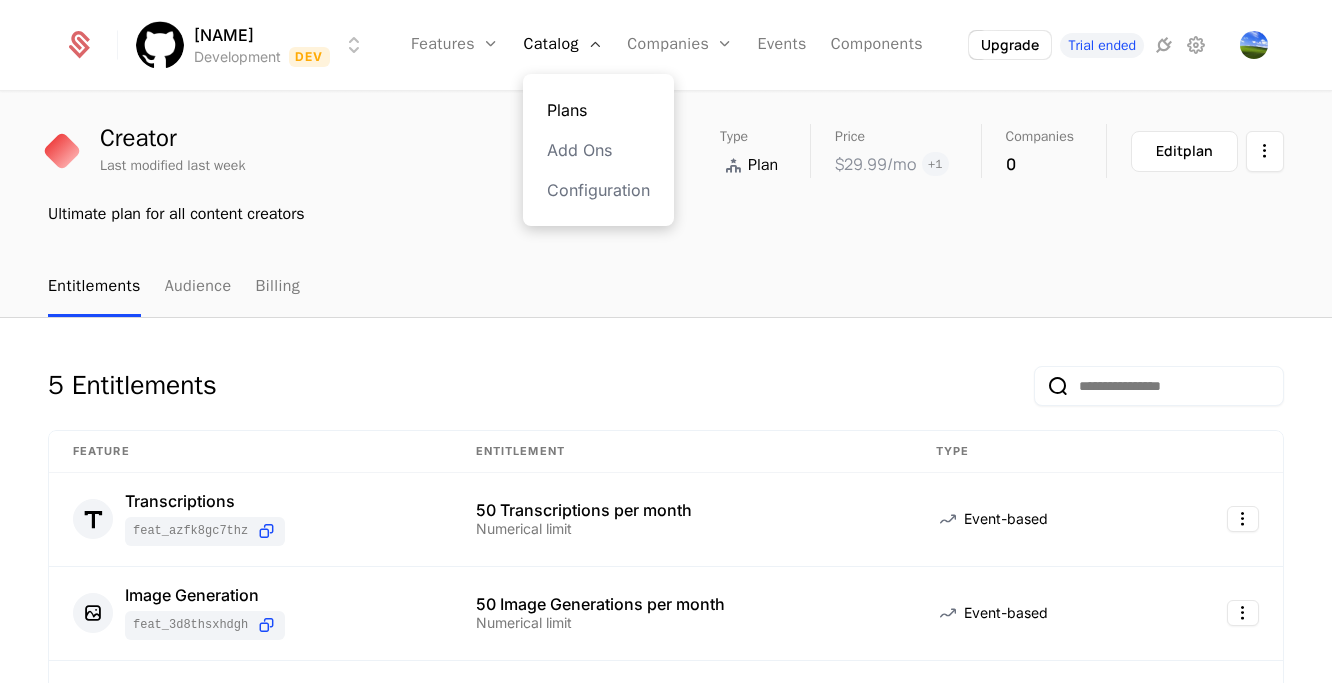 click on "Plans" at bounding box center (598, 110) 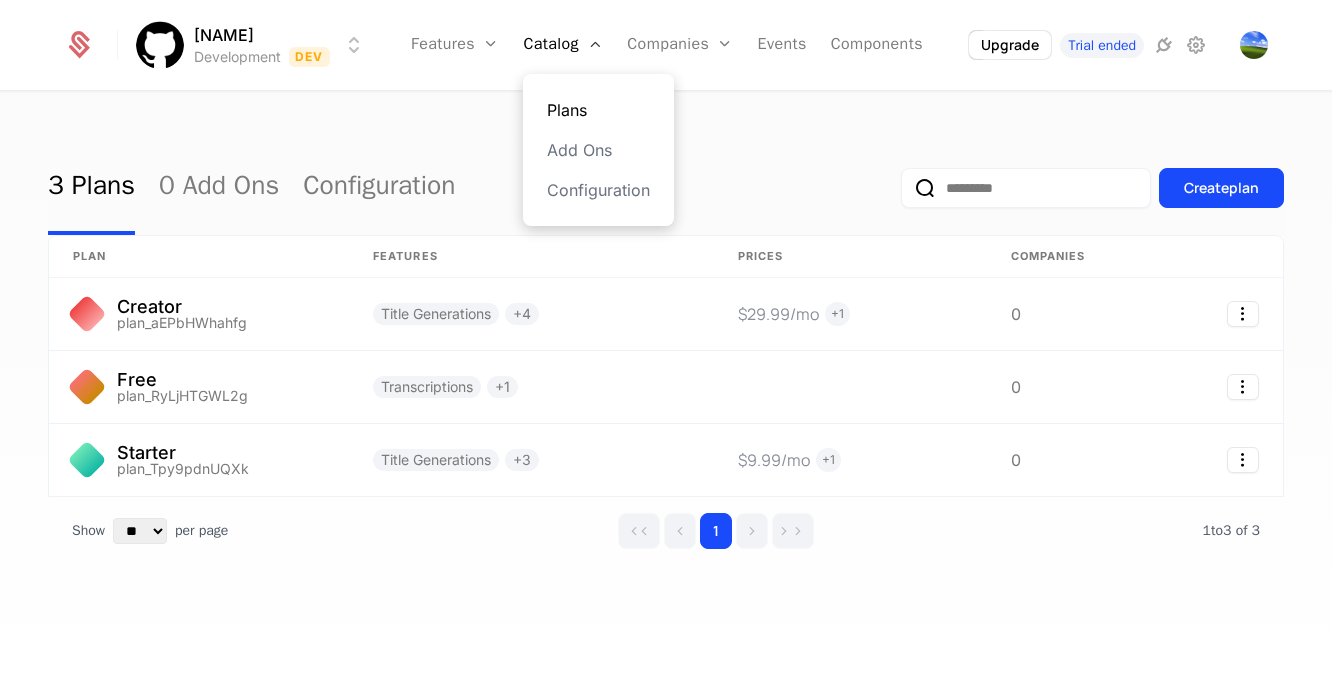 click on "Plans" at bounding box center [598, 110] 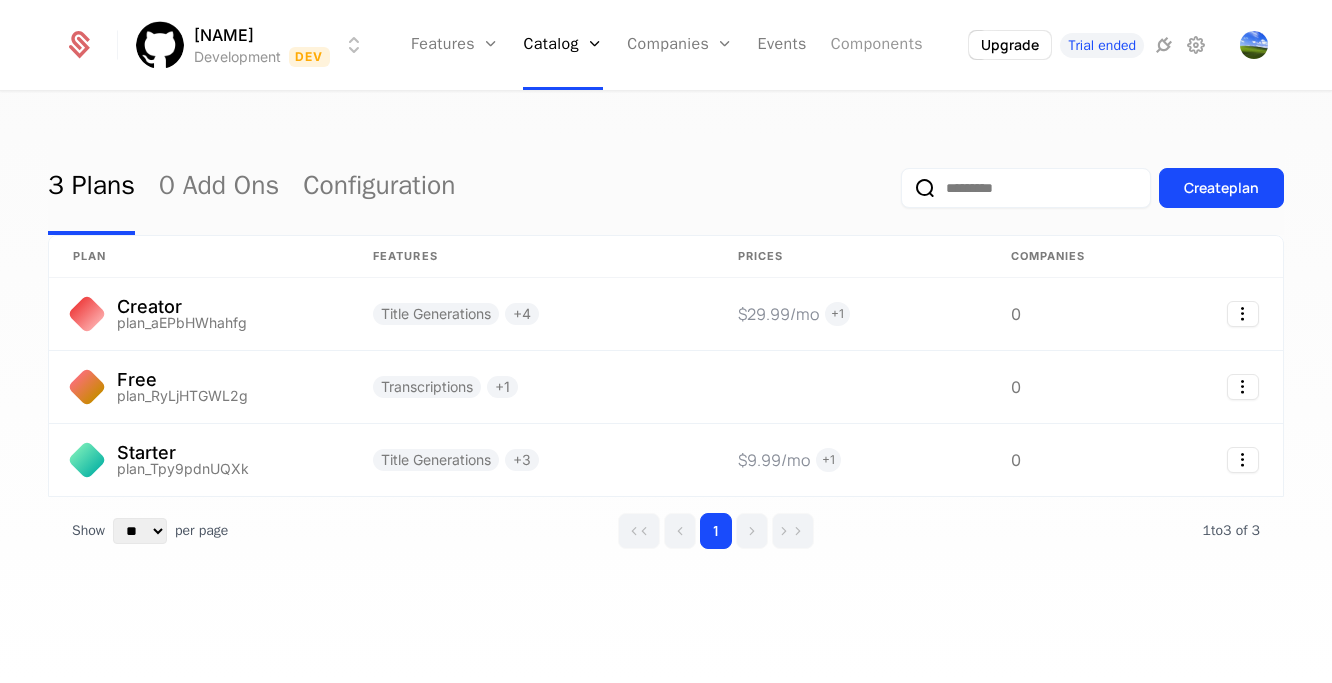click on "Components" at bounding box center [877, 45] 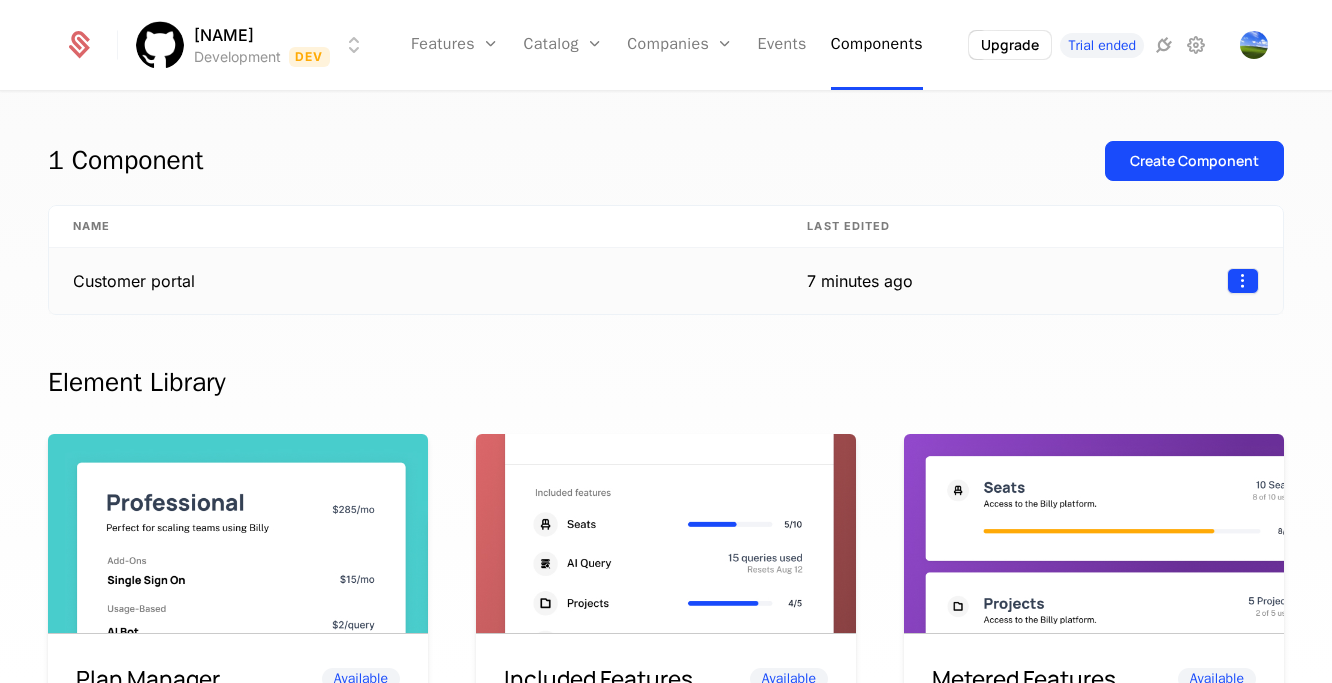 click on "dakom0 Development Dev Features Features Flags Catalog Plans Add Ons Configuration Companies Companies Users Events Components Upgrade Trial ended 1 Component Create Component Name Last edited Customer portal 7 minutes ago Element Library Plan Manager Available See current plan, add ons, and usage-based charges. Included Features Available See all features the user has access to with associated limits and usage Metered Features Available Detailed view of feature usage and limits with upgrade buttons. Plans Table Available Provide an intuitive upgrade path by surfacing current and live plans. Upcoming Bill Available See estimated upcoming bill based on current entitlements and usage. Invoices Available See a list of recent invoices sent to the user. Click to view detail. Payment Method Available See and easily edit current payment method on file. Usage Graphs Coming soon Show usage over time to surface usage trends. Public Pricing Page Coming soon
Best Viewed on Desktop mobile device ." at bounding box center (666, 341) 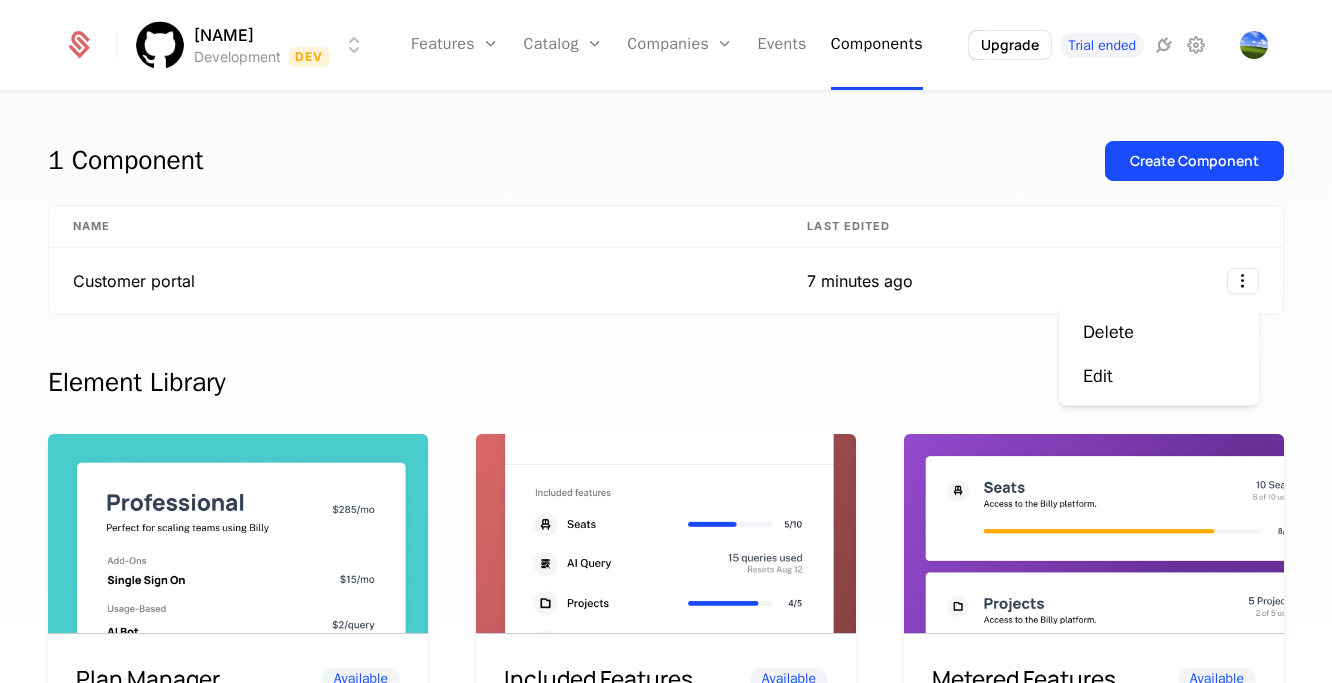 click on "dakom0 Development Dev Features Features Flags Catalog Plans Add Ons Configuration Companies Companies Users Events Components Upgrade Trial ended 1 Component Create Component Name Last edited Customer portal 7 minutes ago Element Library Plan Manager Available See current plan, add ons, and usage-based charges. Included Features Available See all features the user has access to with associated limits and usage Metered Features Available Detailed view of feature usage and limits with upgrade buttons. Plans Table Available Provide an intuitive upgrade path by surfacing current and live plans. Upcoming Bill Available See estimated upcoming bill based on current entitlements and usage. Invoices Available See a list of recent invoices sent to the user. Click to view detail. Payment Method Available See and easily edit current payment method on file. Usage Graphs Coming soon Show usage over time to surface usage trends. Public Pricing Page Coming soon
Best Viewed on Desktop mobile device .   Delete" at bounding box center (666, 341) 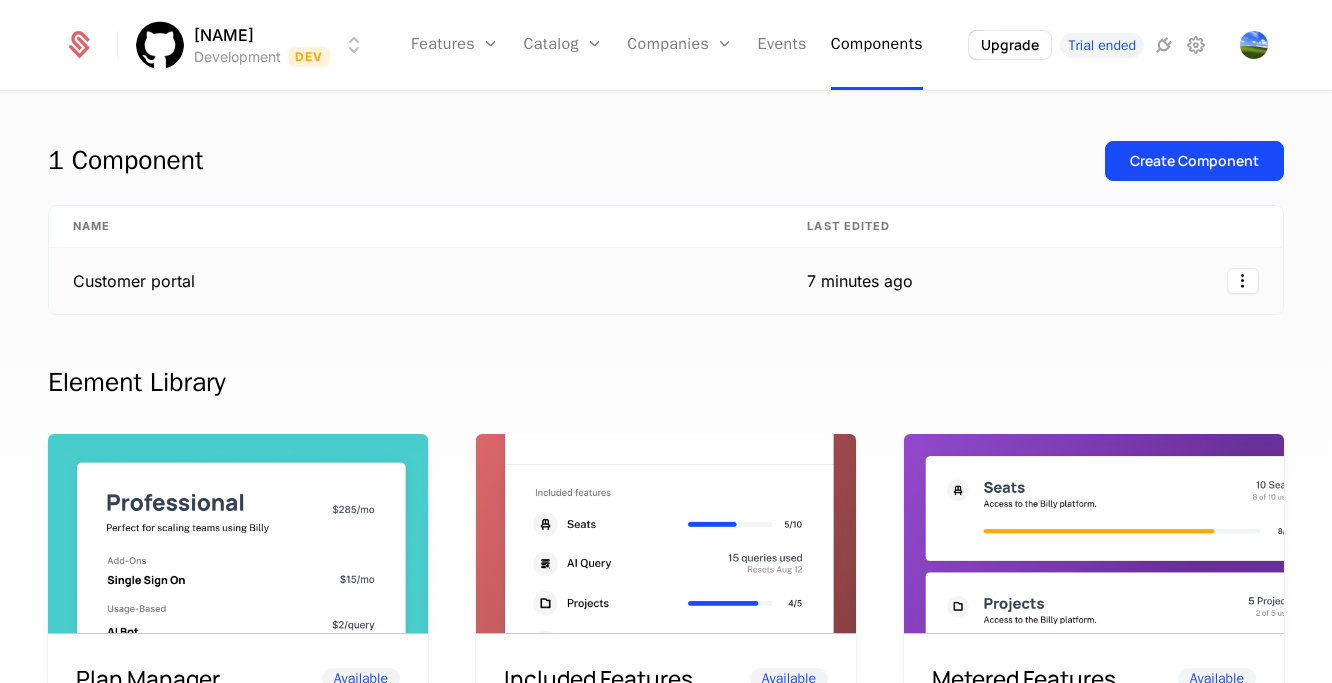 click on "7 minutes ago" at bounding box center [860, 281] 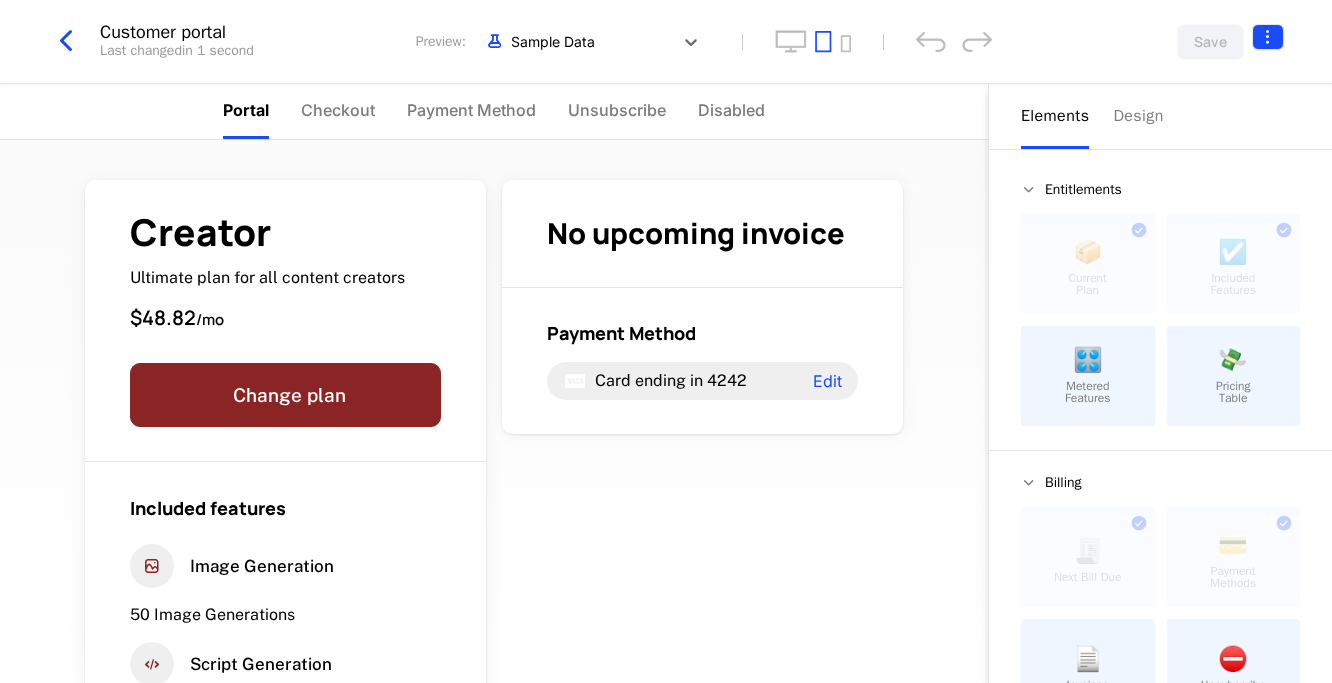 click on "dakom0 Development Dev Features Features Flags Catalog Plans Add Ons Configuration Companies Companies Users Events Components Upgrade Trial ended Customer portal Last changed  in 1 second Preview: Sample Data Save Portal Checkout Payment Method Unsubscribe Disabled Creator Ultimate plan for all content creators $48.82 / mo Change plan Included features Image Generation 50   Image Generations Script Generation Title Generations 48   Title Generations Transcriptions 50   Transcriptions See all No upcoming invoice Payment Method Card ending in   4242 Edit Powered by   Elements Design Entitlements 📦 Current Plan This component can only be used once ☑️ Included Features This component can only be used once 🎛️ Metered Features 💸 Pricing Table Billing 🧾 Next Bill Due This component can only be used once 💳 Payment Methods This component can only be used once 📄 Invoices ⛔️ Unsubscribe Basics ✏️ Text 🖱️ Button
Best Viewed on Desktop mobile device .   Got it" at bounding box center [666, 341] 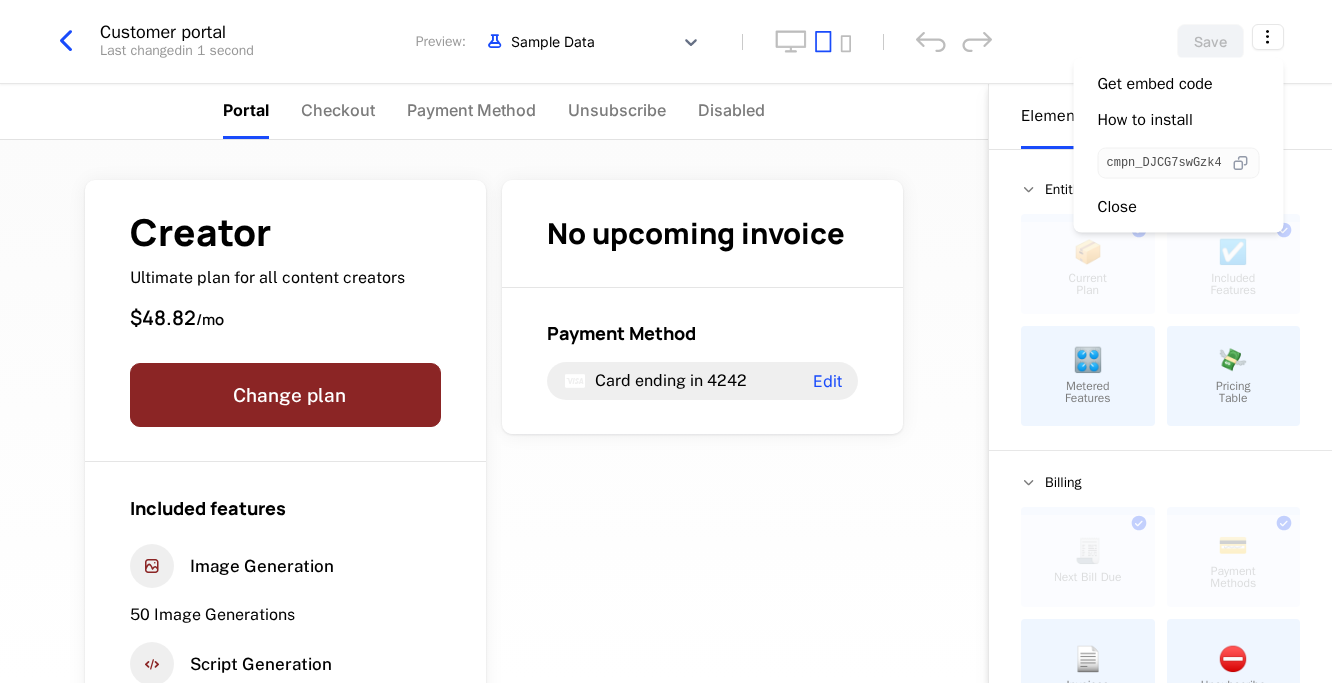 click at bounding box center (1240, 163) 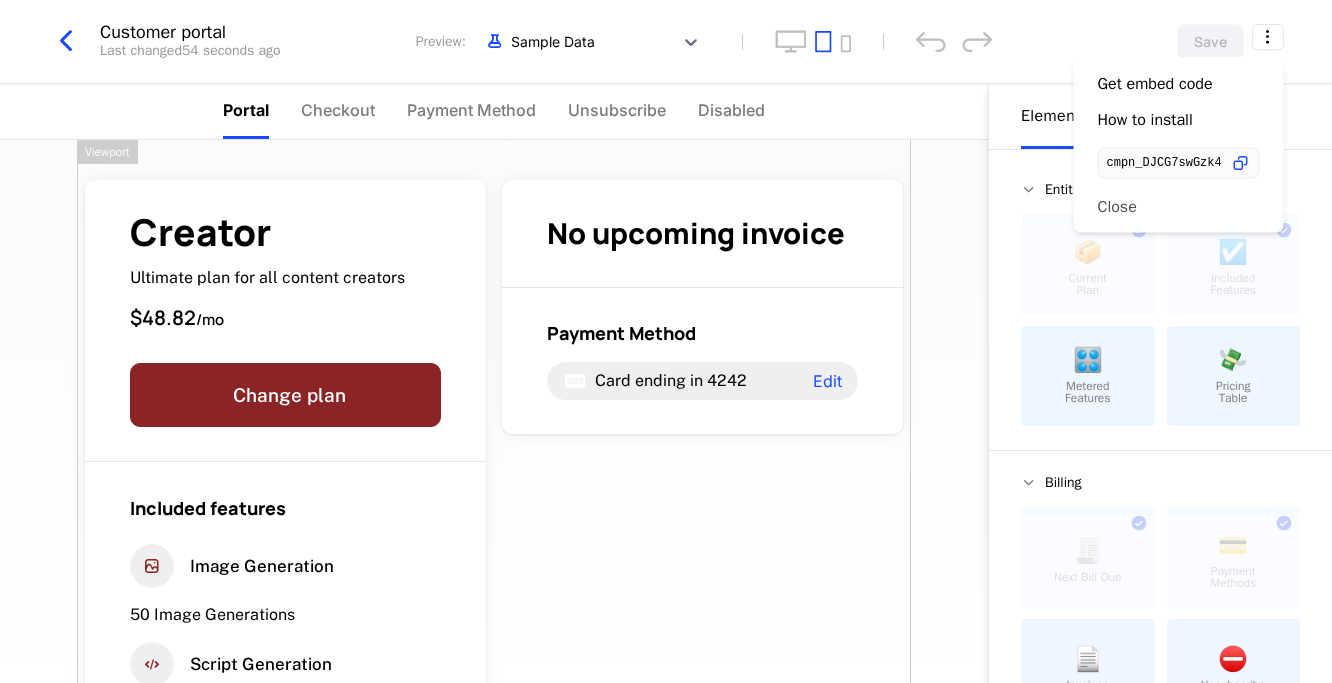 click on "Close" at bounding box center [1117, 206] 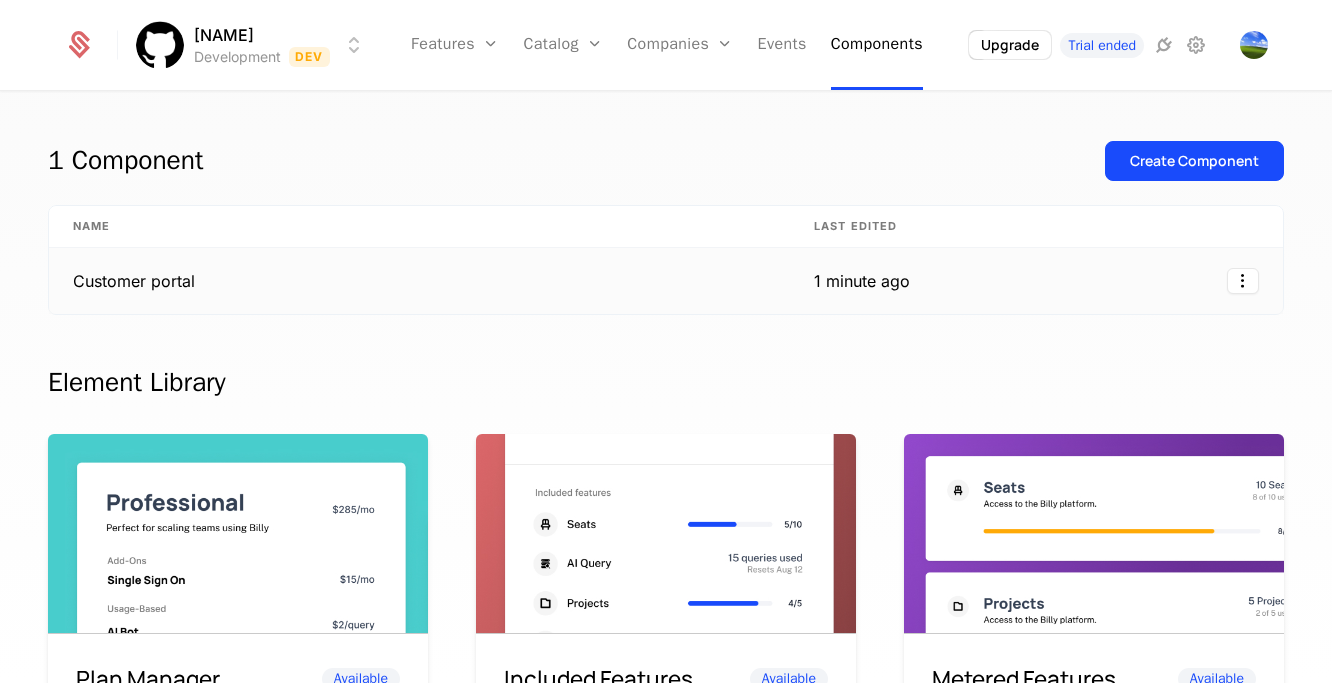 click on "1 minute ago" at bounding box center [862, 281] 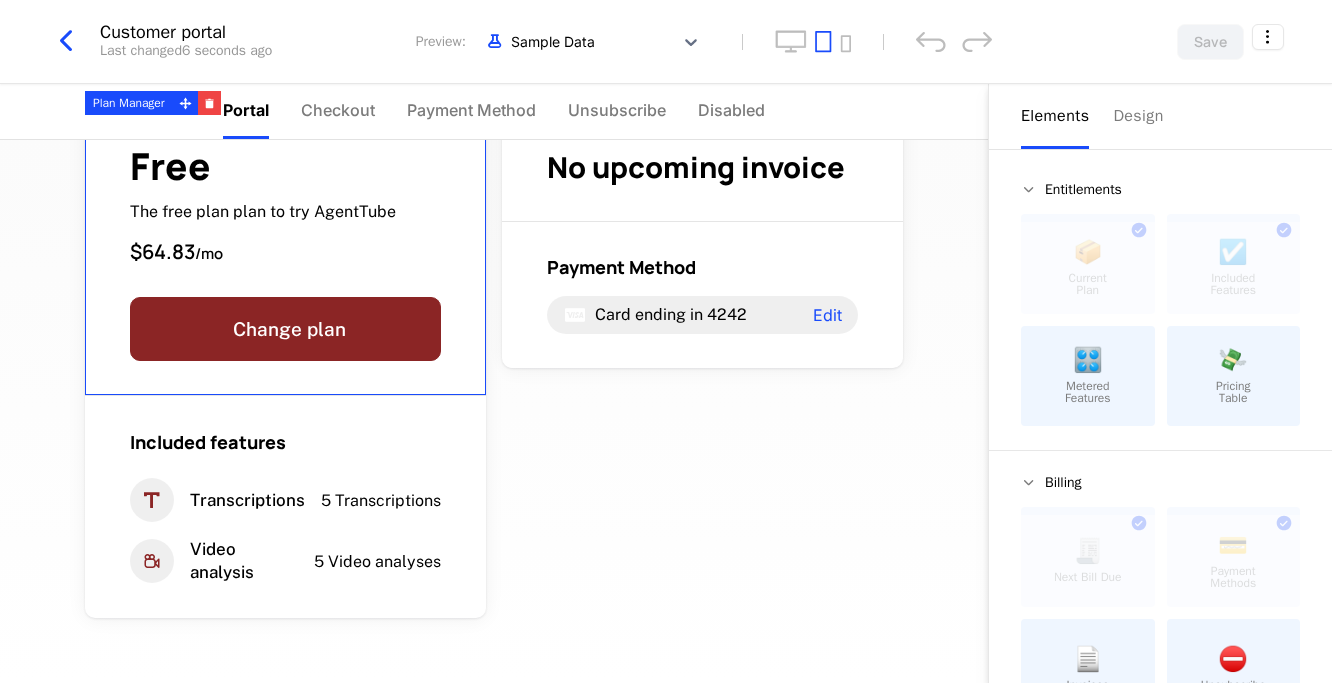 scroll, scrollTop: 0, scrollLeft: 0, axis: both 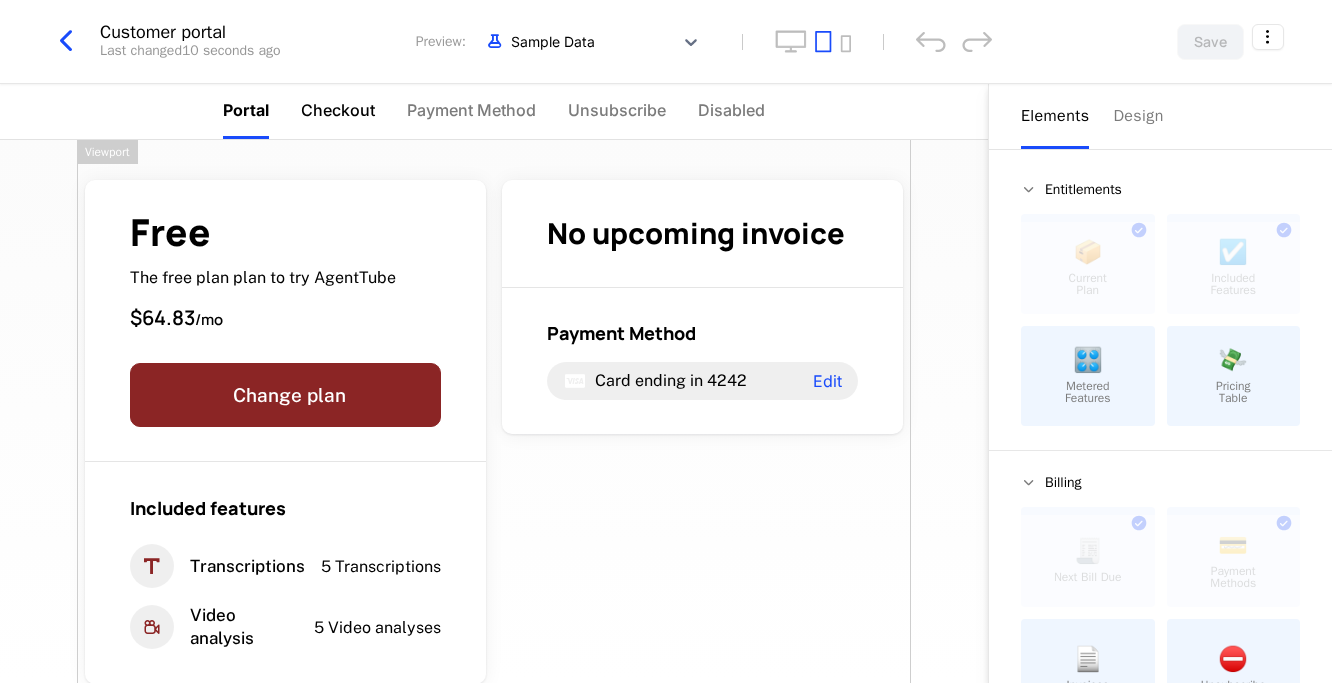 click on "Checkout" at bounding box center (338, 110) 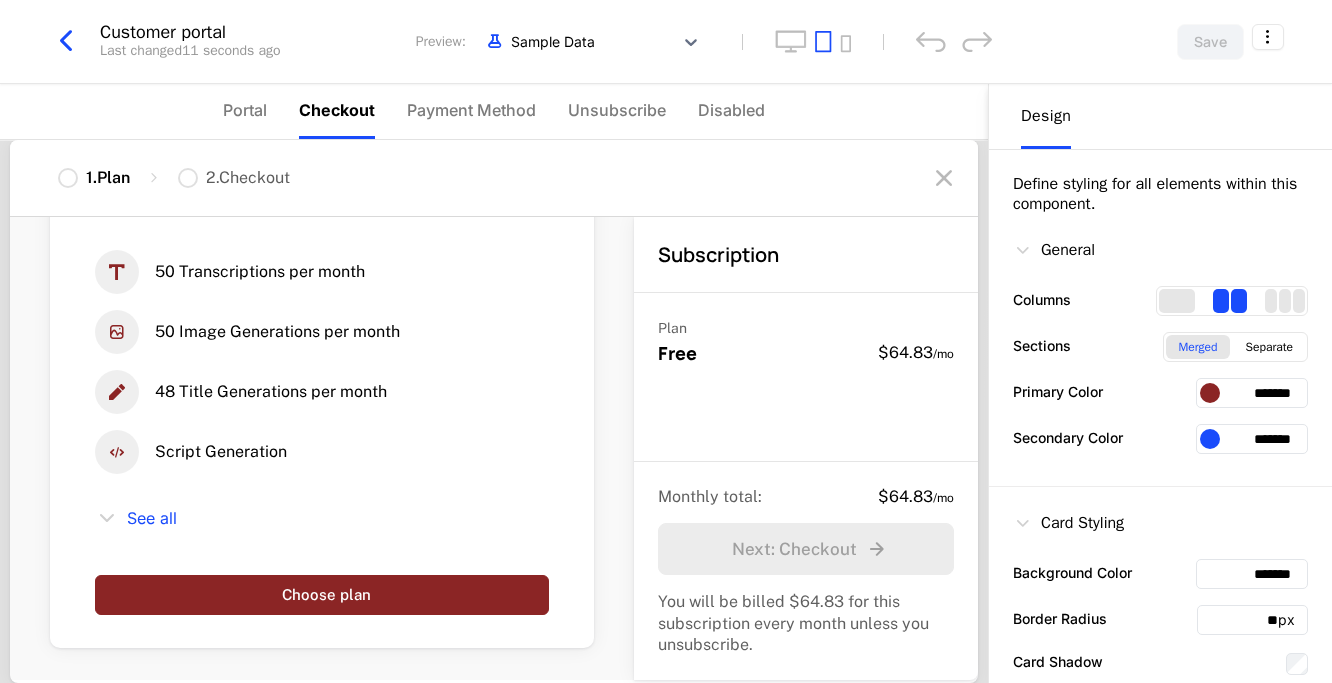 scroll, scrollTop: 0, scrollLeft: 0, axis: both 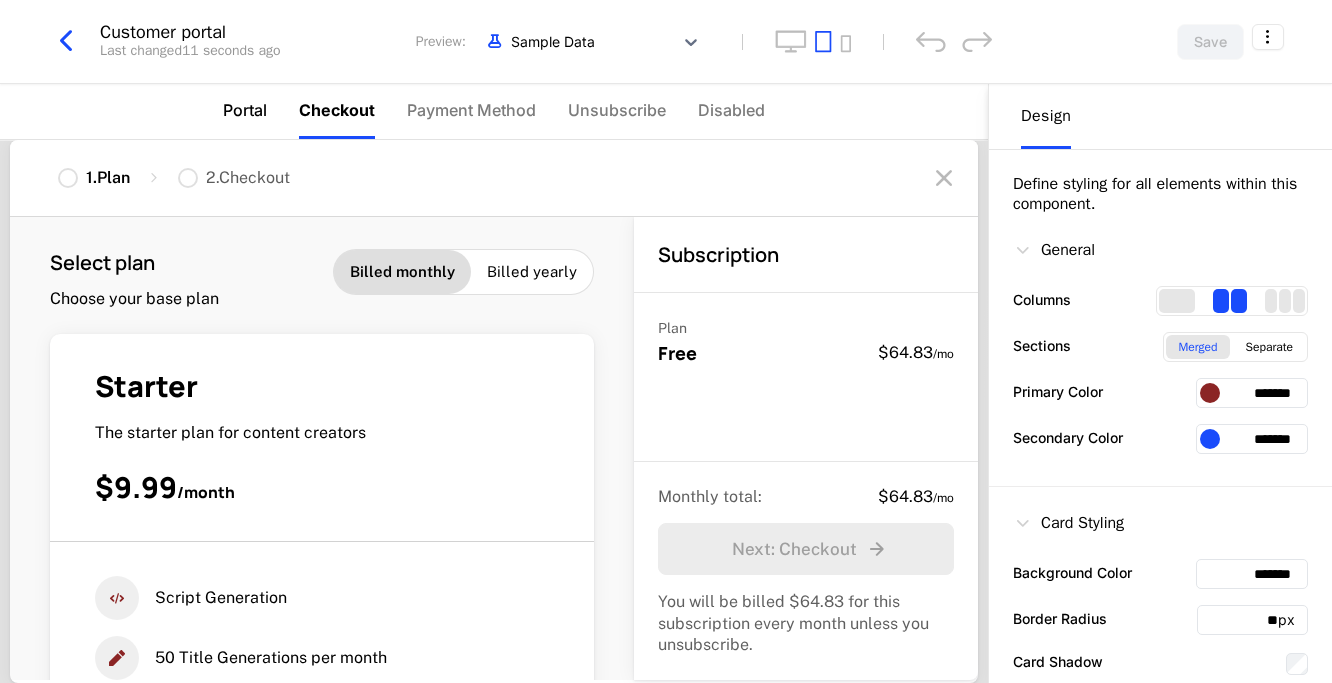 click on "Portal" at bounding box center (245, 110) 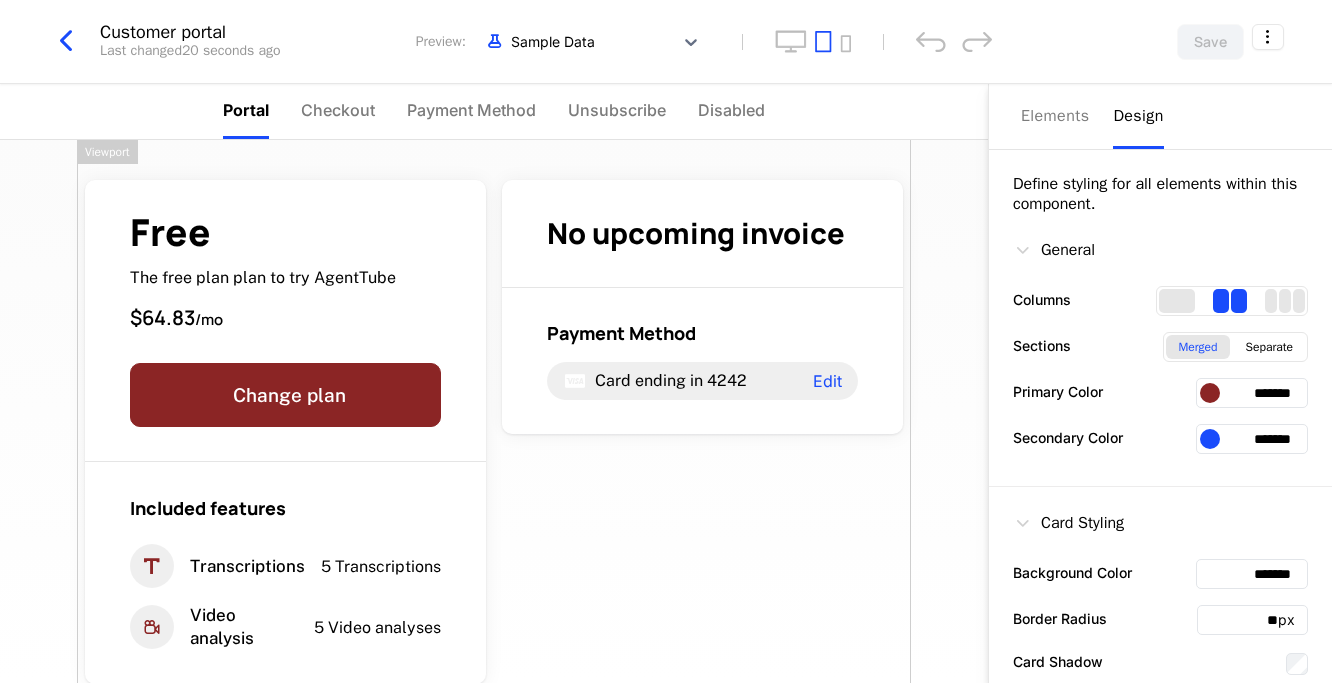 click at bounding box center [66, 41] 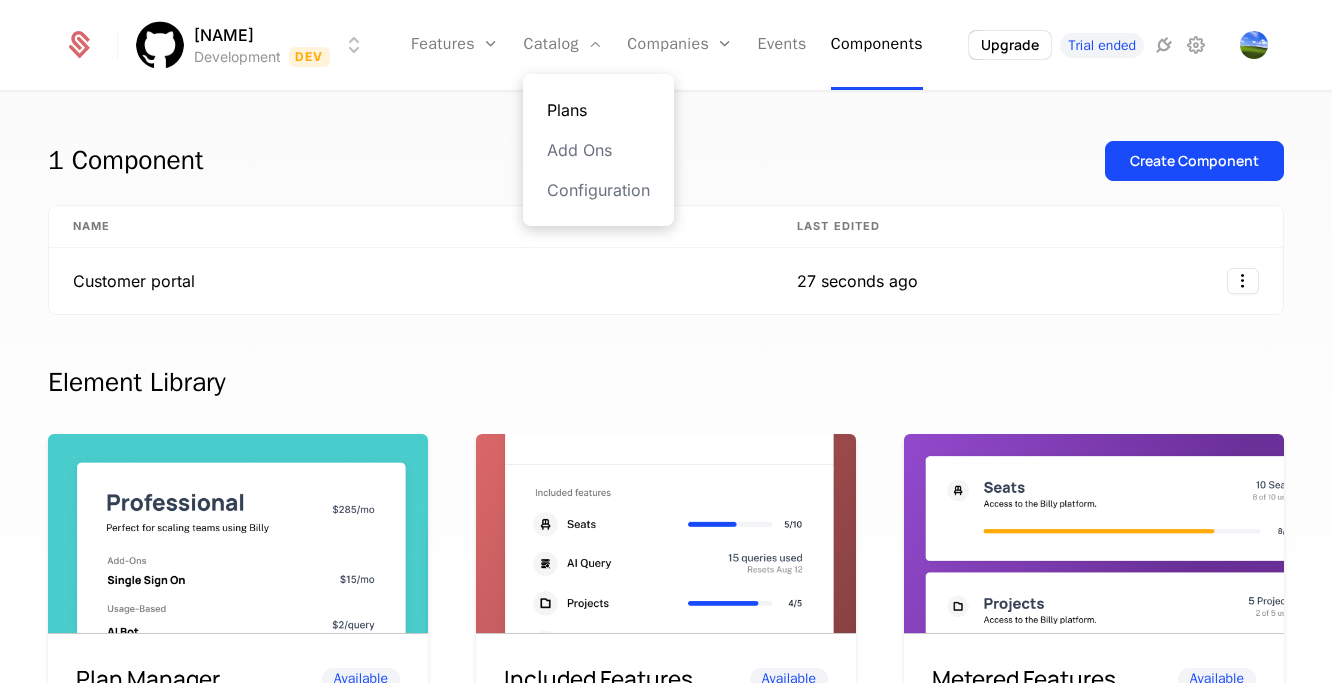 click on "Plans" at bounding box center (598, 110) 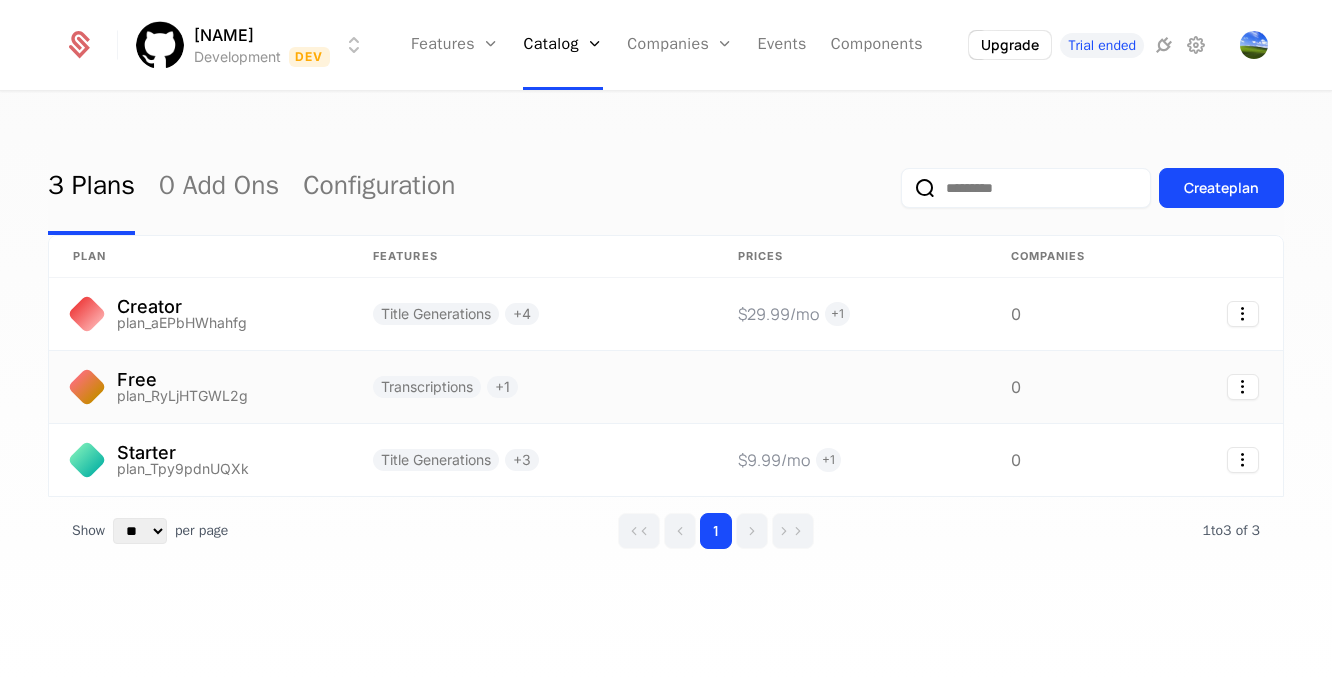 click on "Free plan_RyLjHTGWL2g" at bounding box center (199, 387) 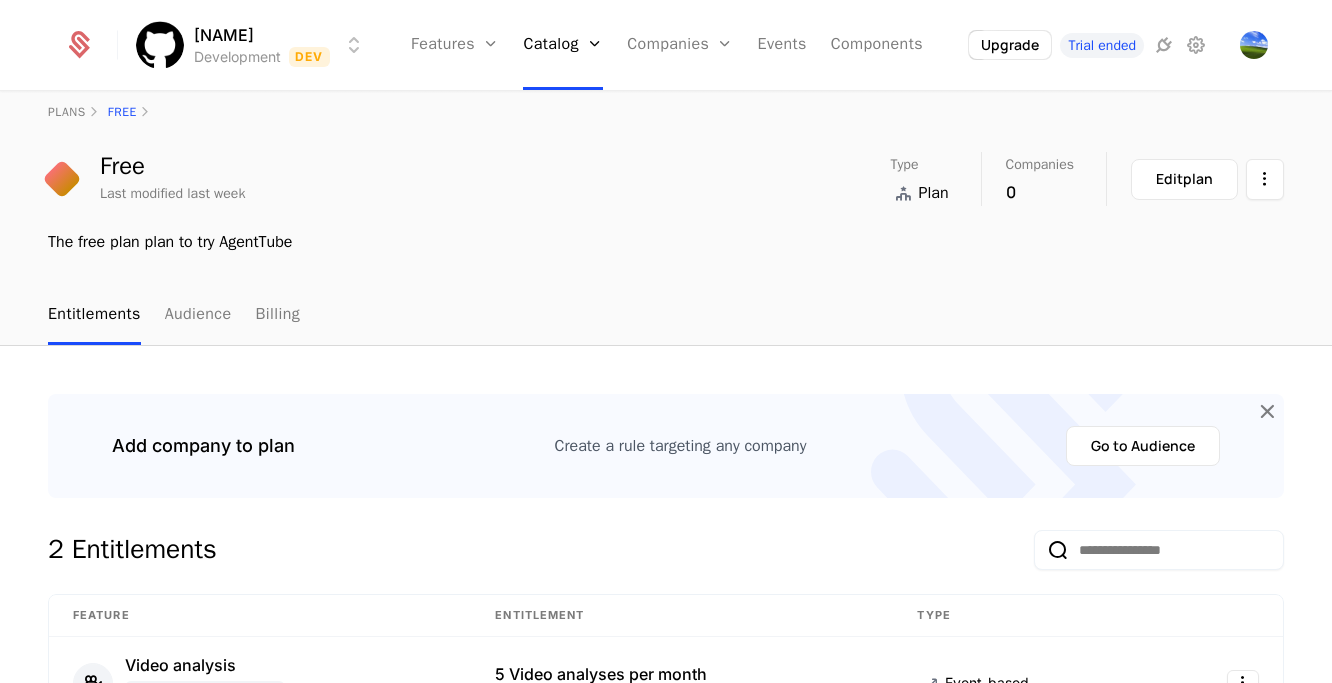 scroll, scrollTop: 0, scrollLeft: 0, axis: both 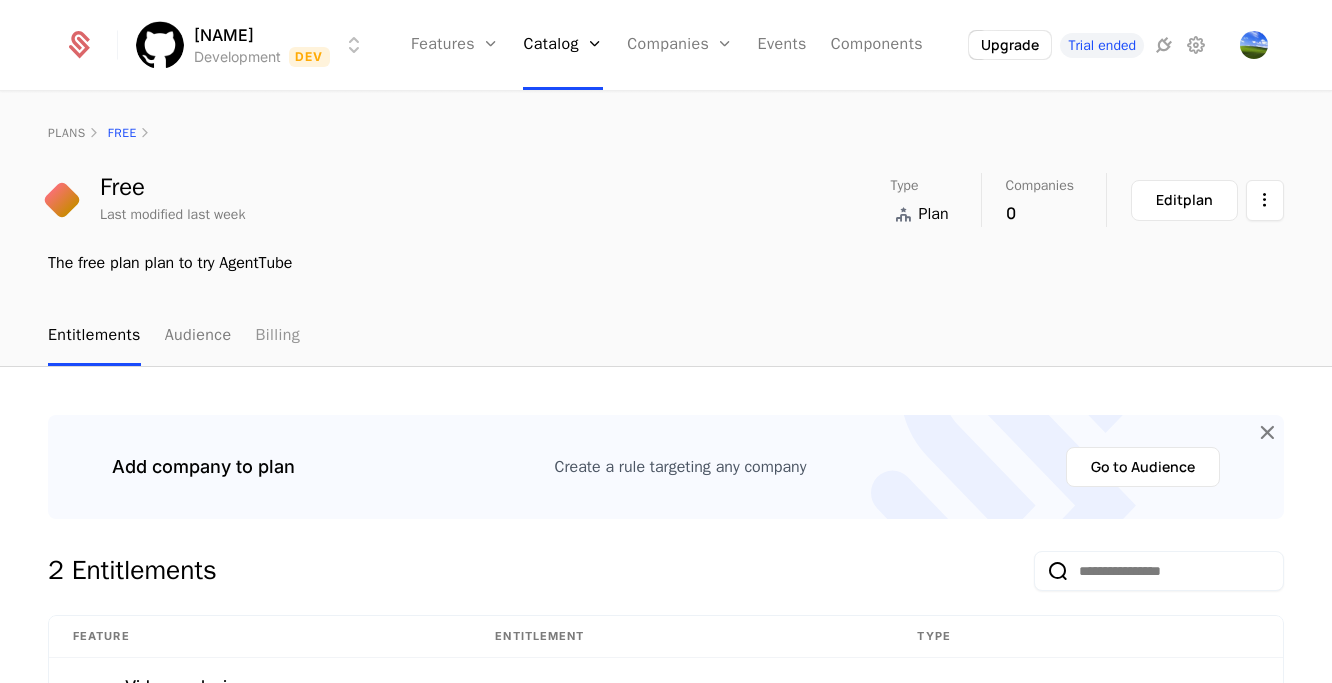 click on "Billing" at bounding box center [277, 336] 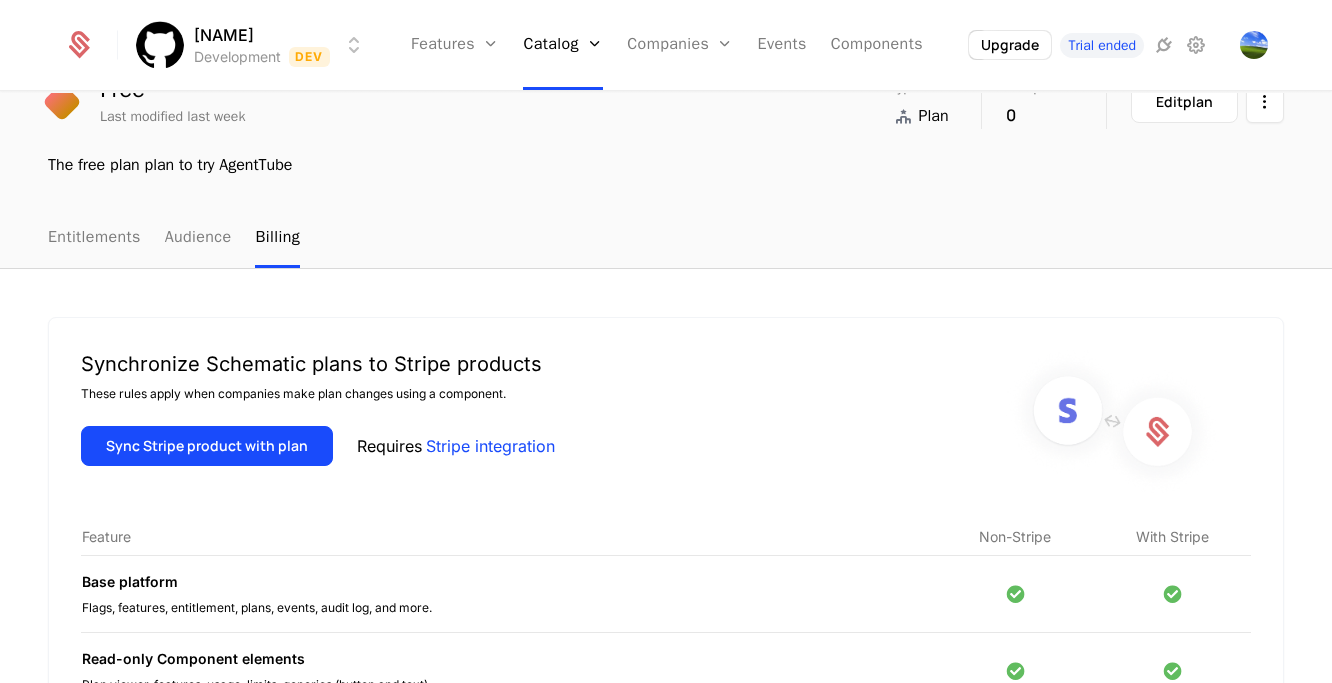 scroll, scrollTop: 0, scrollLeft: 0, axis: both 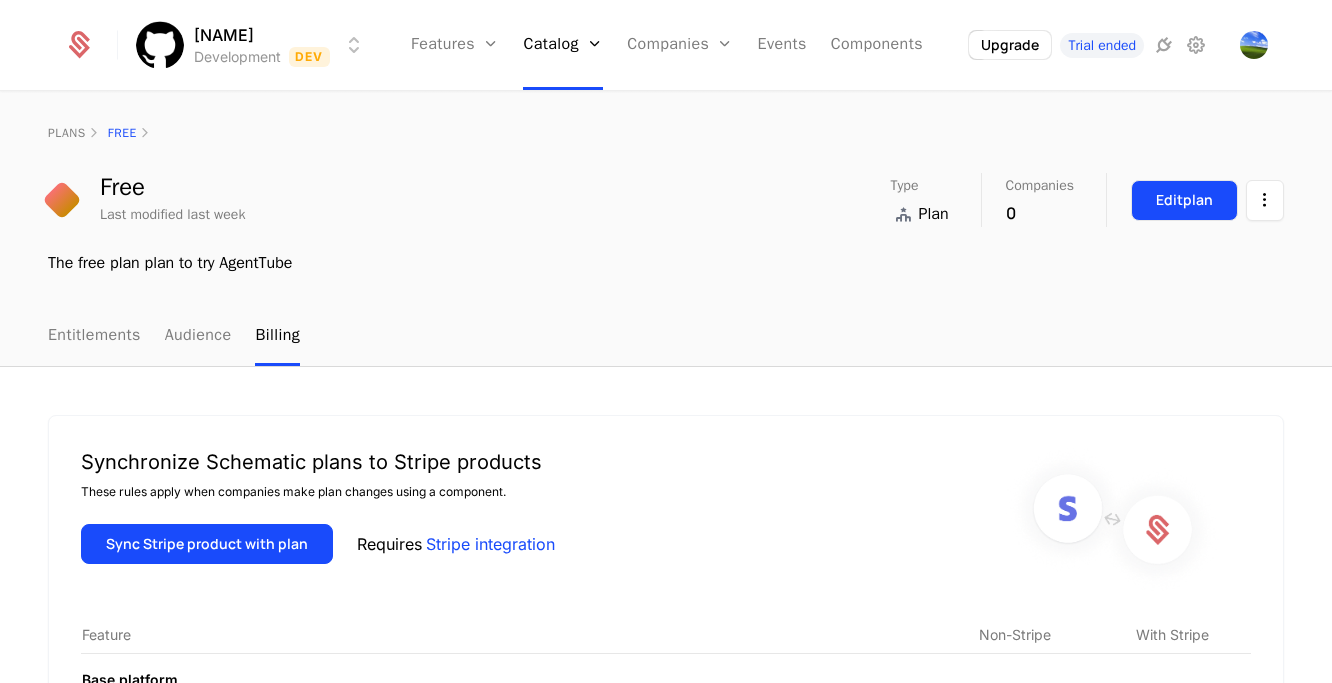 click on "Edit  plan" at bounding box center (1184, 200) 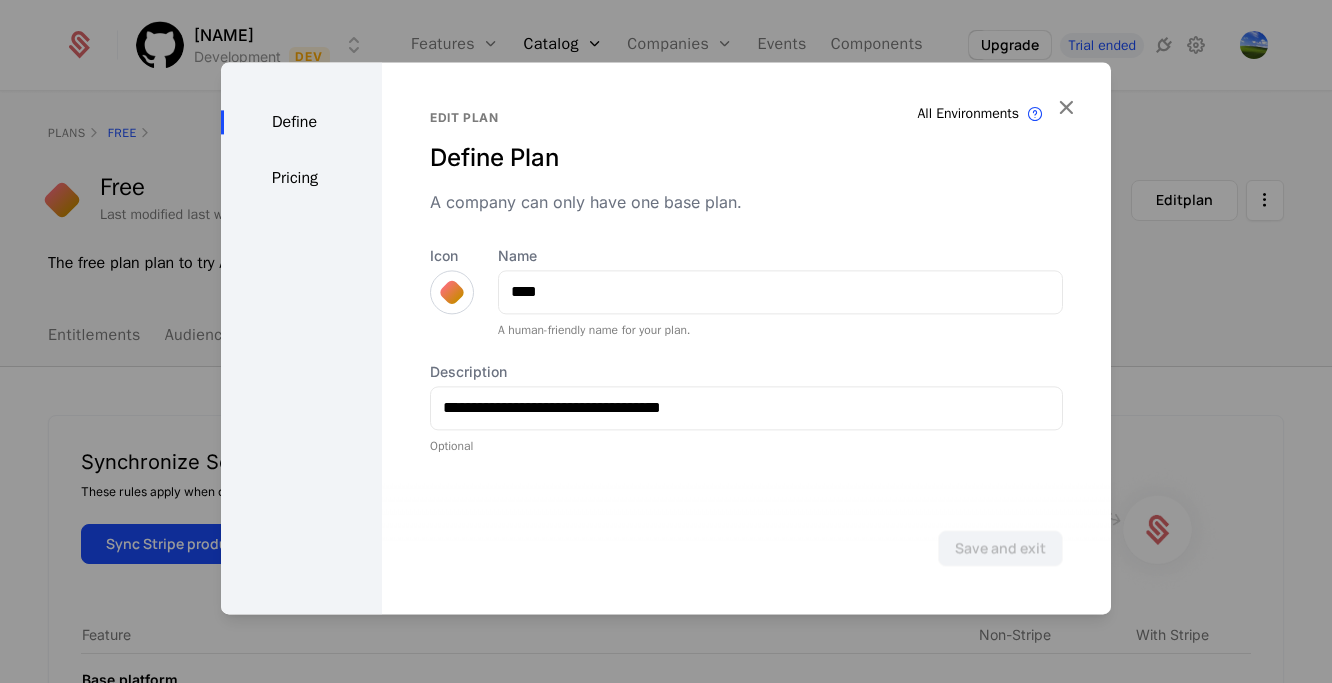 click on "Pricing" at bounding box center (301, 178) 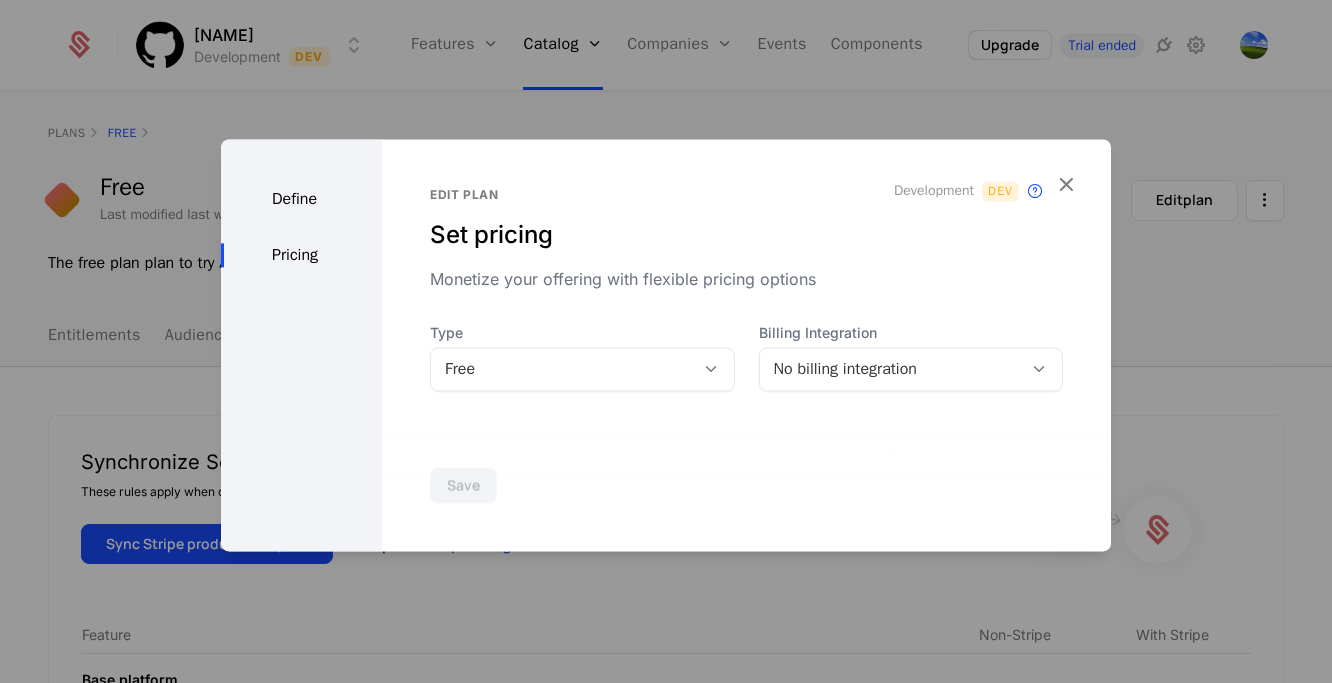 click on "No billing integration" at bounding box center (891, 369) 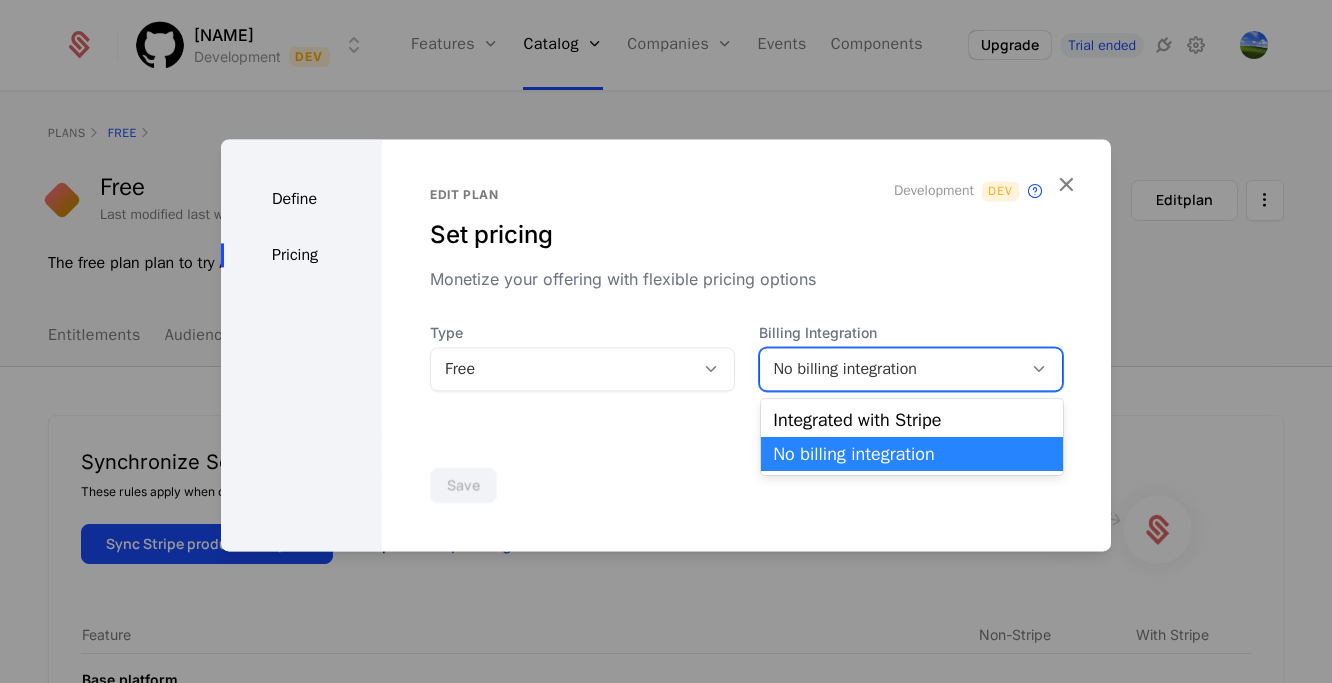 click on "No billing integration" at bounding box center (891, 369) 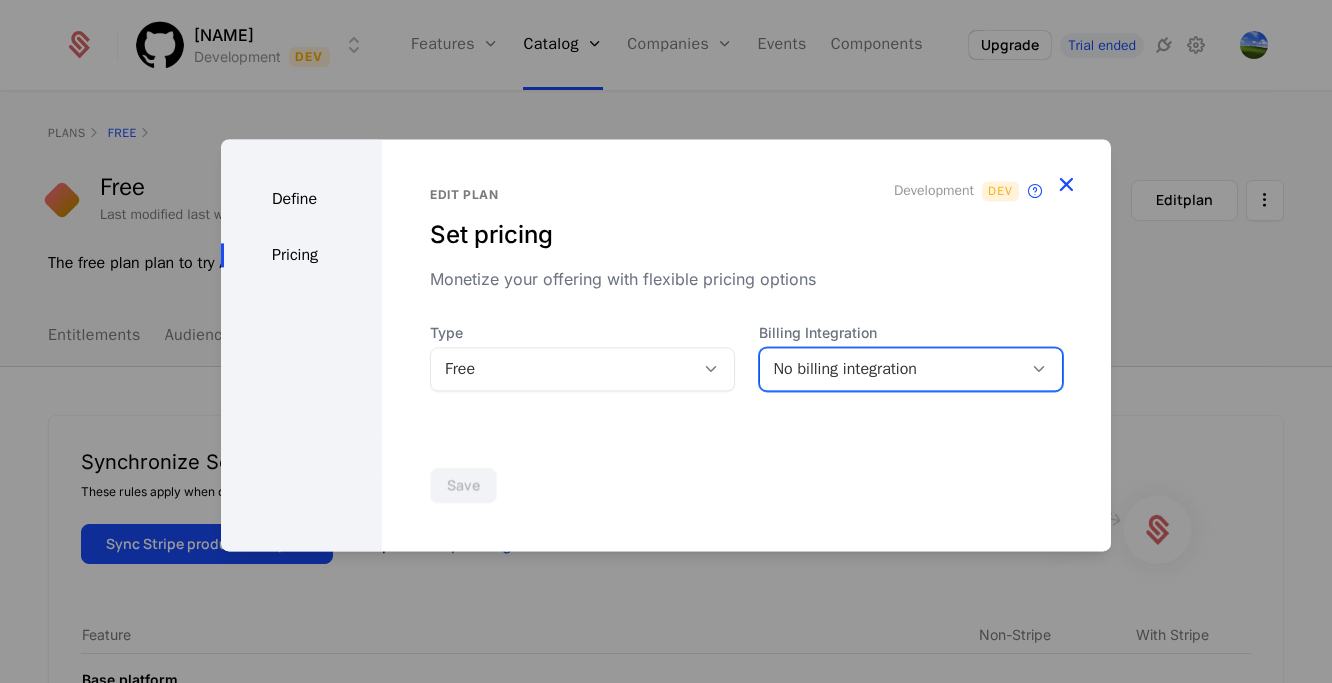 click at bounding box center [1066, 184] 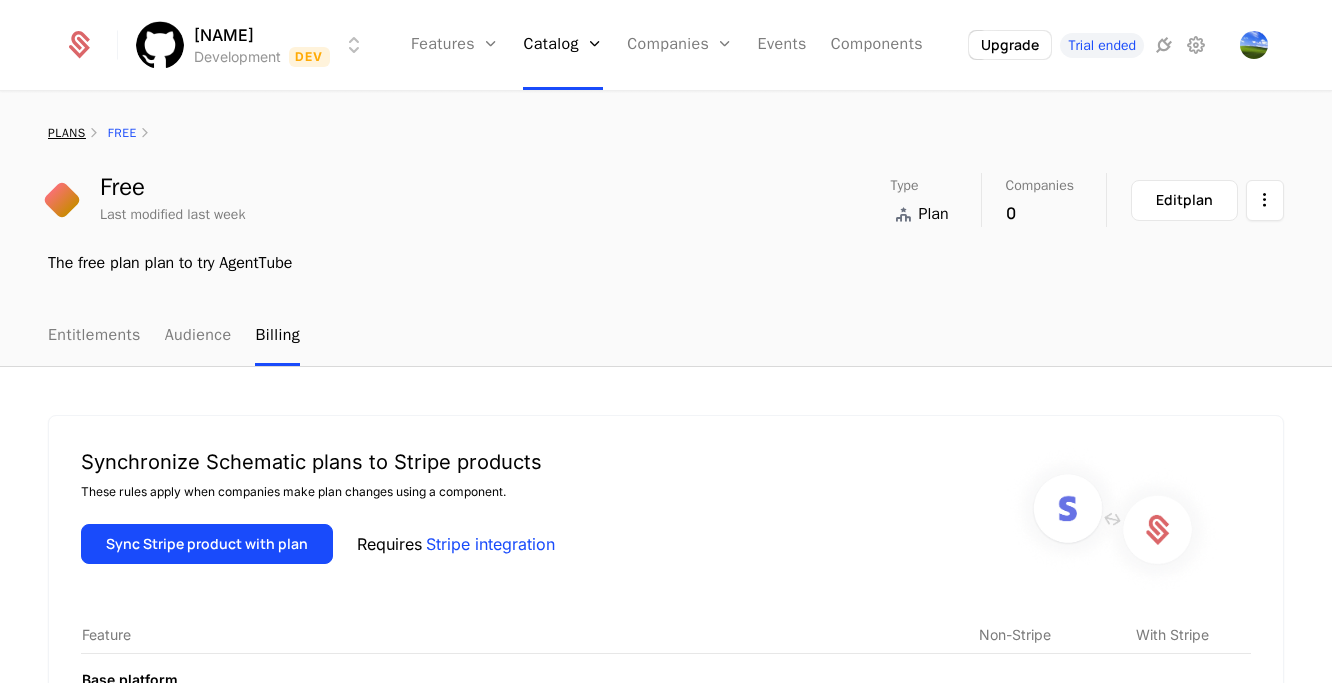 click on "plans" at bounding box center [67, 133] 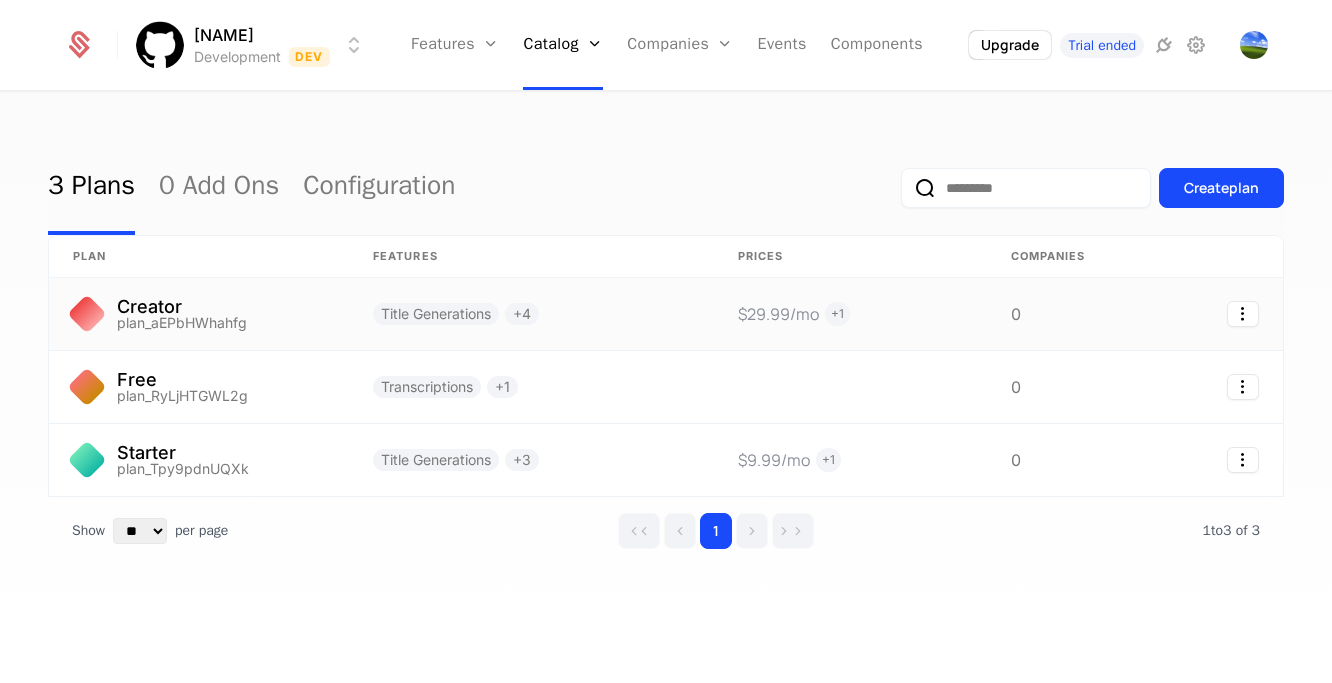 click on "Creator plan_aEPbHWhahfg" at bounding box center (199, 314) 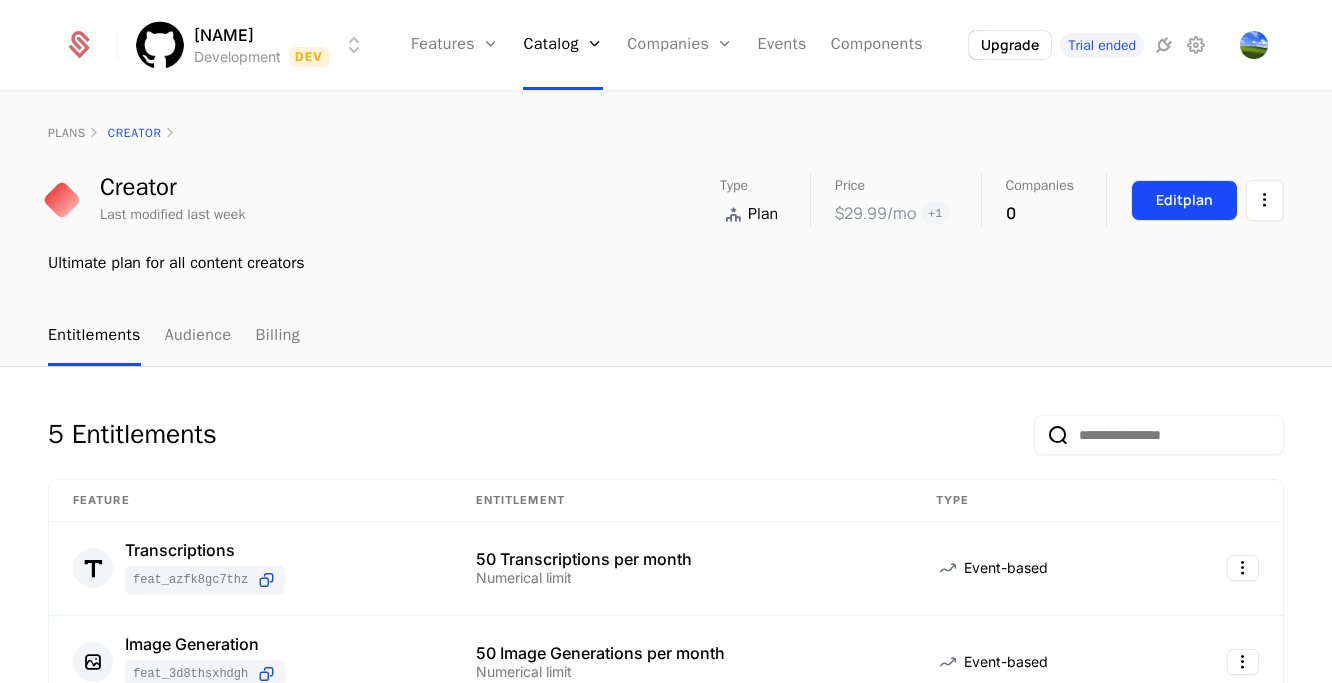 click on "Edit  plan" at bounding box center (1184, 200) 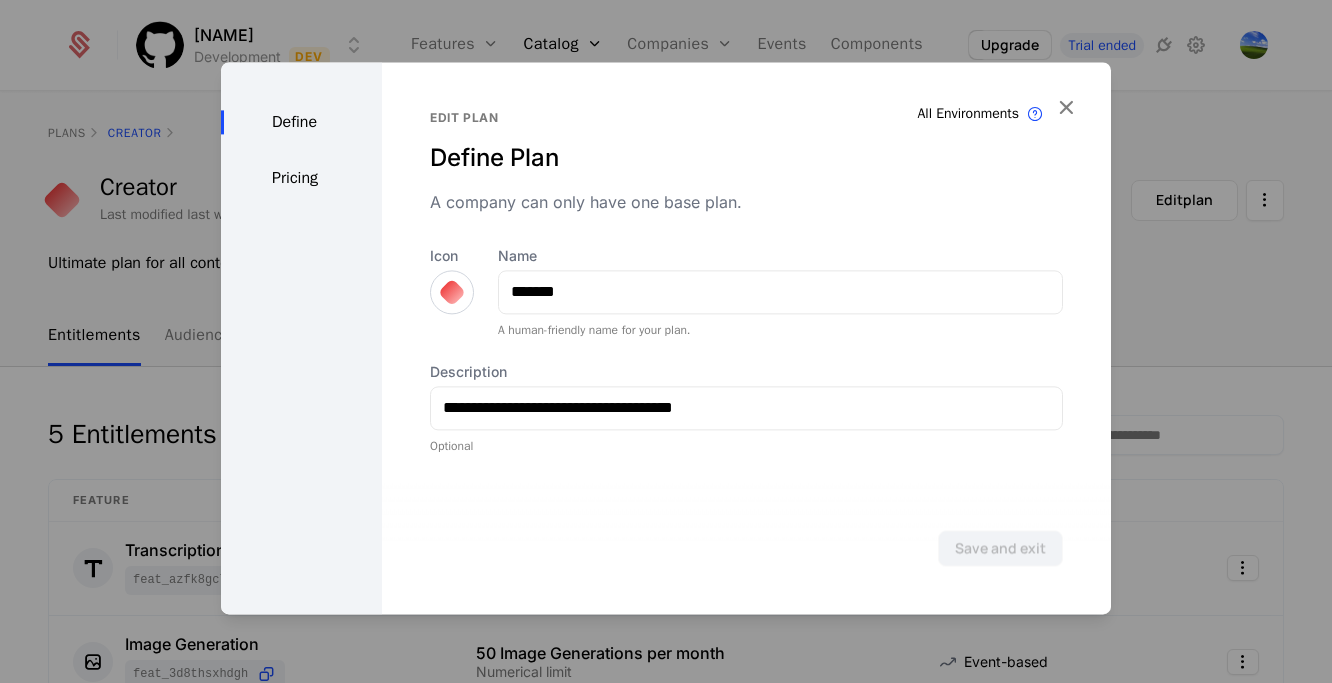 click on "Pricing" at bounding box center [301, 178] 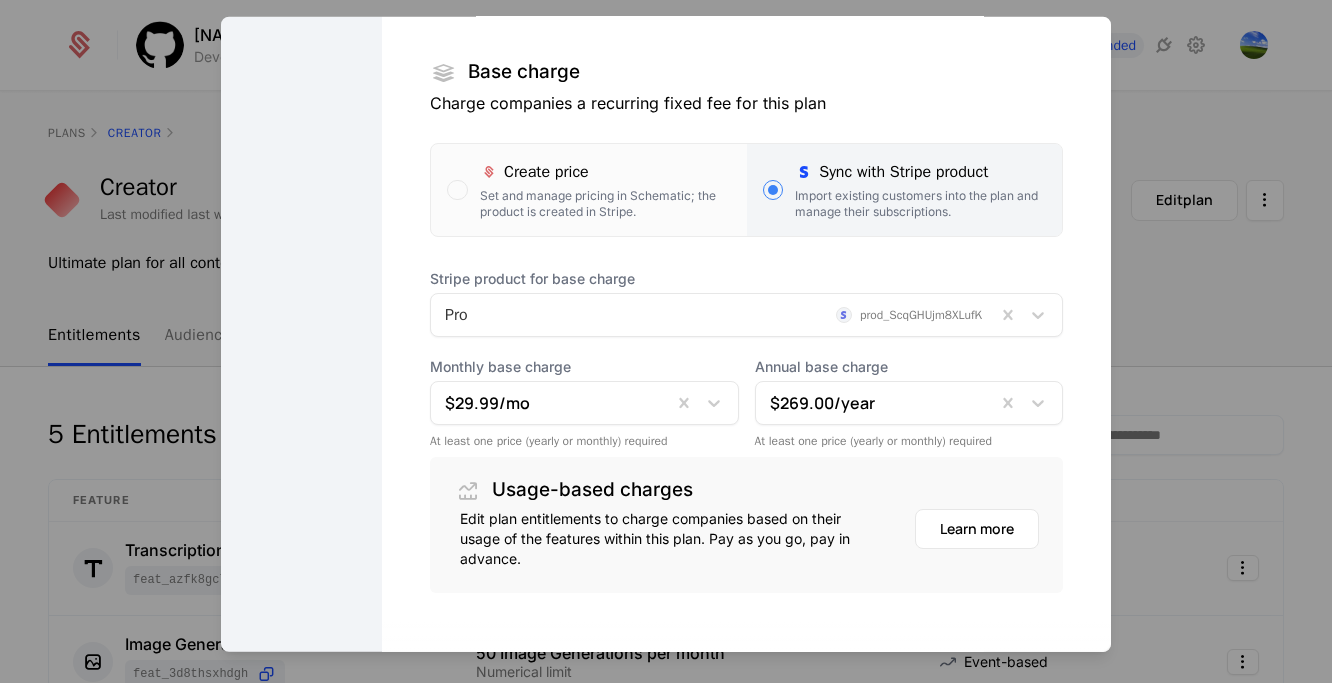 scroll, scrollTop: 324, scrollLeft: 0, axis: vertical 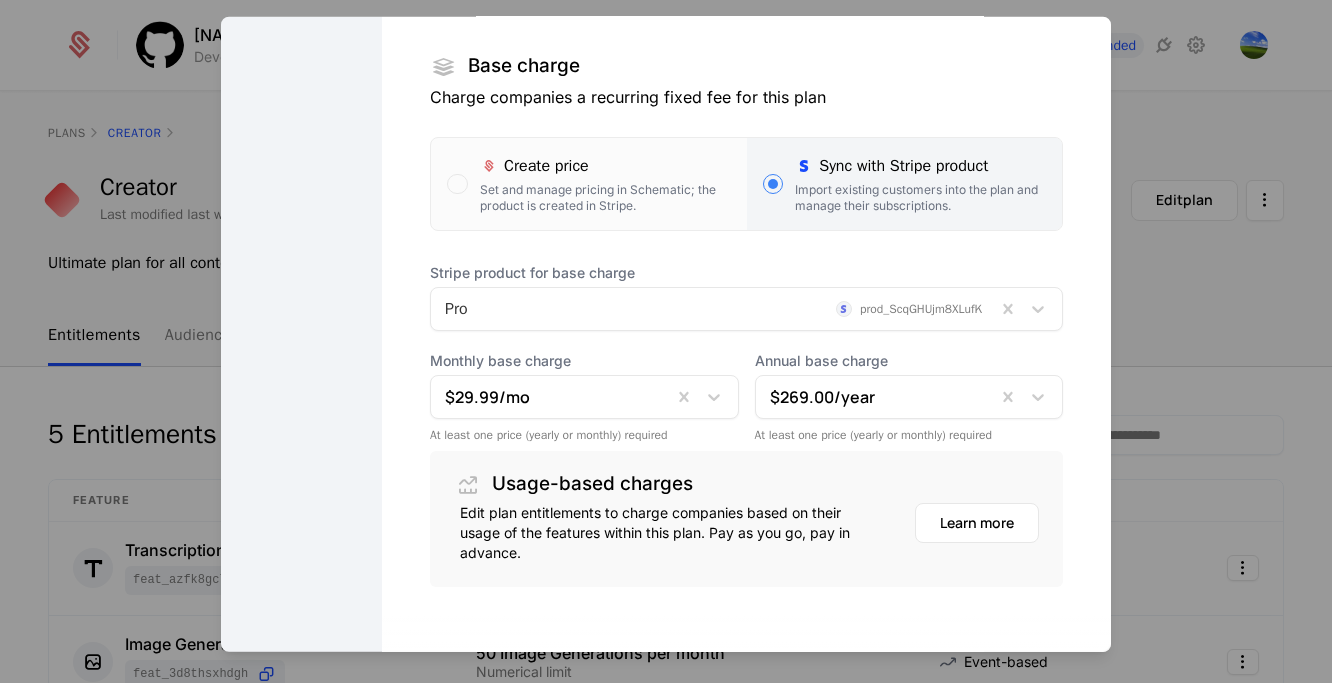 click at bounding box center [666, 341] 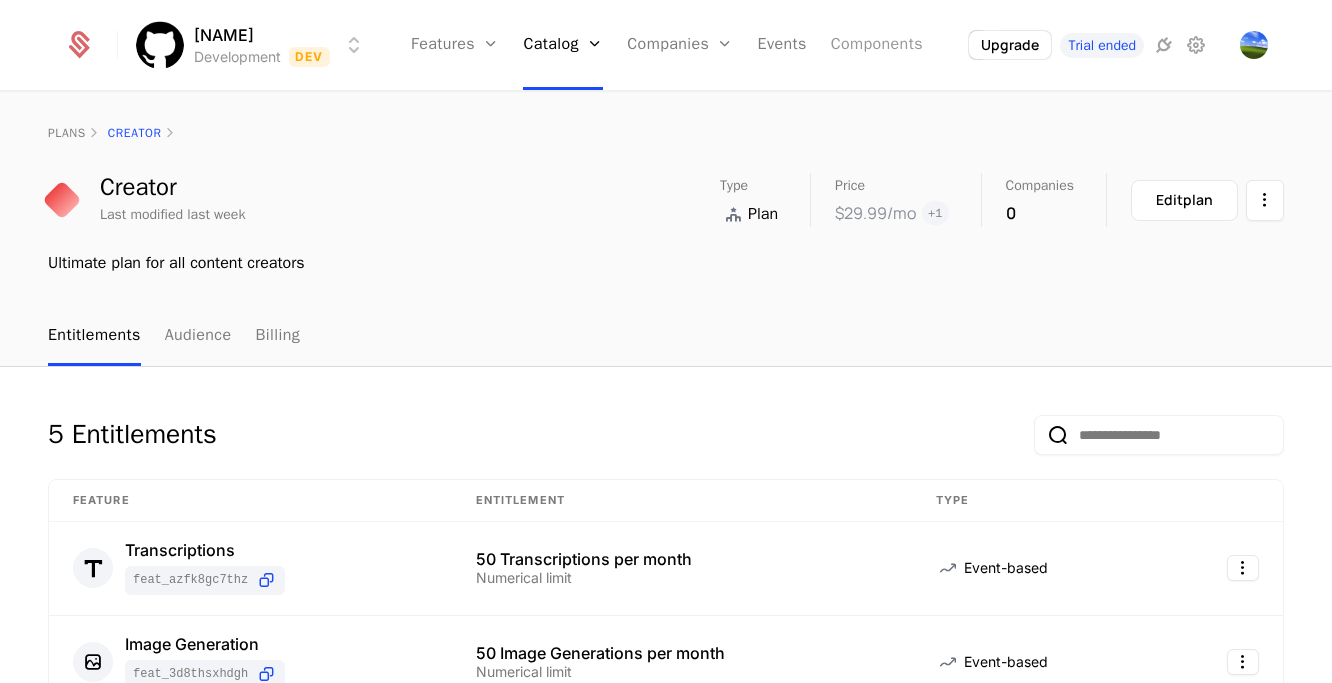 click on "Components" at bounding box center (877, 45) 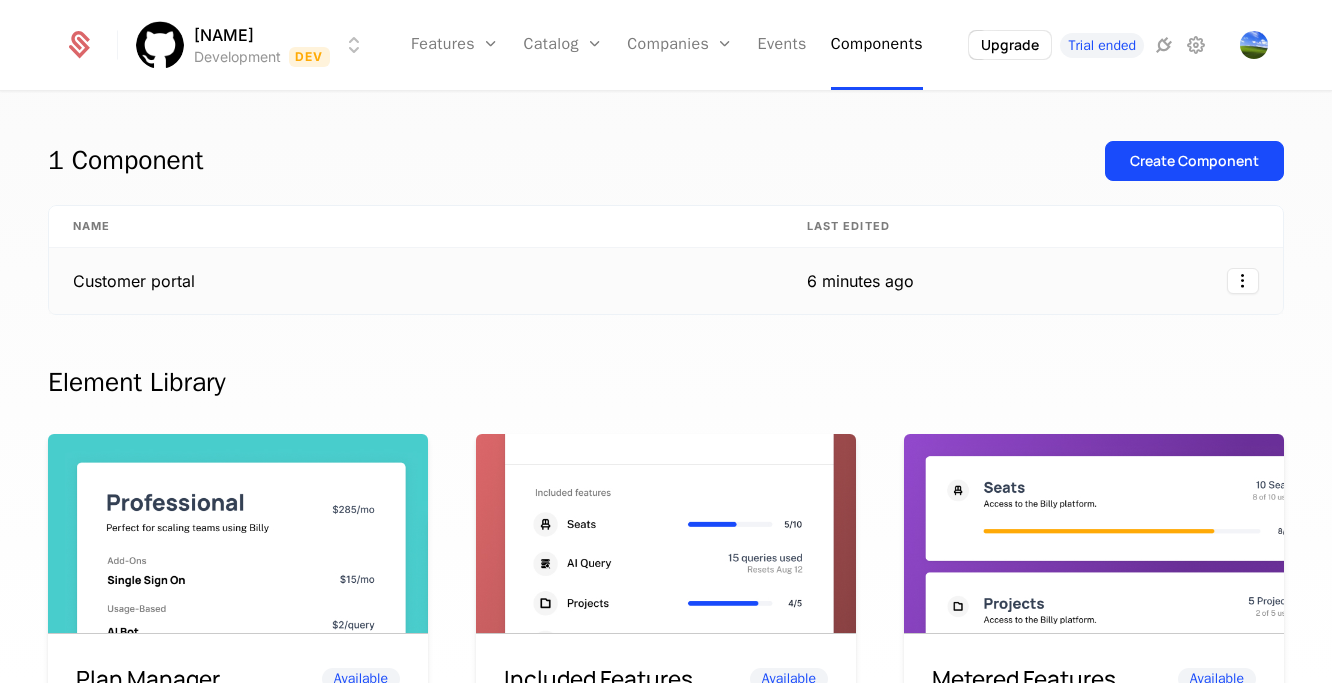 click on "6 minutes ago" at bounding box center (860, 281) 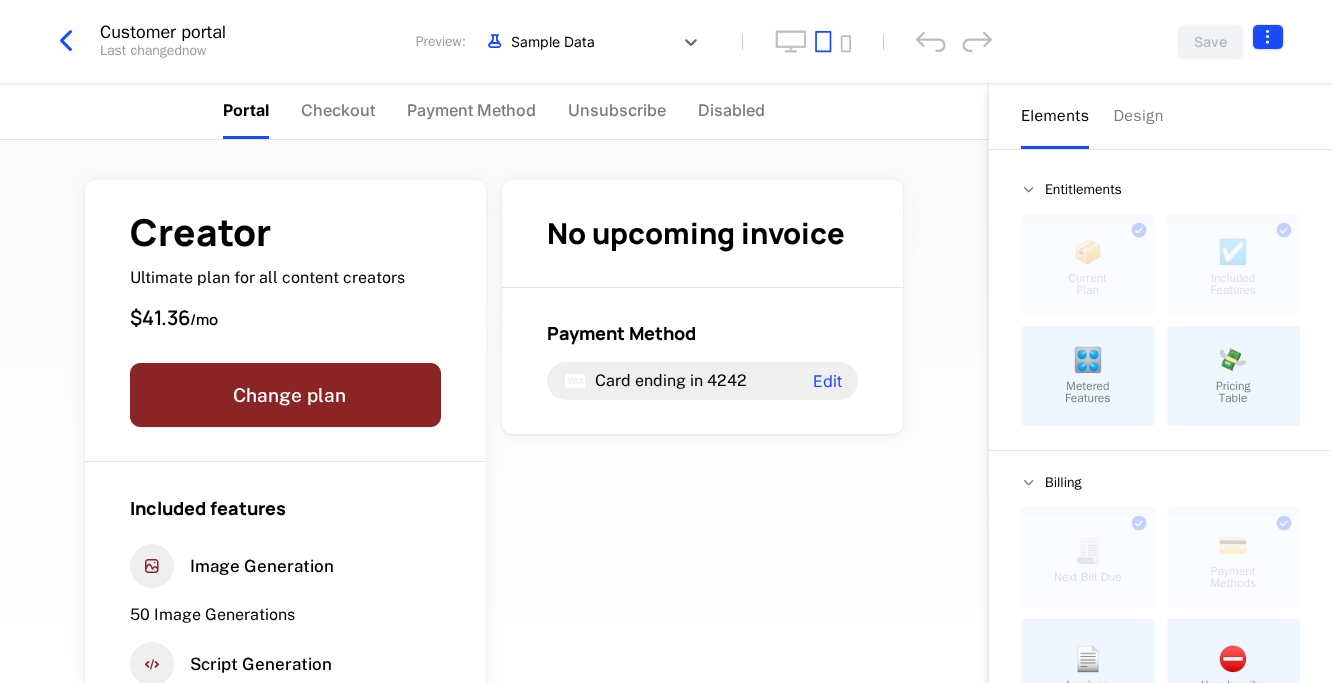 click on "dakom0 Development Dev Features Features Flags Catalog Plans Add Ons Configuration Companies Companies Users Events Components Upgrade Trial ended Customer portal Last changed  now Preview: Sample Data Save Portal Checkout Payment Method Unsubscribe Disabled Creator Ultimate plan for all content creators $41.36 / mo Change plan Included features Image Generation 50   Image Generations Script Generation Title Generations 48   Title Generations Transcriptions 50   Transcriptions See all No upcoming invoice Payment Method Card ending in   4242 Edit Powered by   Elements Design Entitlements 📦 Current Plan This component can only be used once ☑️ Included Features This component can only be used once 🎛️ Metered Features 💸 Pricing Table Billing 🧾 Next Bill Due This component can only be used once 💳 Payment Methods This component can only be used once 📄 Invoices ⛔️ Unsubscribe Basics ✏️ Text 🖱️ Button
Best Viewed on Desktop You're currently viewing this on a  ." at bounding box center [666, 341] 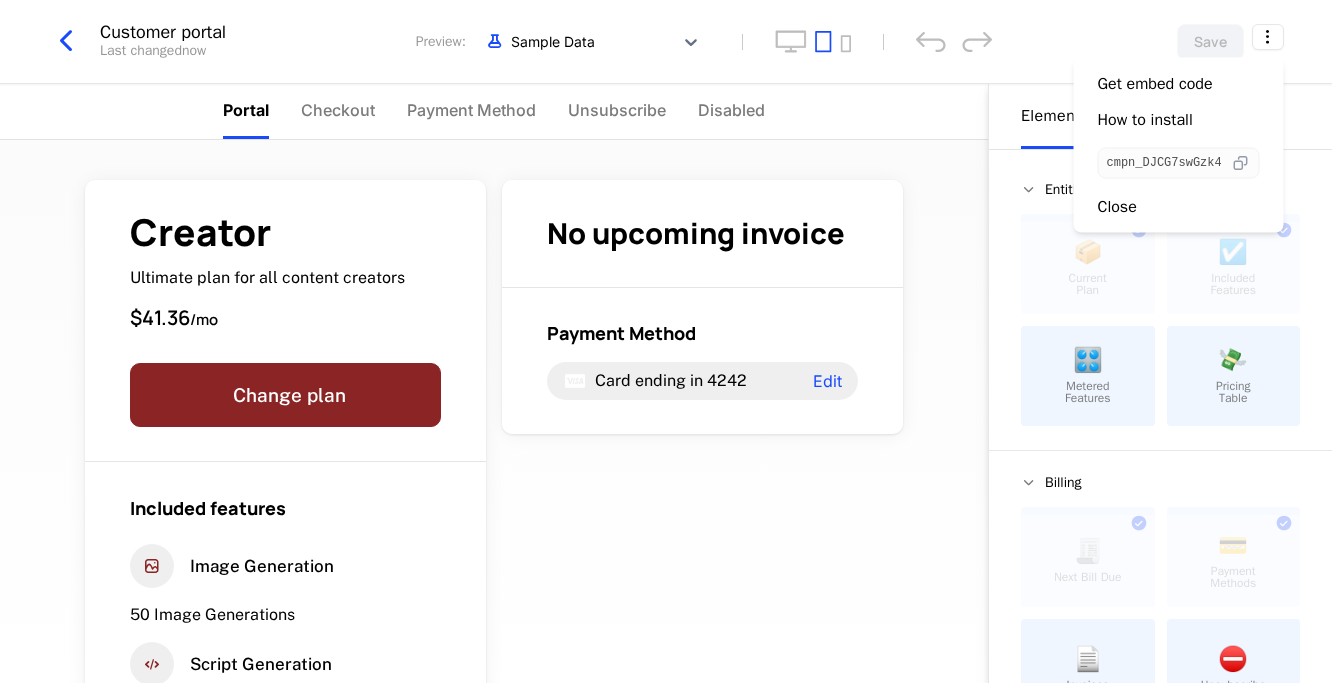 click at bounding box center [1240, 163] 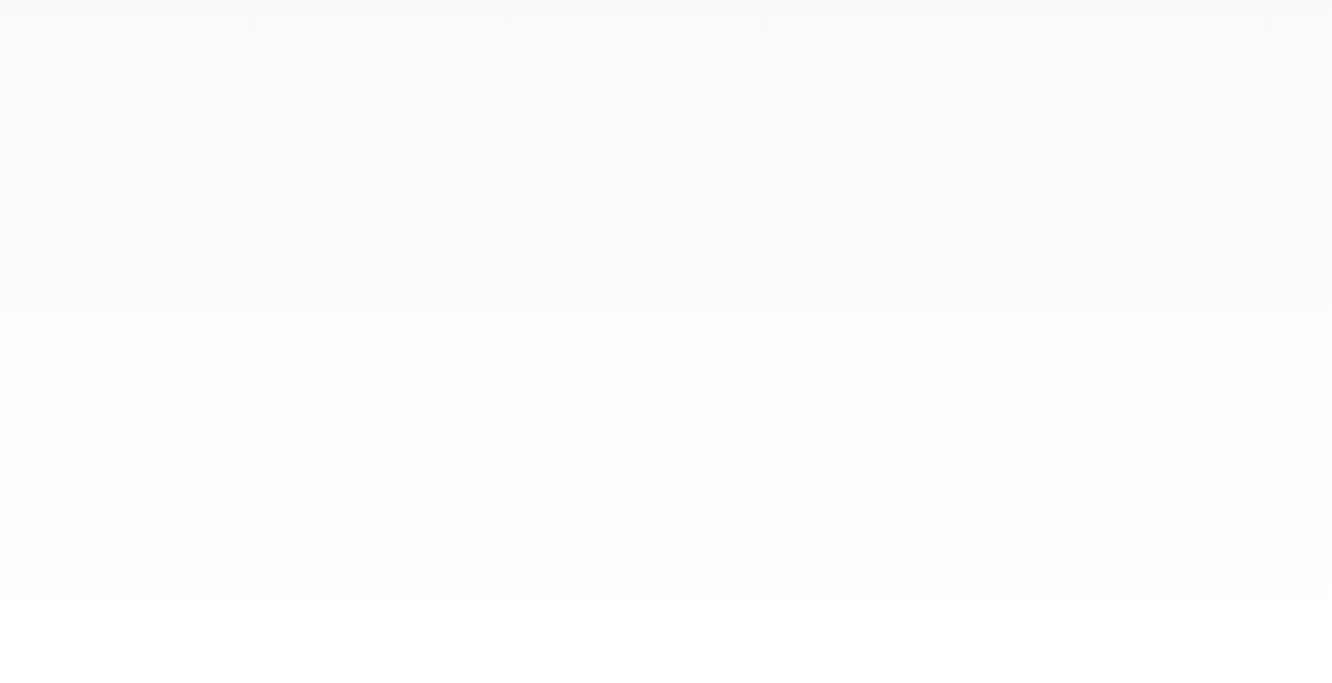 scroll, scrollTop: 0, scrollLeft: 0, axis: both 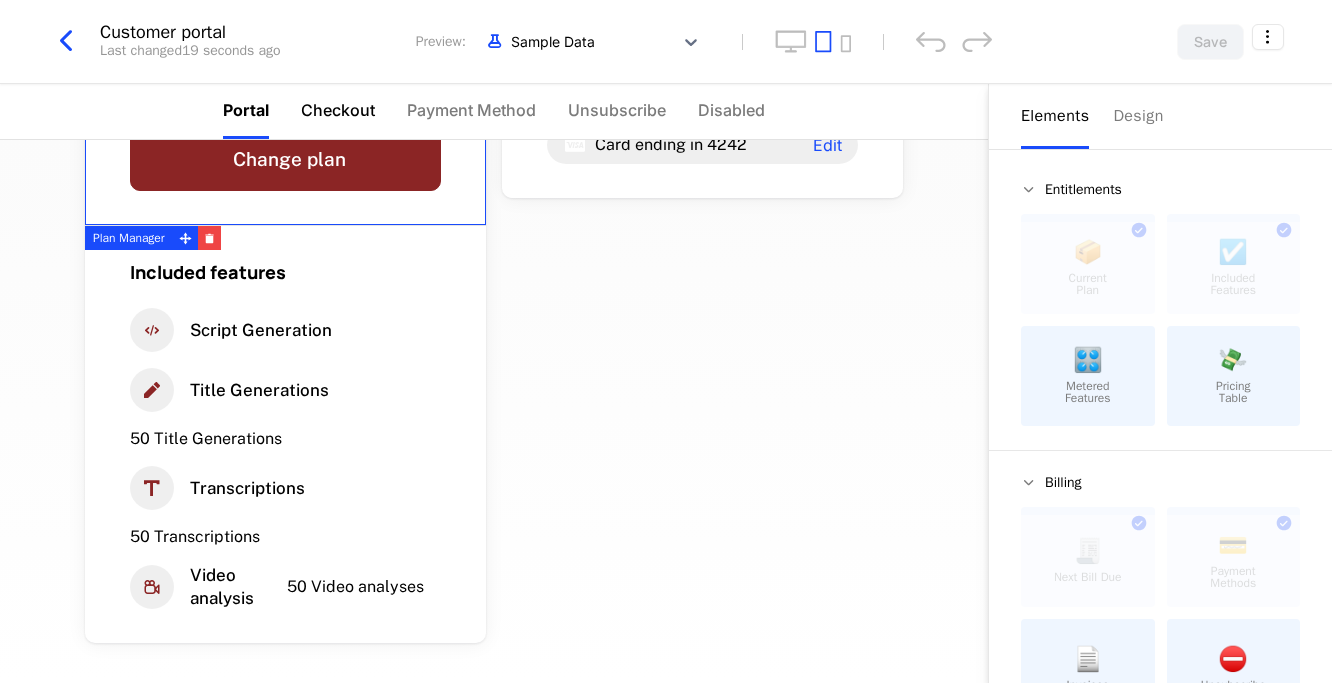 click on "Checkout" at bounding box center (338, 110) 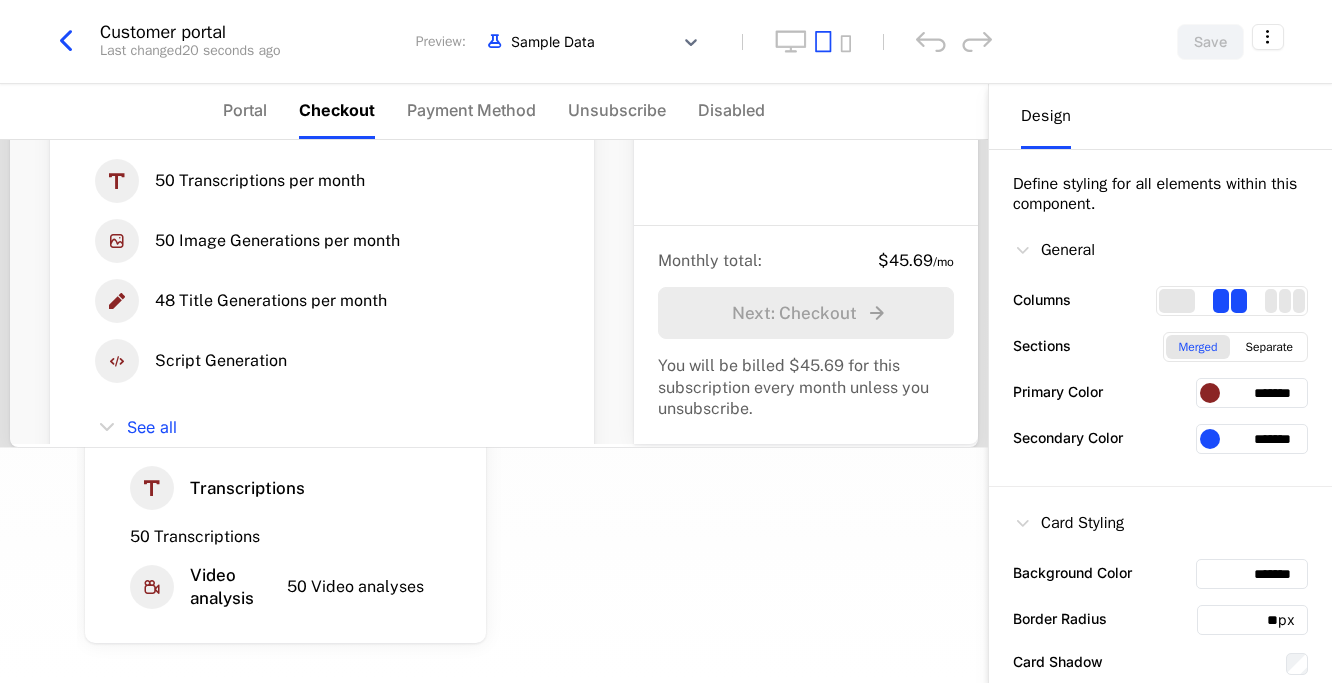 scroll, scrollTop: 842, scrollLeft: 0, axis: vertical 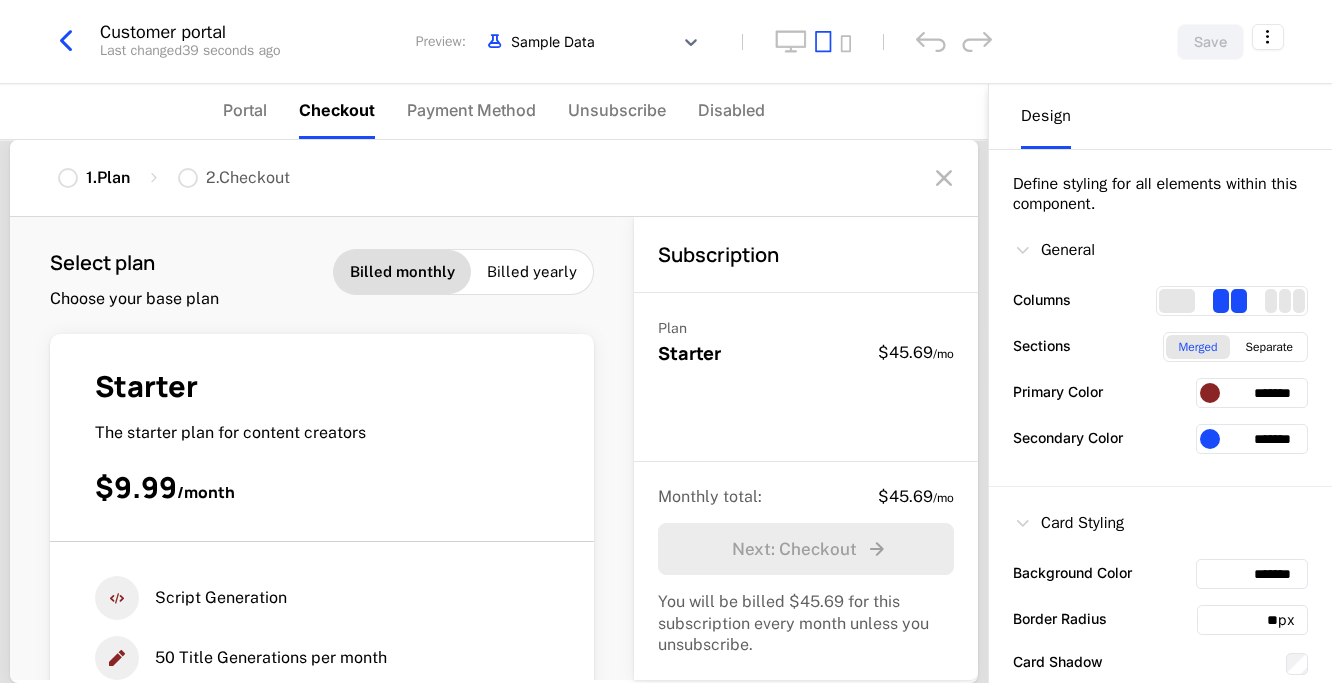 click on "Billed yearly" at bounding box center [532, 272] 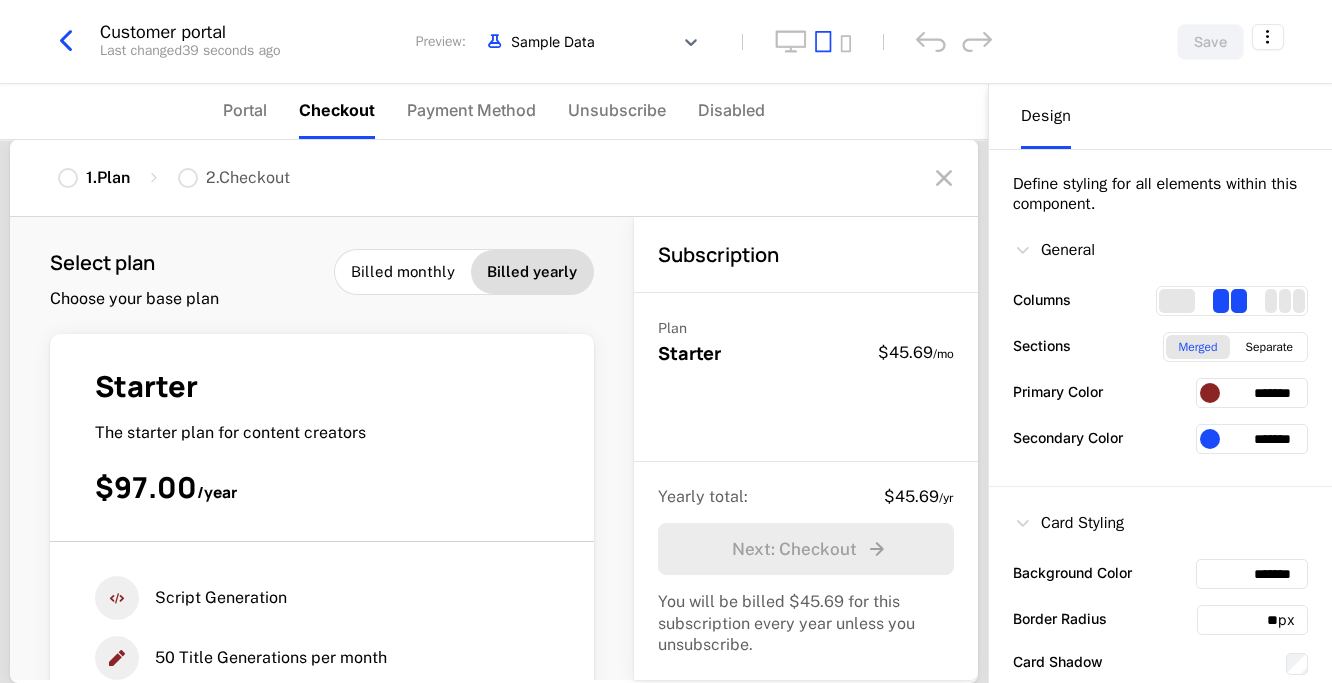 click on "Billed monthly" at bounding box center [403, 272] 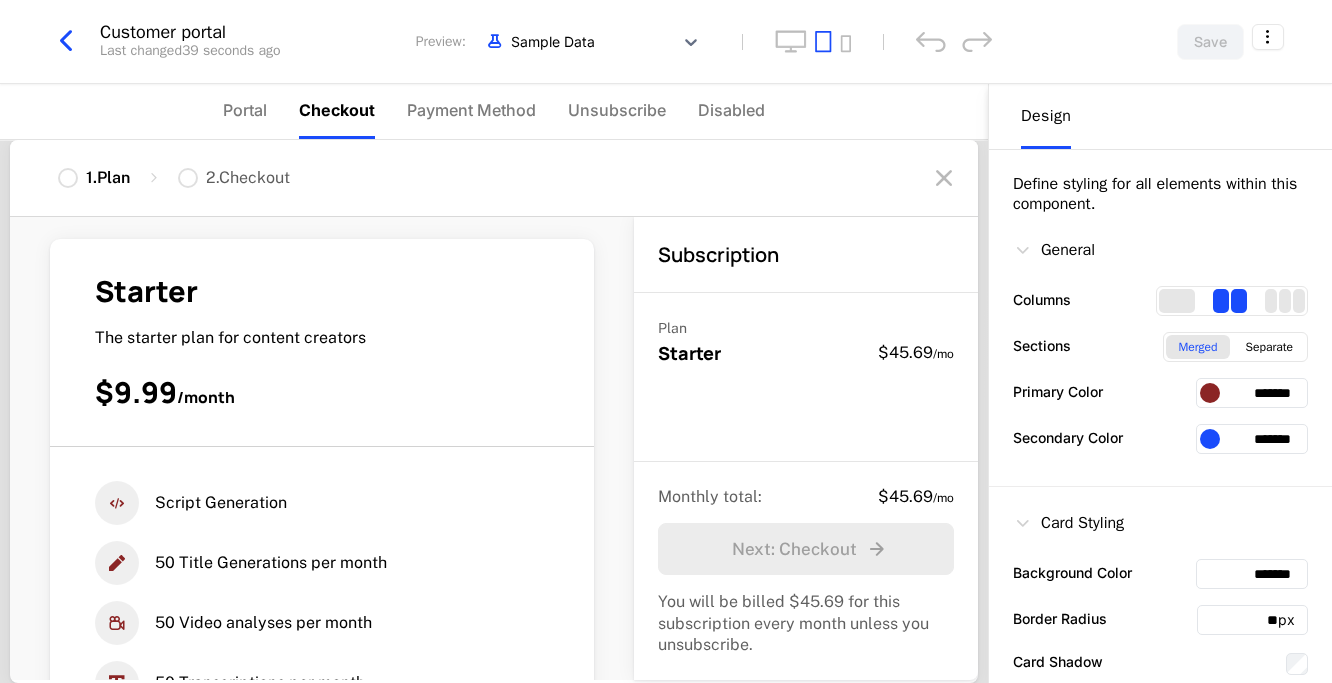 scroll, scrollTop: 0, scrollLeft: 0, axis: both 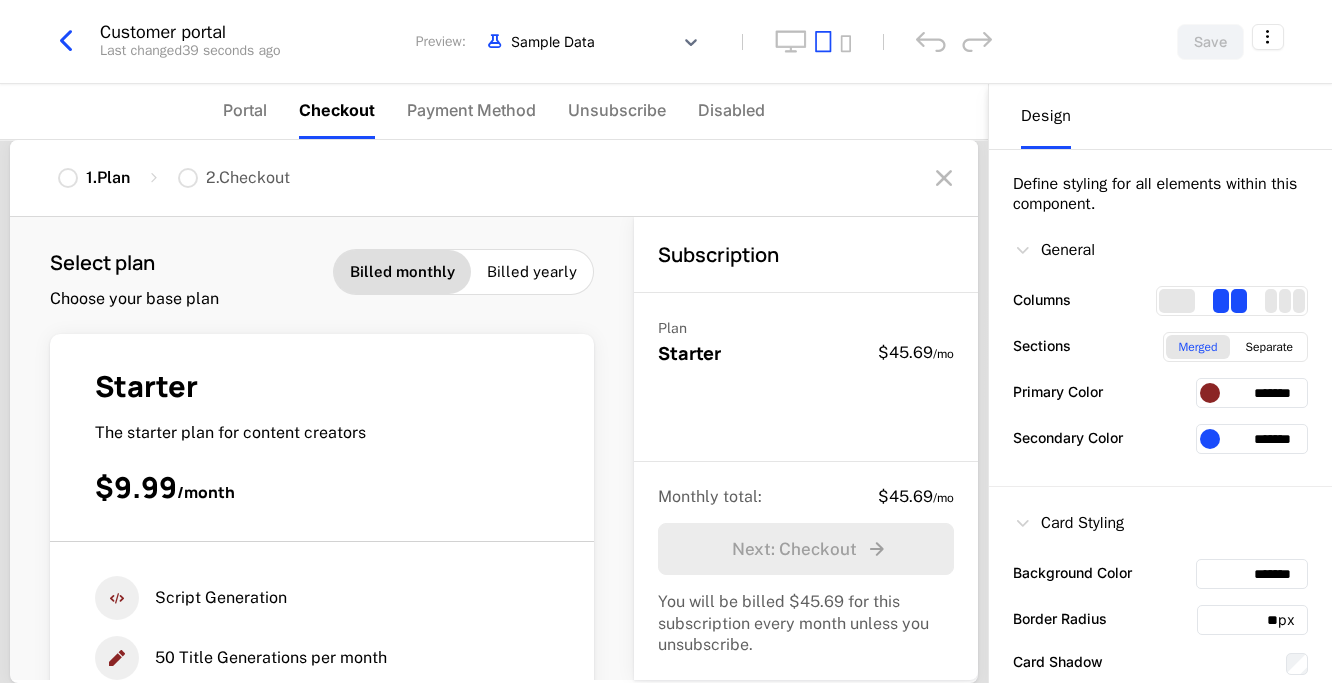 click at bounding box center (944, 178) 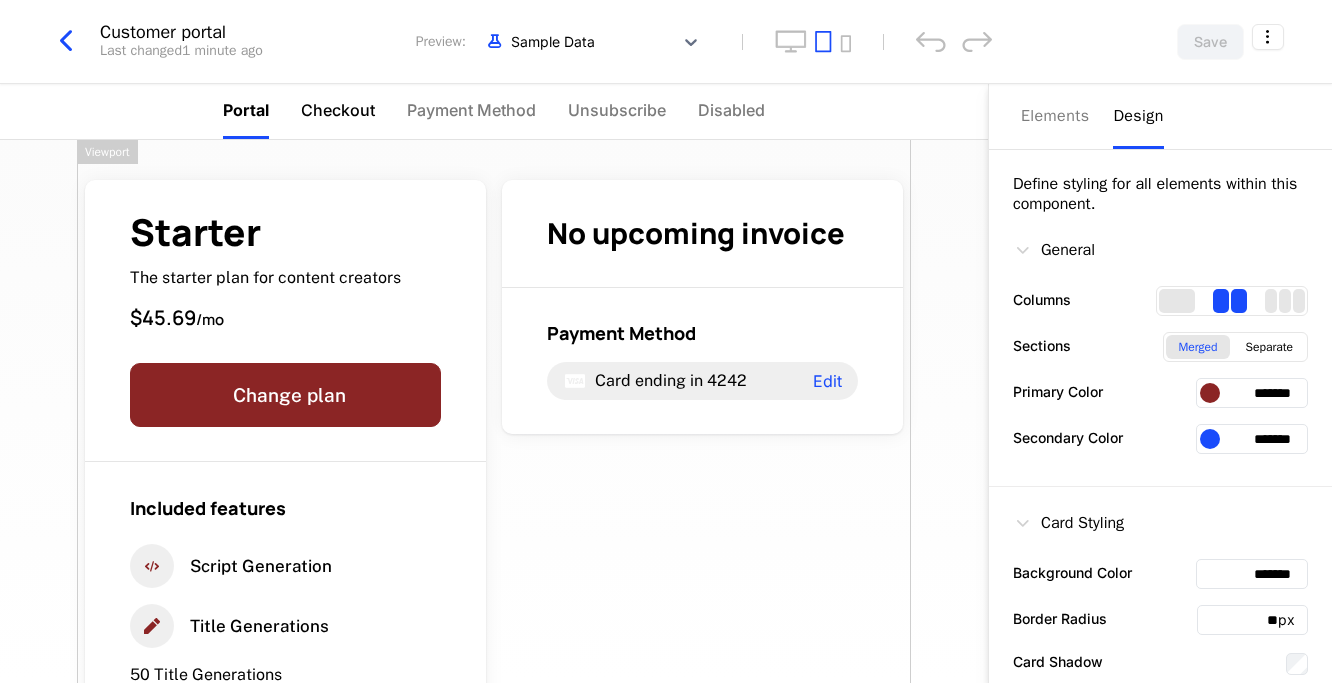 click on "Checkout" at bounding box center [338, 110] 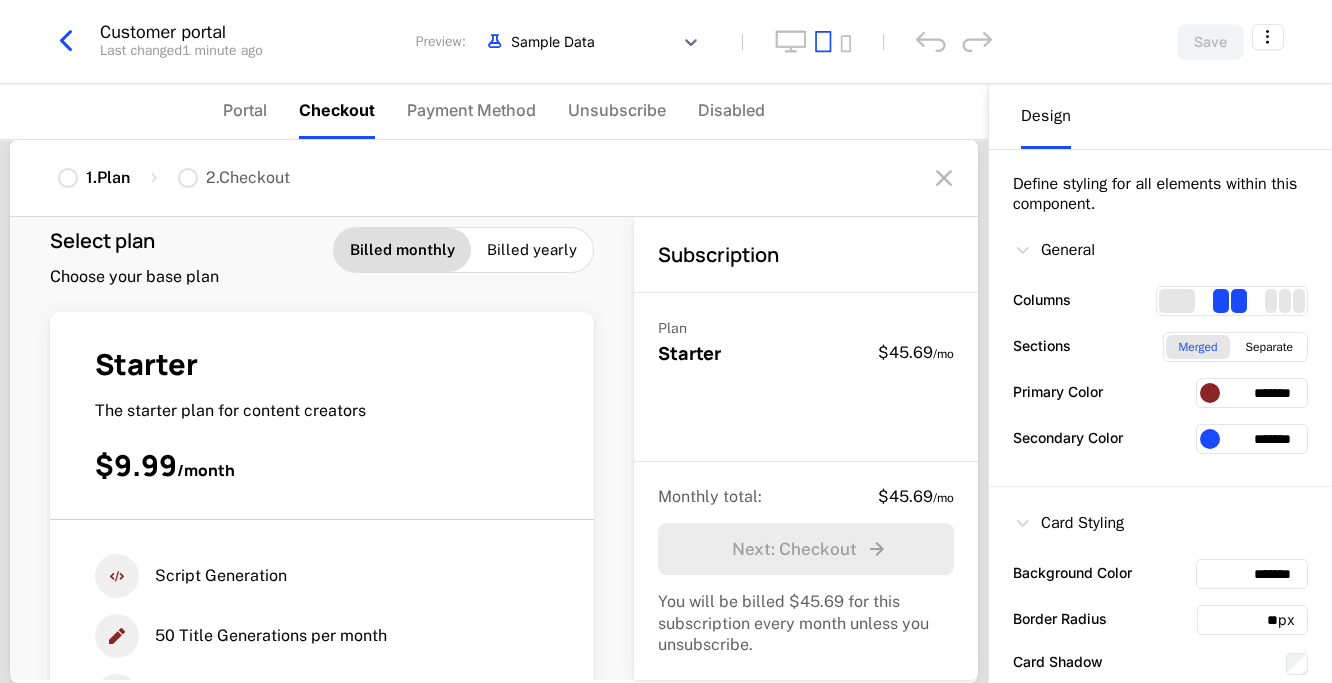 scroll, scrollTop: 29, scrollLeft: 0, axis: vertical 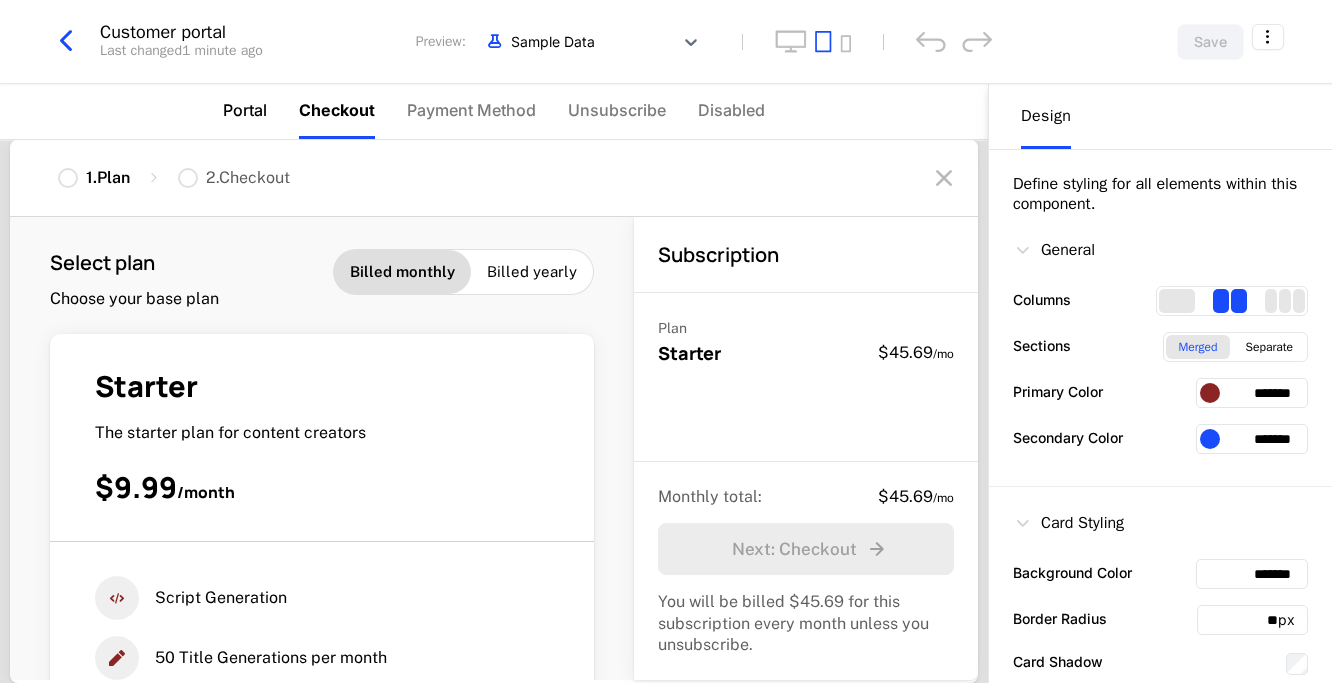 click on "Portal" at bounding box center [245, 110] 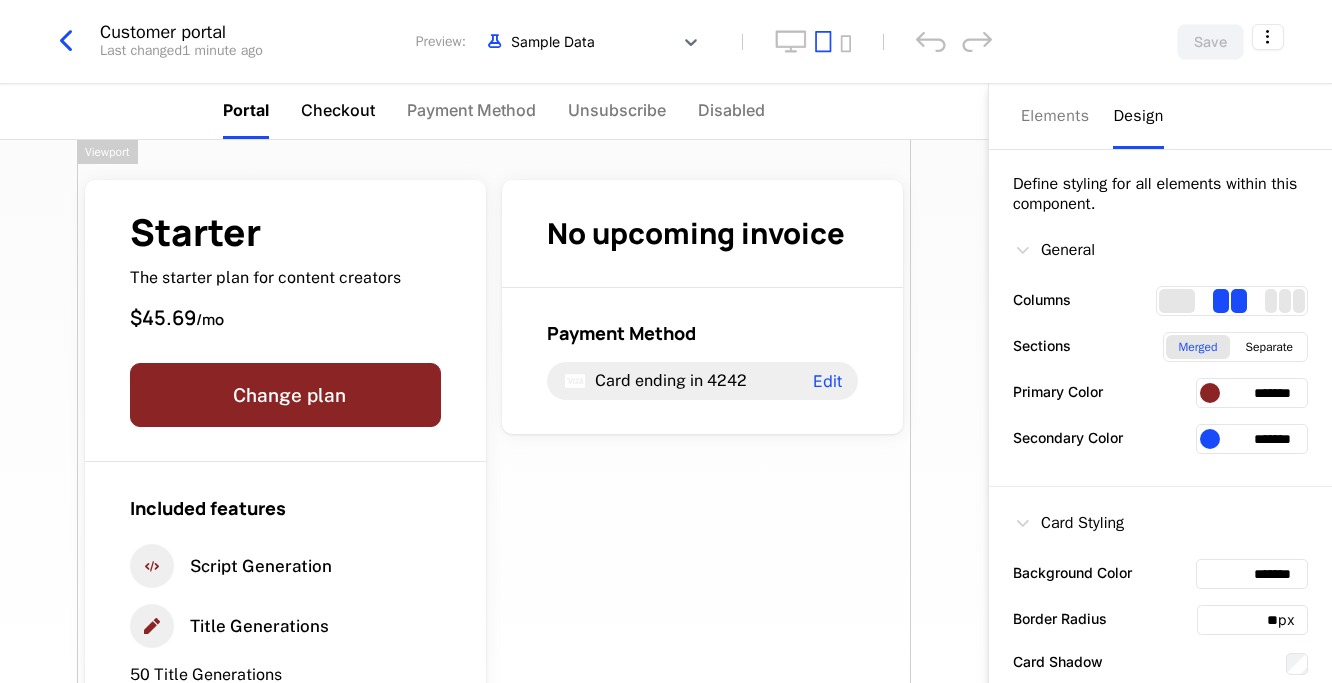 click on "Checkout" at bounding box center [338, 110] 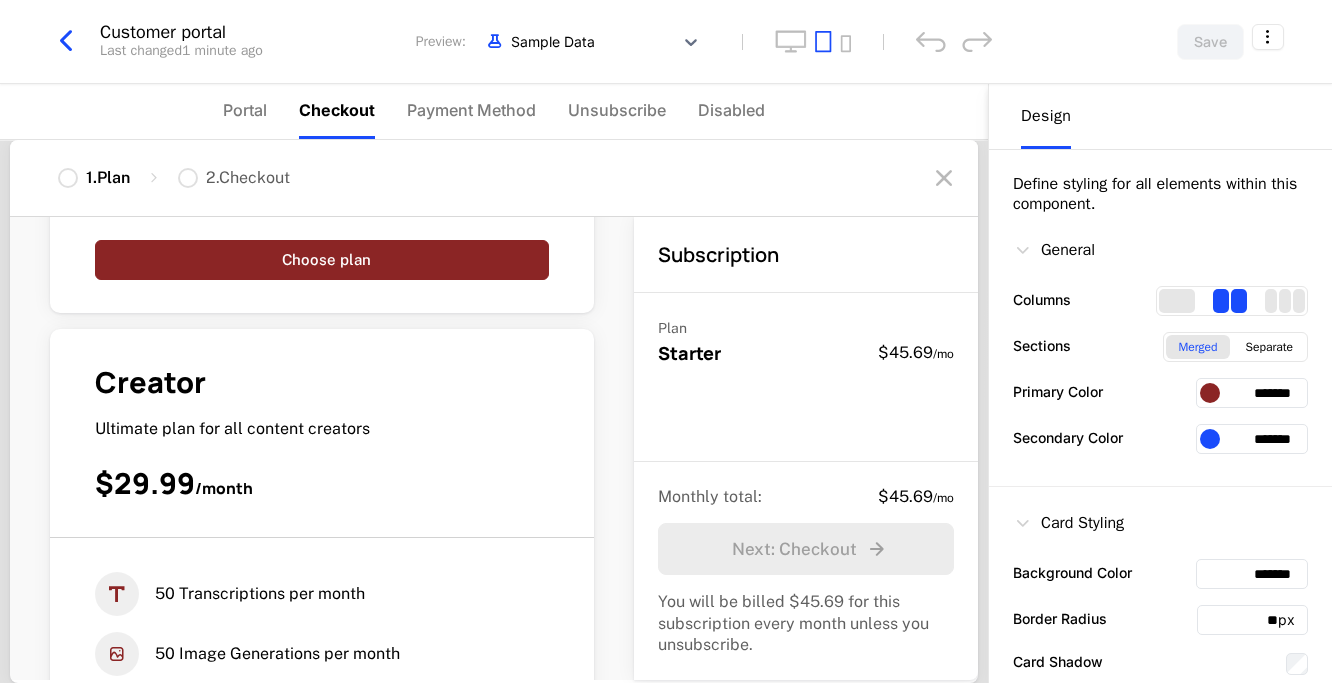scroll, scrollTop: 0, scrollLeft: 0, axis: both 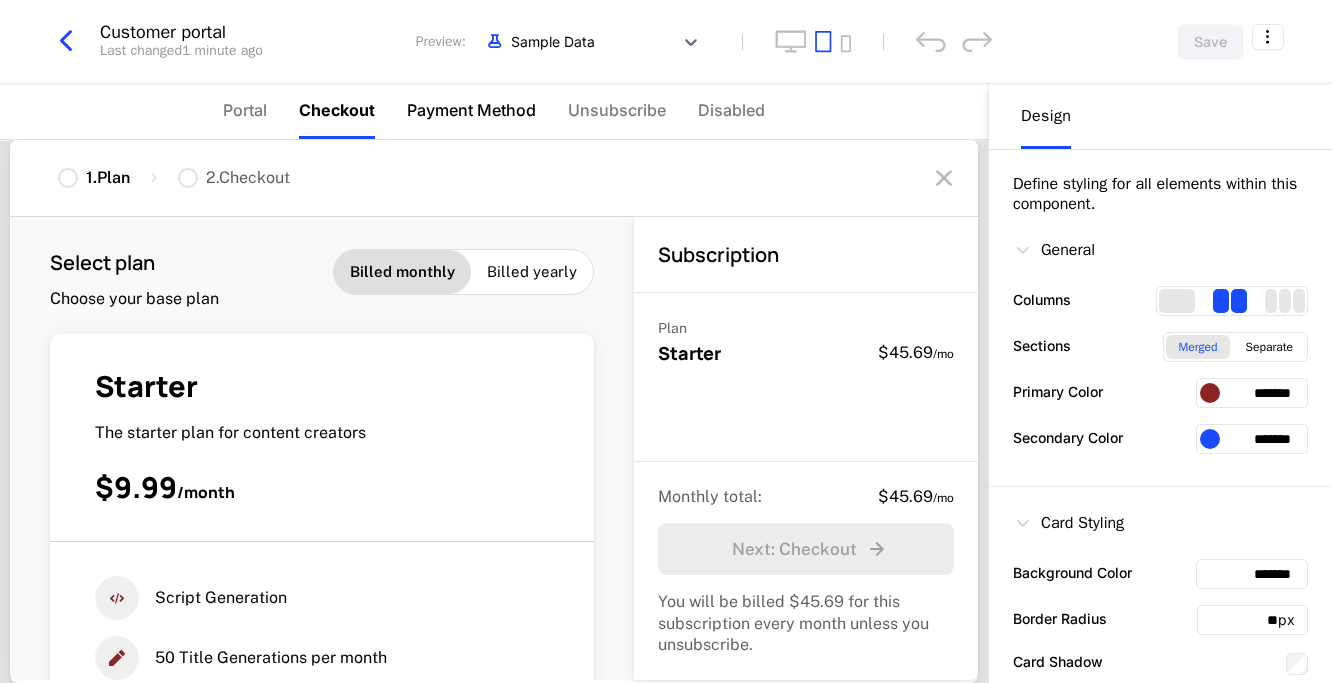 click on "Payment Method" at bounding box center (471, 111) 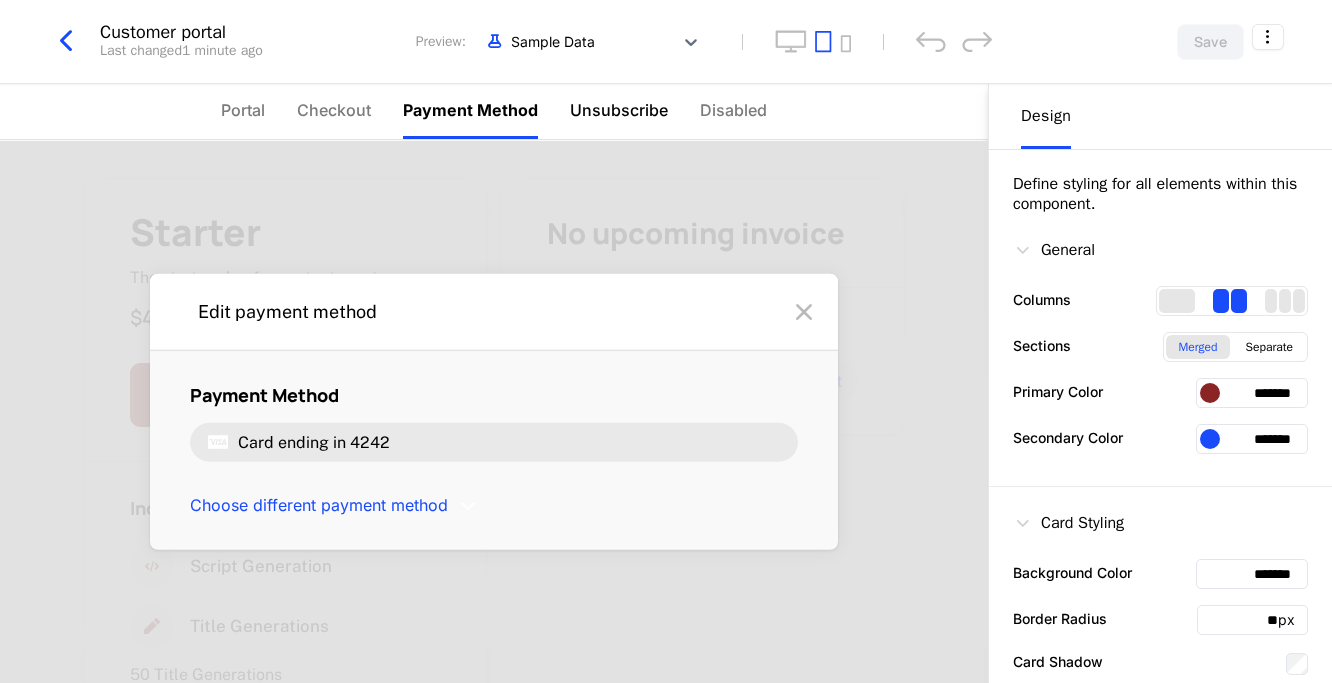 click on "Unsubscribe" at bounding box center (619, 110) 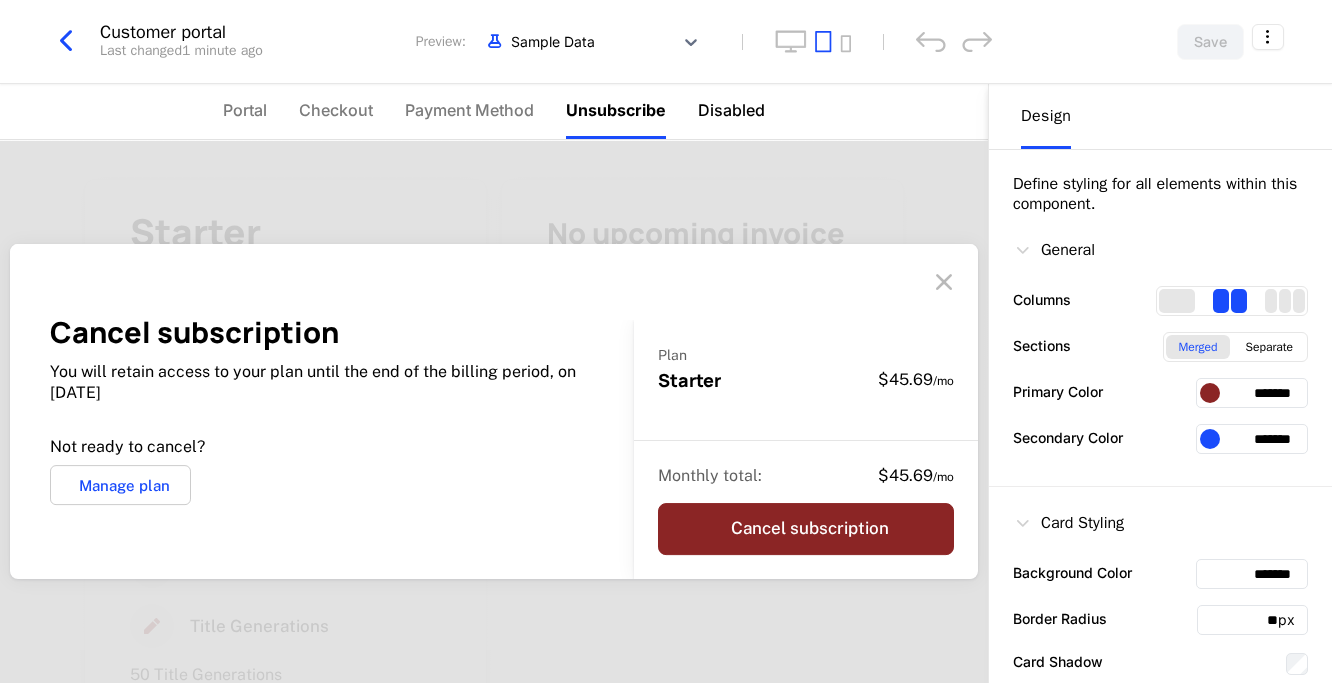 click on "Disabled" at bounding box center (731, 110) 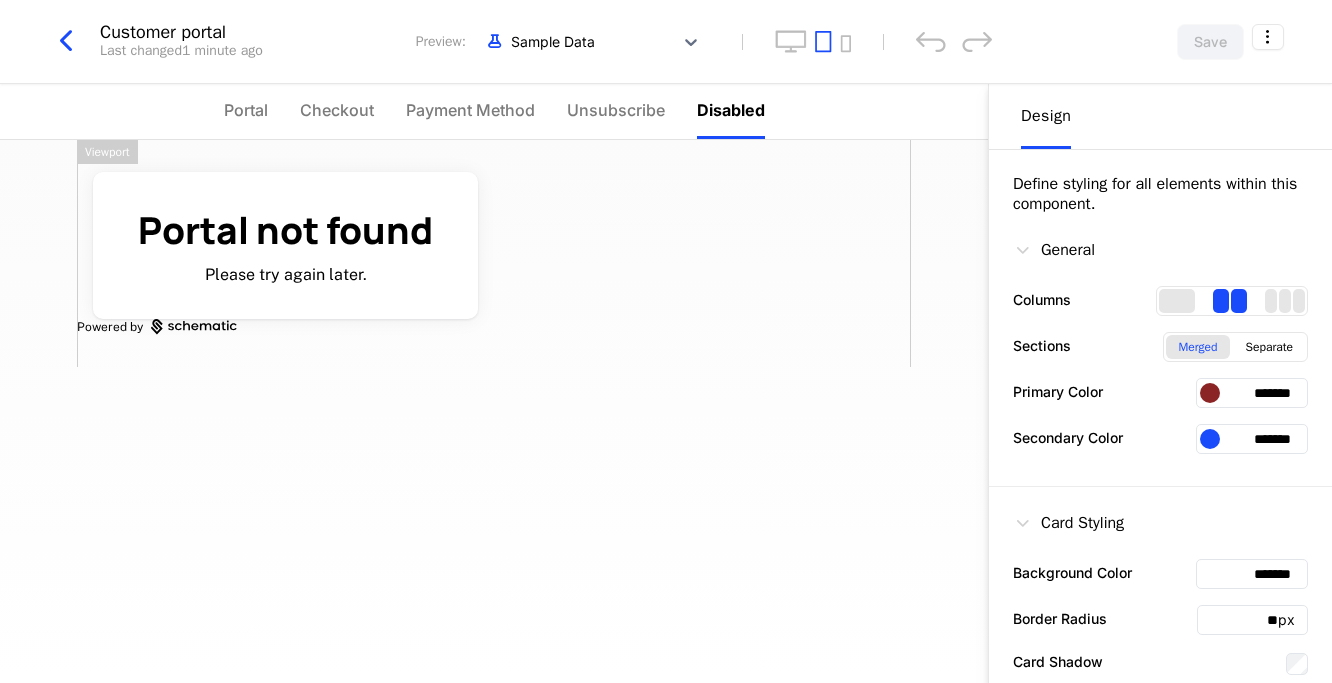 click on "Portal not found Please try again later." at bounding box center (285, 245) 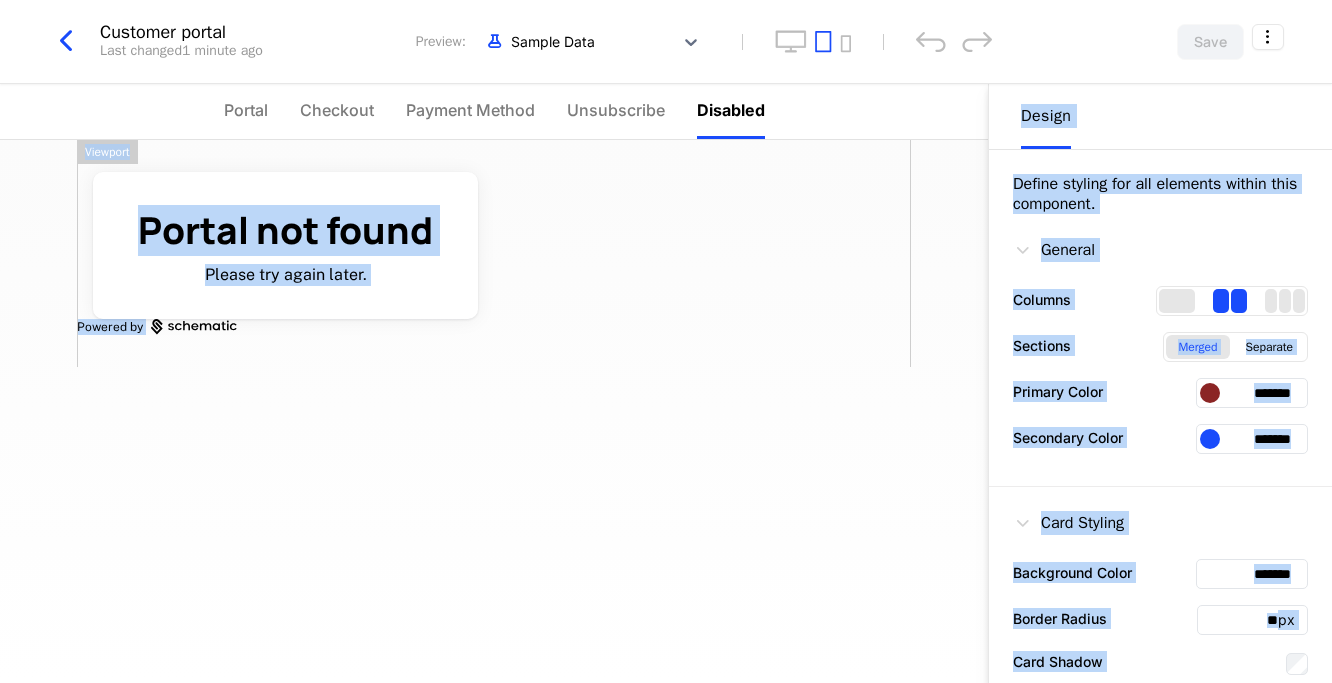 drag, startPoint x: 174, startPoint y: 188, endPoint x: 137, endPoint y: 155, distance: 49.57822 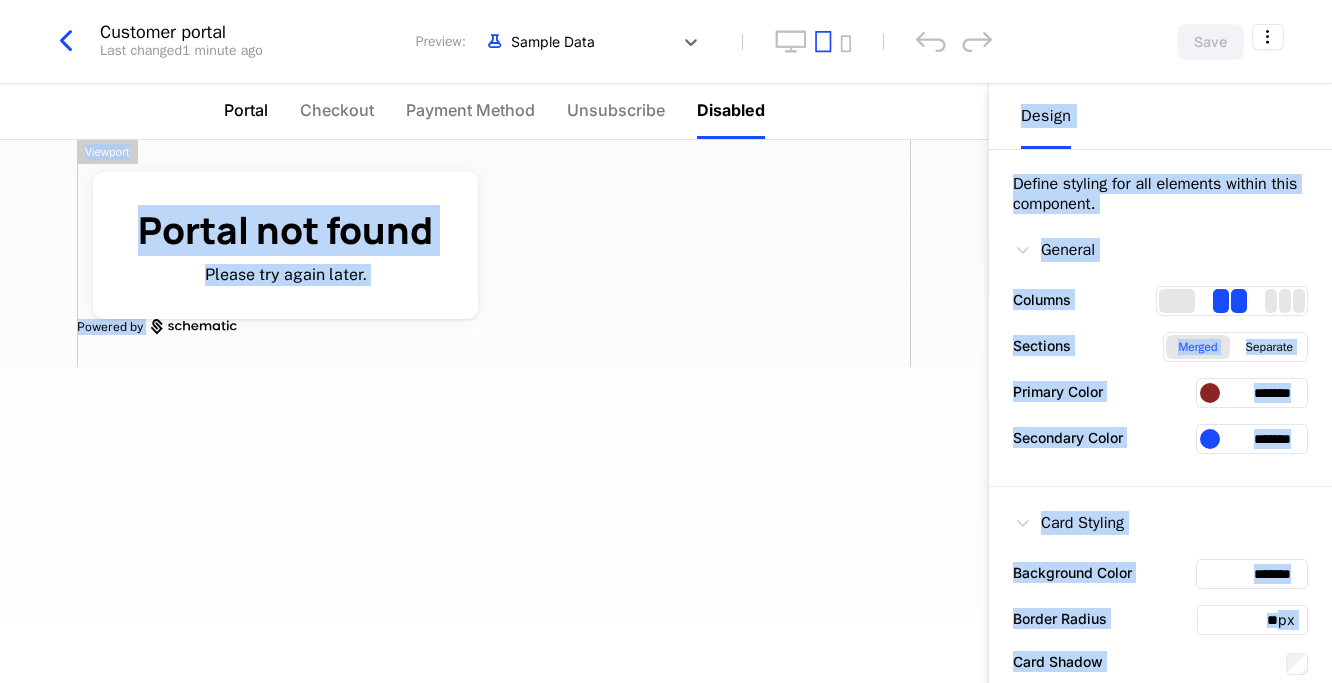 click on "Portal" at bounding box center [246, 111] 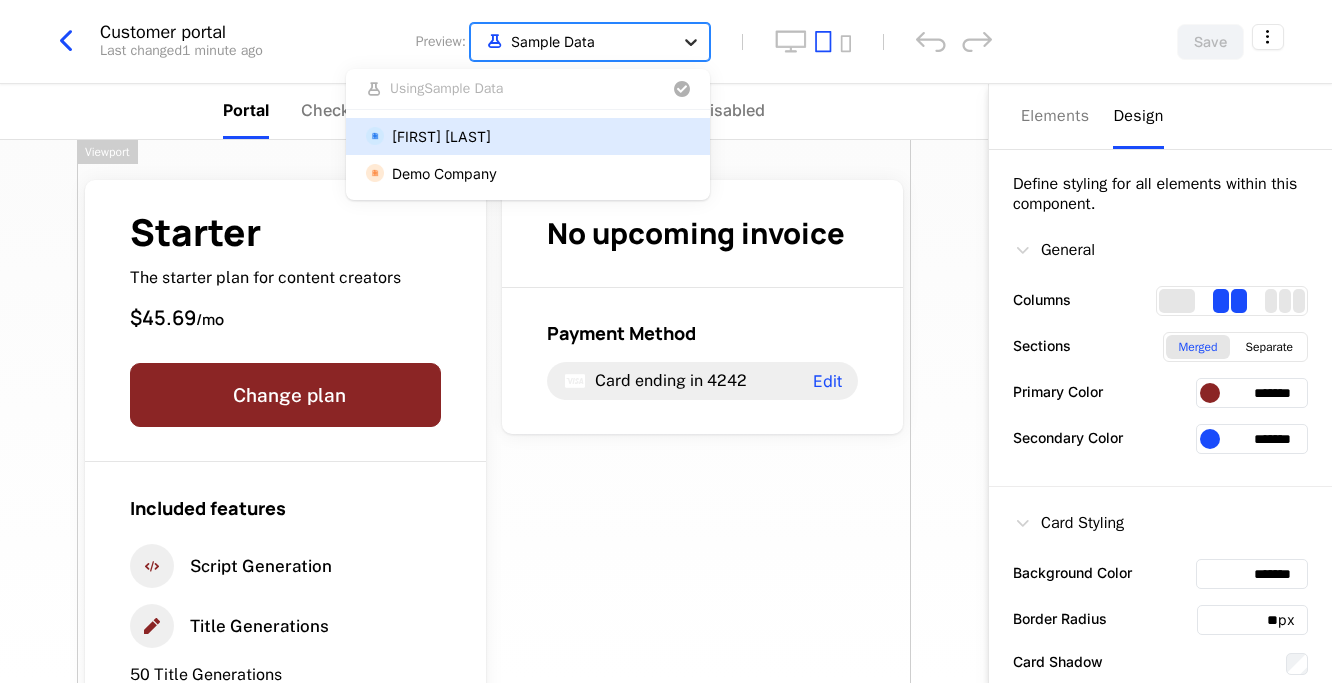 click at bounding box center (691, 42) 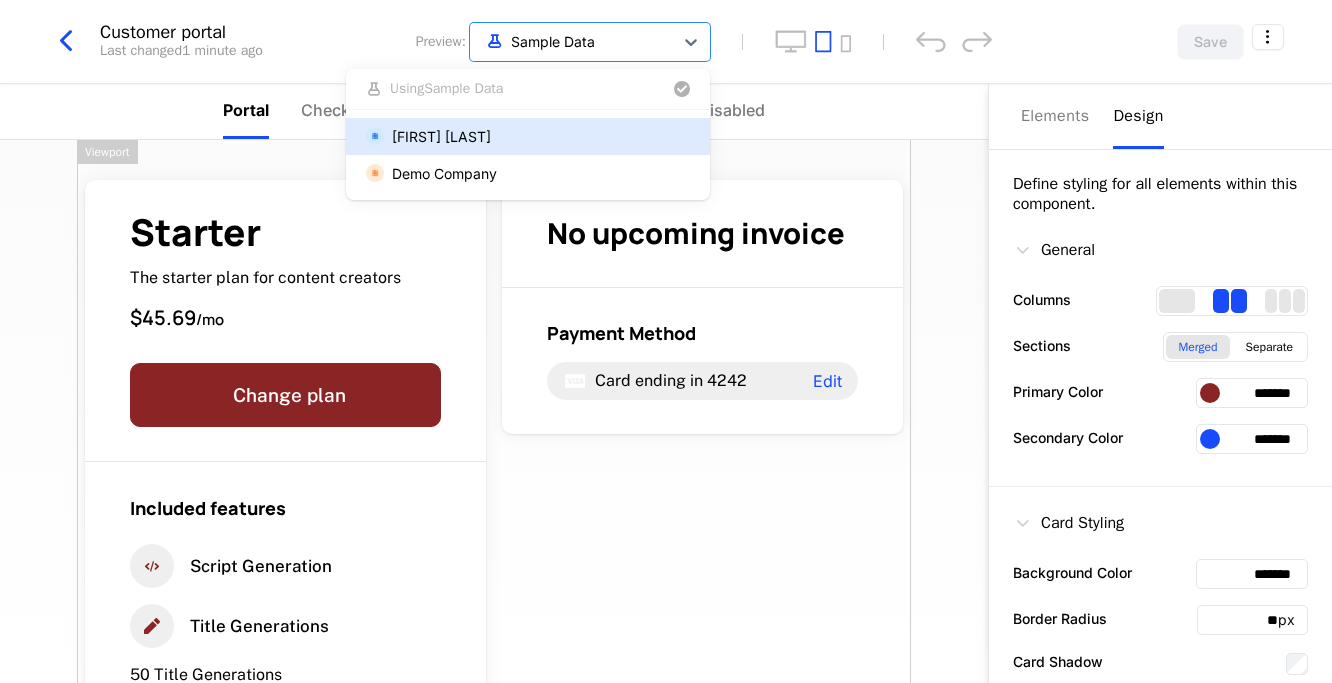 click on "Dami Komolafe" at bounding box center (528, 136) 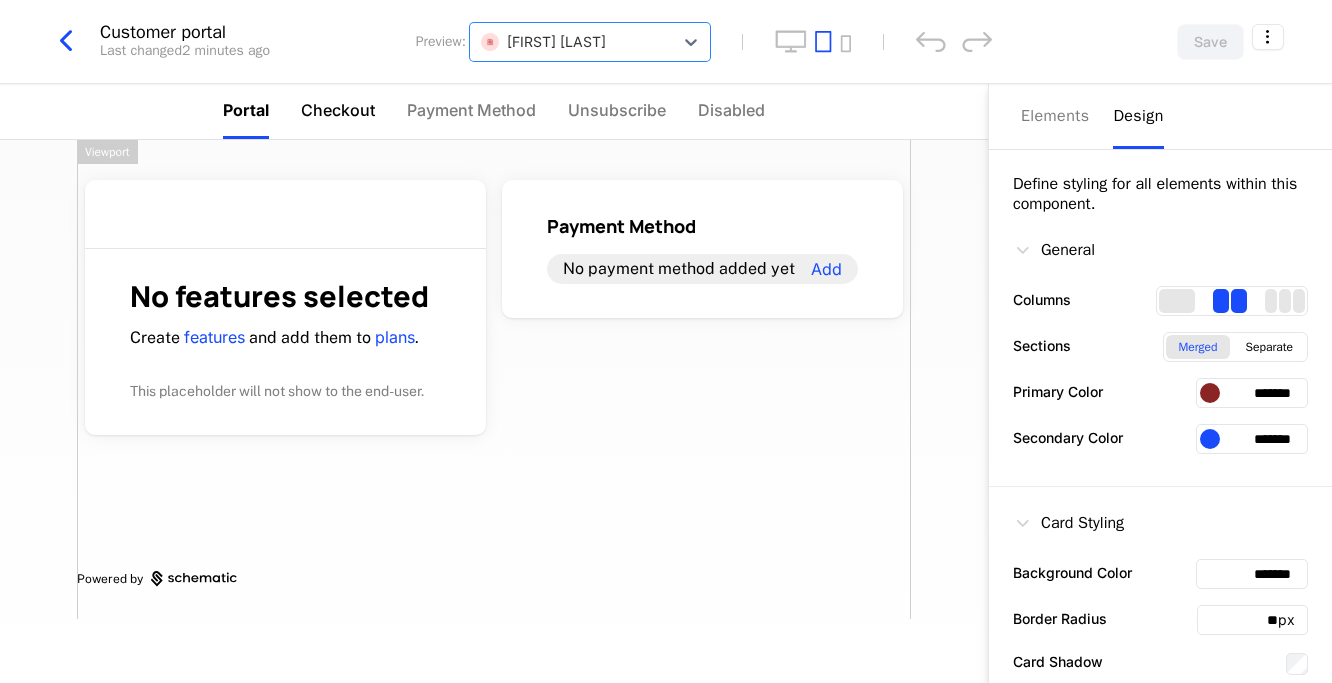click on "Checkout" at bounding box center [338, 110] 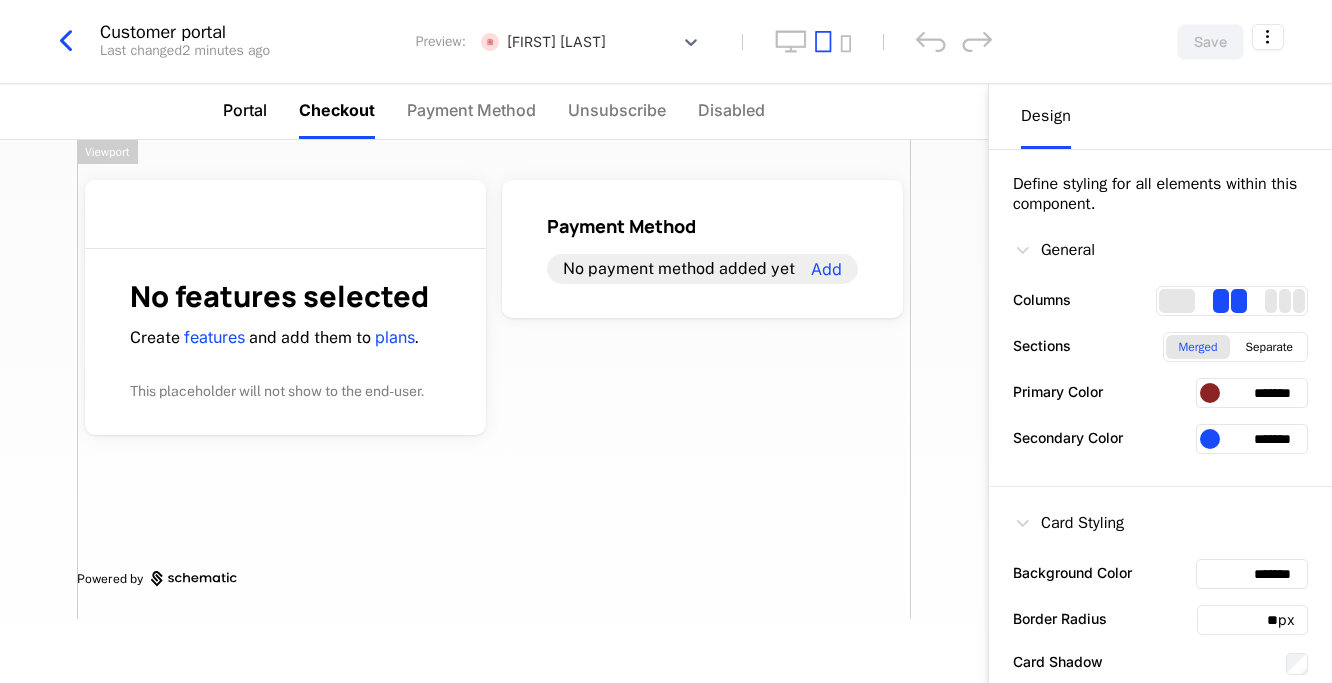 click on "Portal" at bounding box center [245, 110] 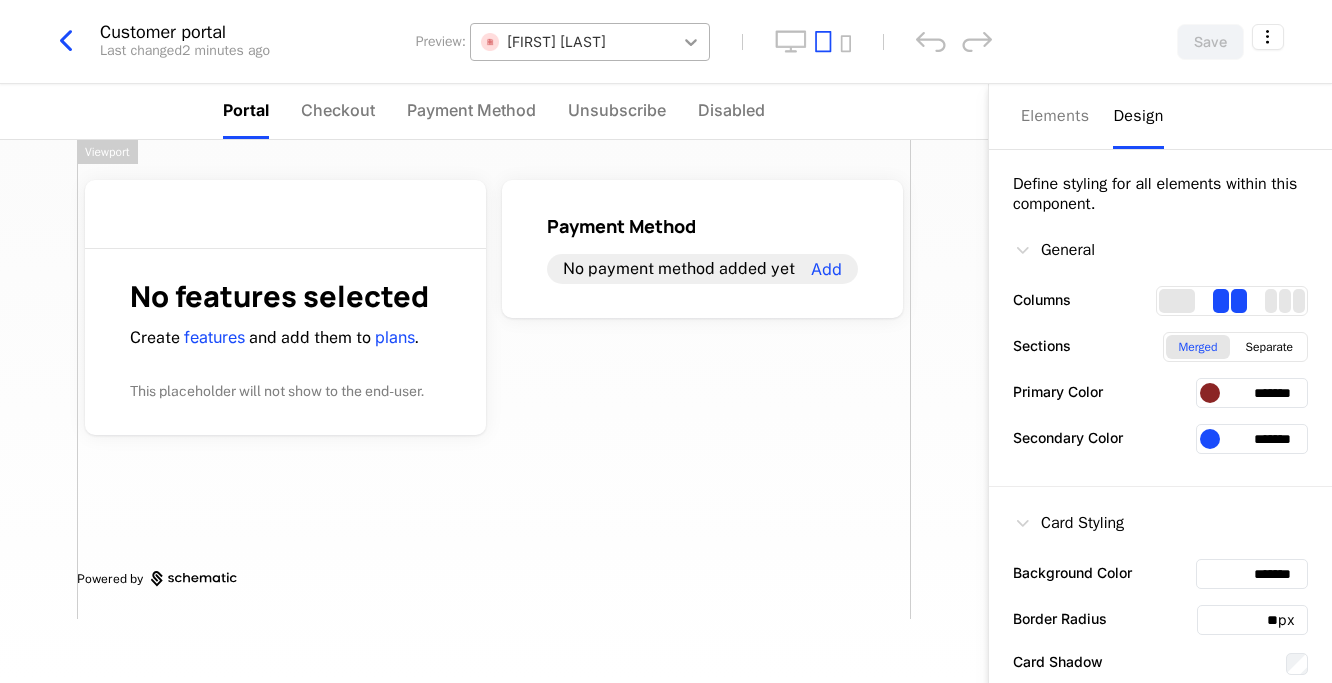 click at bounding box center (691, 42) 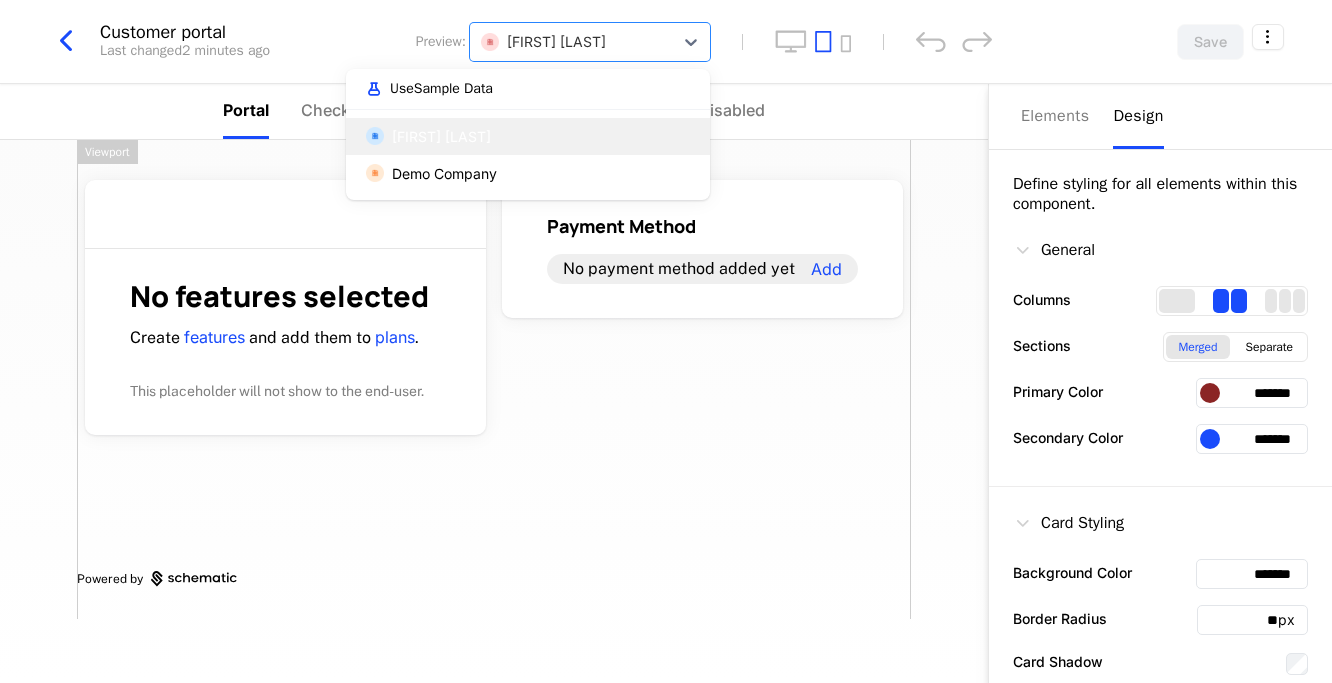 click on "Use  Sample Data" at bounding box center (528, 89) 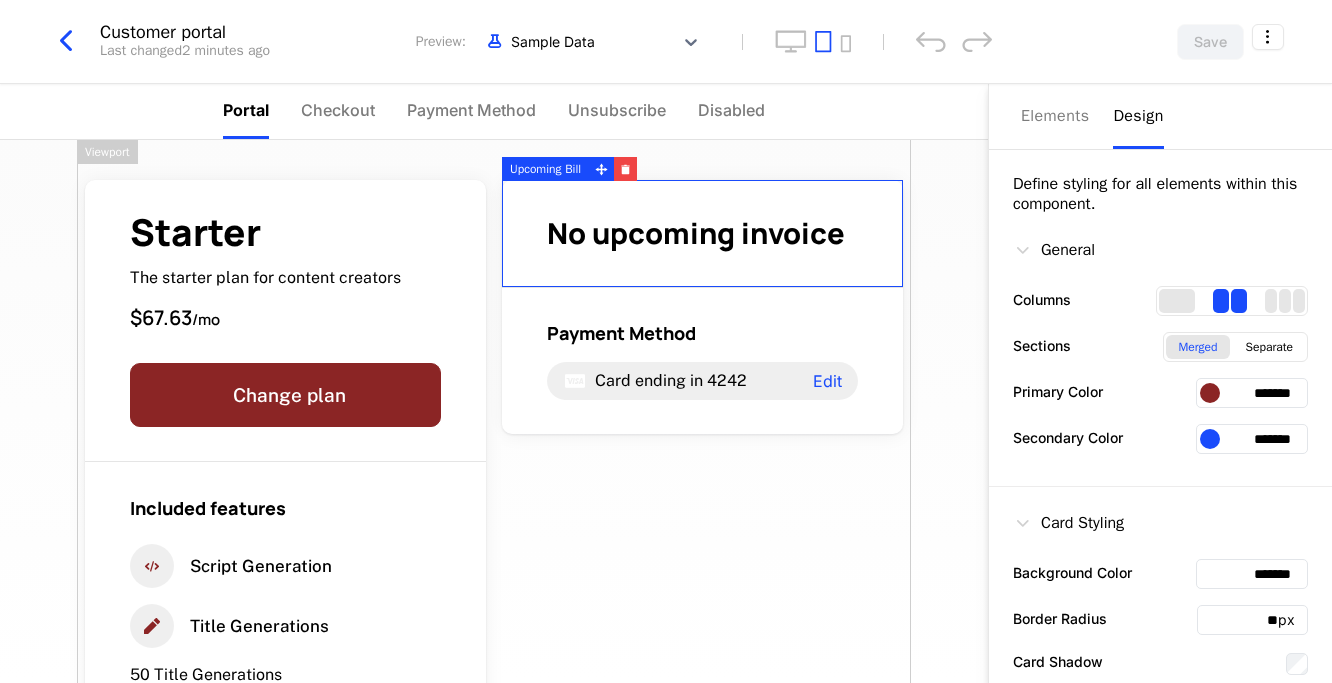 click on "Portal Checkout Payment Method Unsubscribe Disabled" at bounding box center [494, 112] 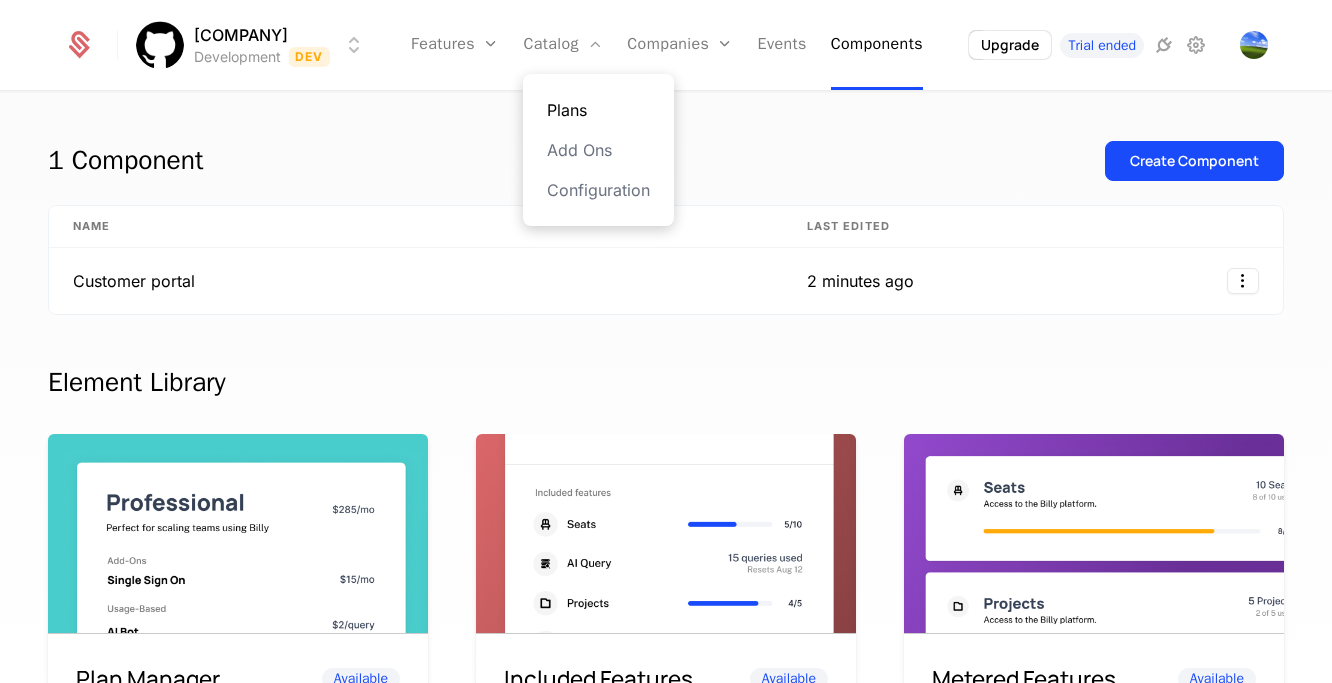 click on "Plans" at bounding box center (598, 110) 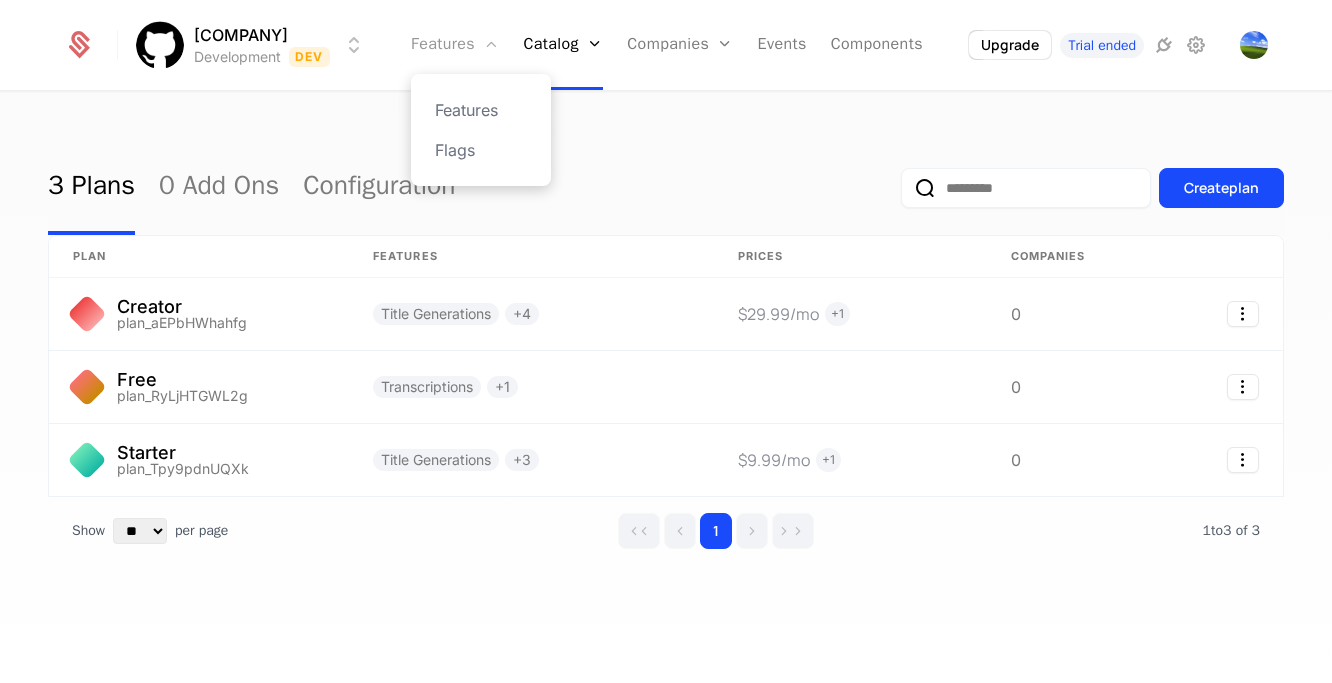 click on "Features" at bounding box center [455, 45] 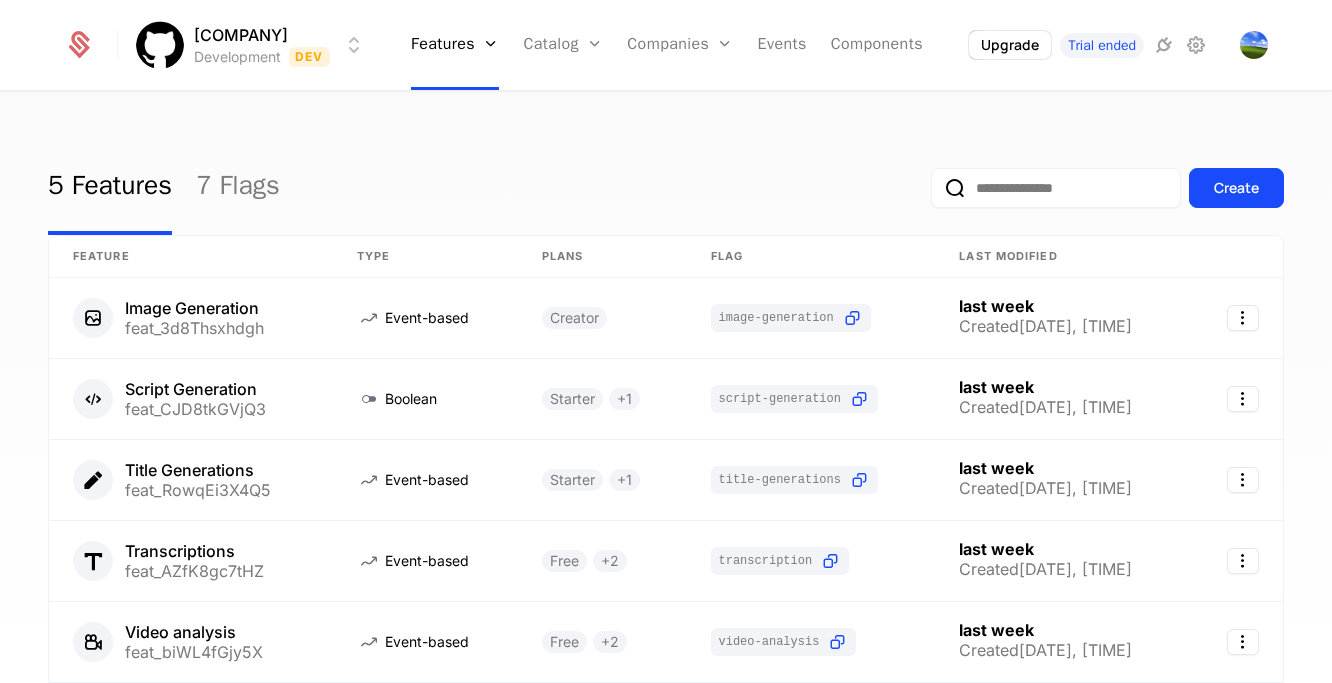 click on "dakom0 Development Dev Features Features Flags Catalog Plans Add Ons Configuration Companies Companies Users Events Components Upgrade Trial ended 5 Features 7 Flags Create Feature Type Plans Flag Last Modified Image Generation feat_3d8Thsxhdgh Event-based Creator image-generation last week Created  [DATE], [TIME] Script Generation feat_CJD8tkGVjQ3 Boolean Starter + 1 script-generation last week Created  [DATE], [TIME] Title Generations feat_RowqEi3X4Q5 Event-based Starter + 1 title-generations last week Created  [DATE], [TIME] Transcriptions feat_AZfK8gc7tHZ Event-based Free + 2 transcription last week Created  [DATE], [TIME] Video analysis feat_biWL4fGjy5X Event-based Free + 2 video-analysis last week Created  [DATE], [TIME] Show ** ** ** *** *** per page per page 1 1  to  5   of   5  of   5
Best Viewed on Desktop You're currently viewing this on a  mobile device . For the best experience,   we recommend using a desktop or larger screens Got it" at bounding box center (666, 341) 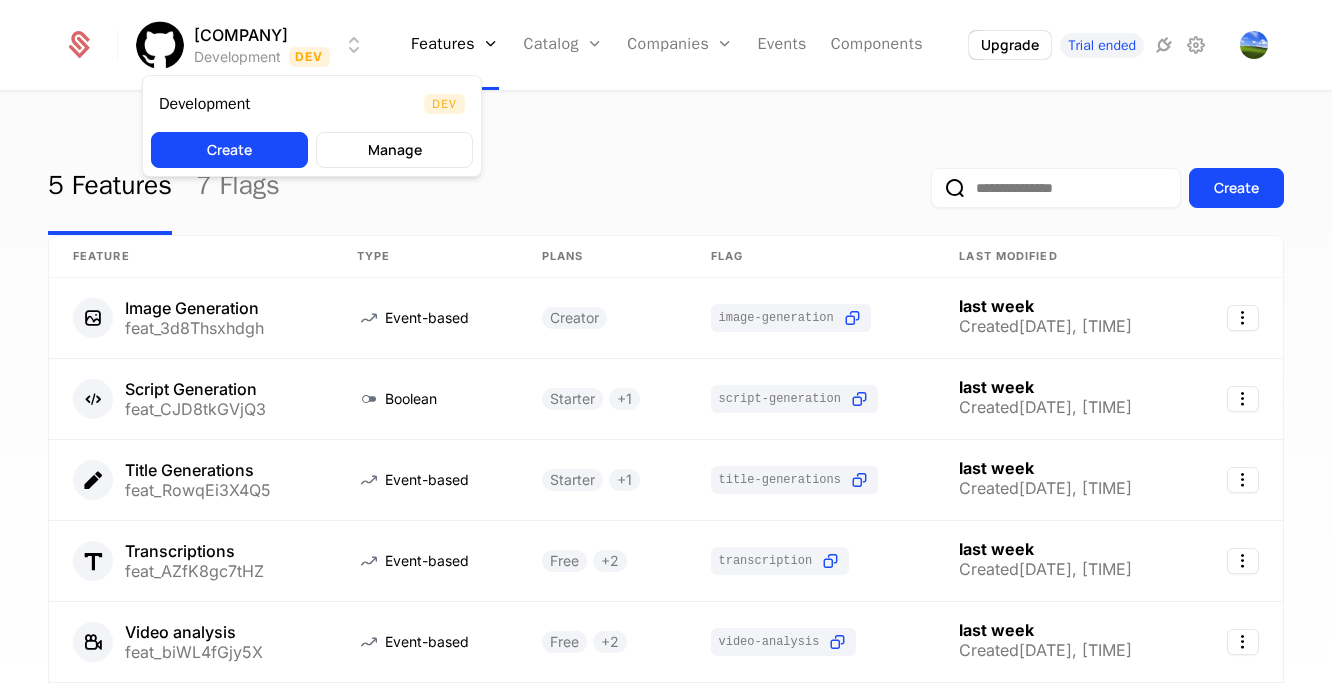 click on "dakom0 Development Dev Features Features Flags Catalog Plans Add Ons Configuration Companies Companies Users Events Components Upgrade Trial ended 5 Features 7 Flags Create Feature Type Plans Flag Last Modified Image Generation feat_3d8Thsxhdgh Event-based Creator image-generation last week Created  [DATE], [TIME] Script Generation feat_CJD8tkGVjQ3 Boolean Starter + 1 script-generation last week Created  [DATE], [TIME] Title Generations feat_RowqEi3X4Q5 Event-based Starter + 1 title-generations last week Created  [DATE], [TIME] Transcriptions feat_AZfK8gc7tHZ Event-based Free + 2 transcription last week Created  [DATE], [TIME] Video analysis feat_biWL4fGjy5X Event-based Free + 2 video-analysis last week Created  [DATE], [TIME] Show ** ** ** *** *** per page per page 1 1  to  5   of   5  of   5
Best Viewed on Desktop You're currently viewing this on a  mobile device . For the best experience,   we recommend using a desktop or larger screens Got it  Development Dev Create Manage" at bounding box center [666, 341] 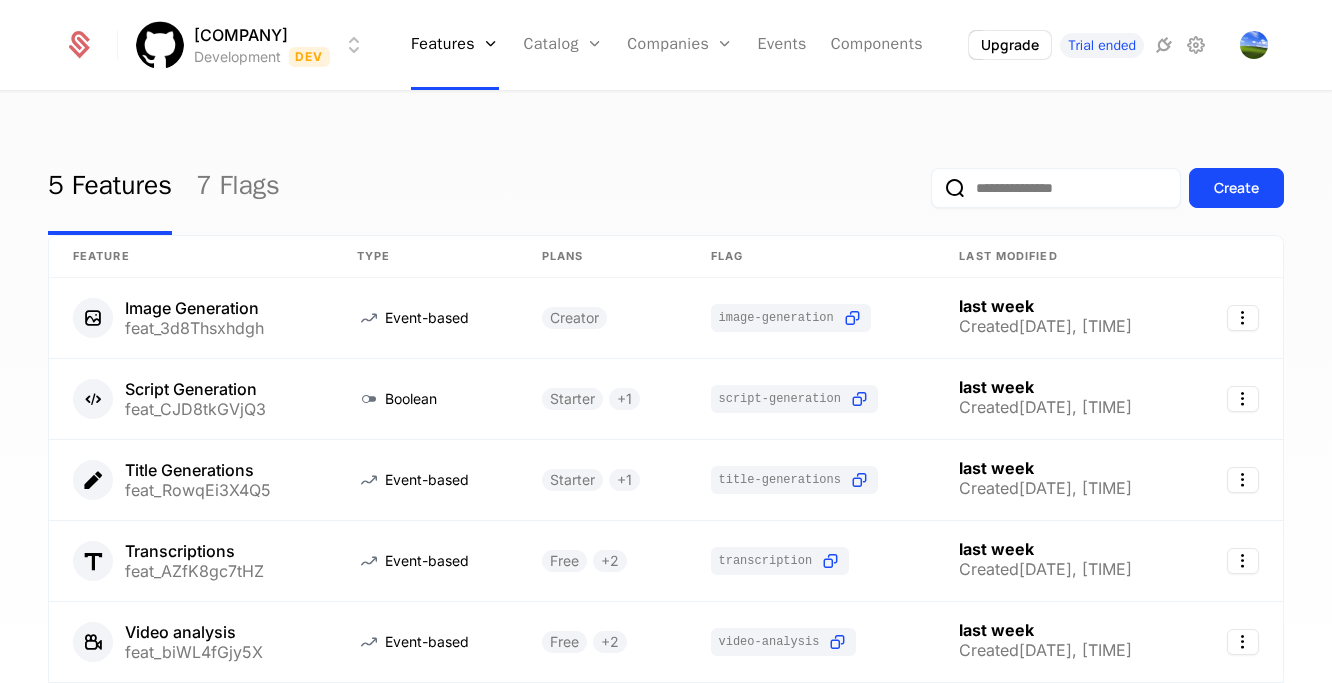 click on "dakom0 Development Dev Features Features Flags Catalog Plans Add Ons Configuration Companies Companies Users Events Components Upgrade Trial ended 5 Features 7 Flags Create Feature Type Plans Flag Last Modified Image Generation feat_3d8Thsxhdgh Event-based Creator image-generation last week Created  [DATE], [TIME] Script Generation feat_CJD8tkGVjQ3 Boolean Starter + 1 script-generation last week Created  [DATE], [TIME] Title Generations feat_RowqEi3X4Q5 Event-based Starter + 1 title-generations last week Created  [DATE], [TIME] Transcriptions feat_AZfK8gc7tHZ Event-based Free + 2 transcription last week Created  [DATE], [TIME] Video analysis feat_biWL4fGjy5X Event-based Free + 2 video-analysis last week Created  [DATE], [TIME] Show ** ** ** *** *** per page per page 1 1  to  5   of   5  of   5
Best Viewed on Desktop You're currently viewing this on a  mobile device . For the best experience,   we recommend using a desktop or larger screens Got it" at bounding box center (666, 341) 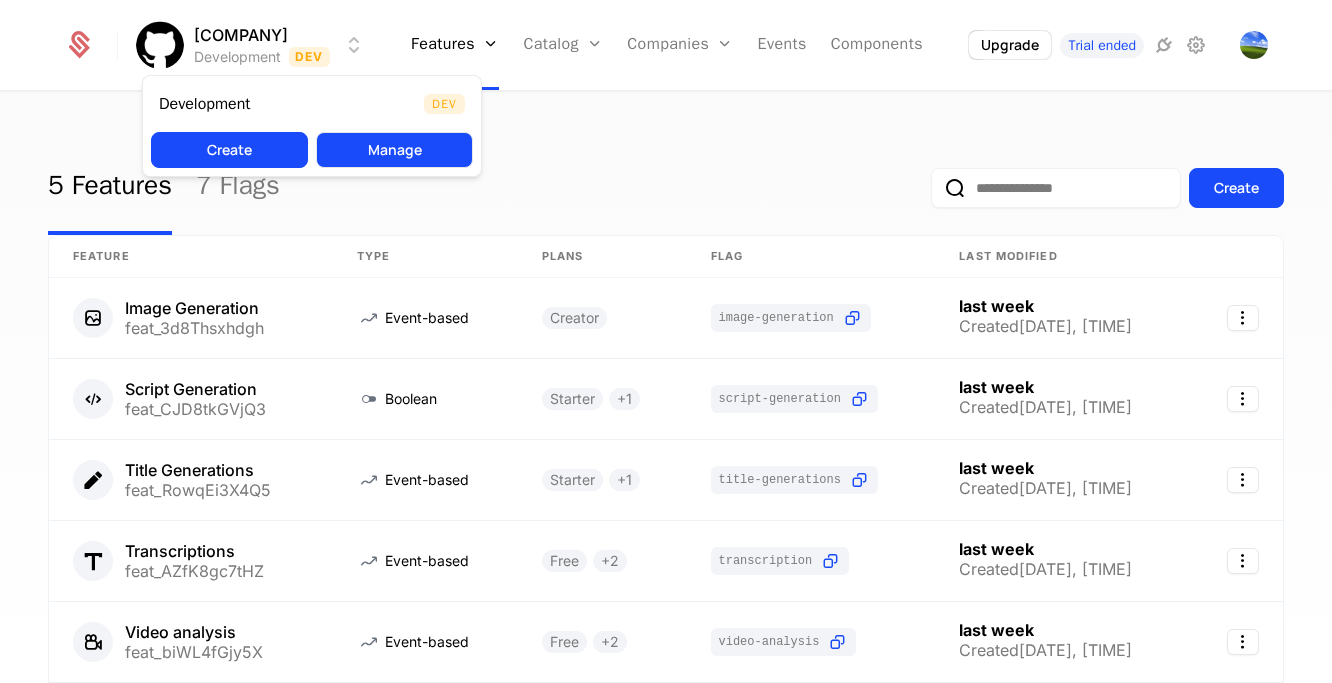 click on "Manage" at bounding box center (394, 150) 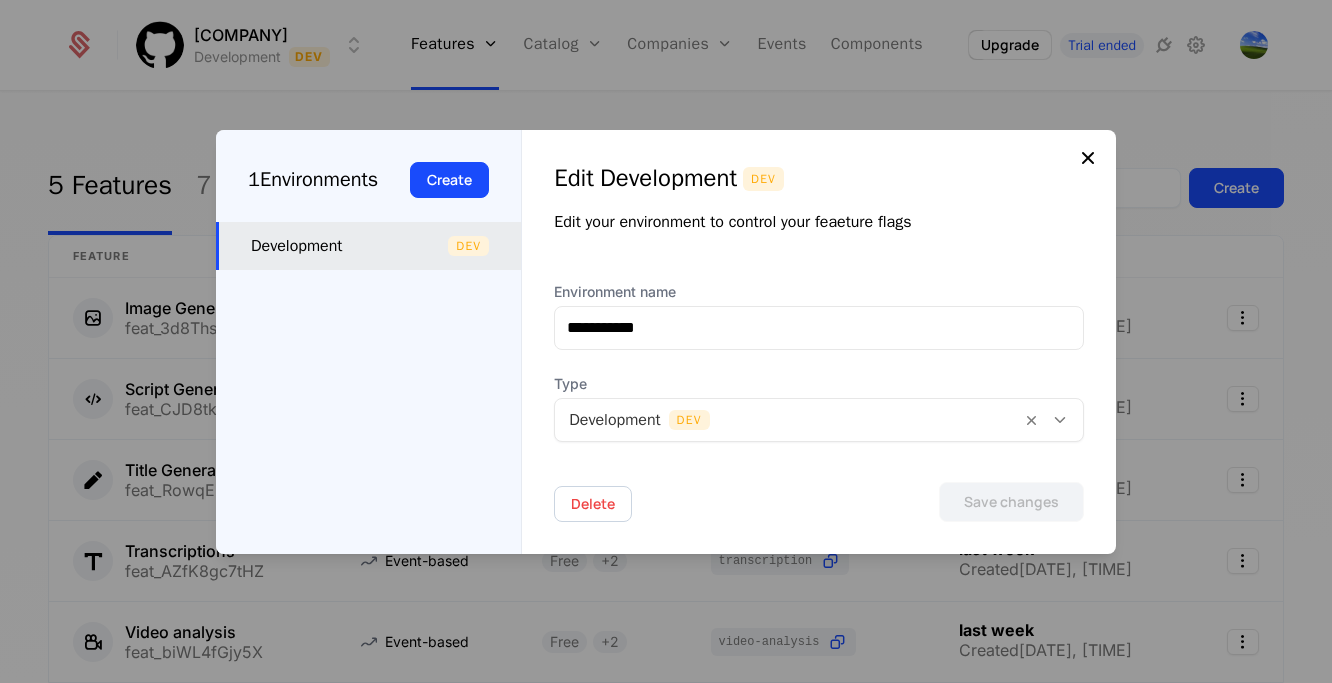 click at bounding box center [1088, 158] 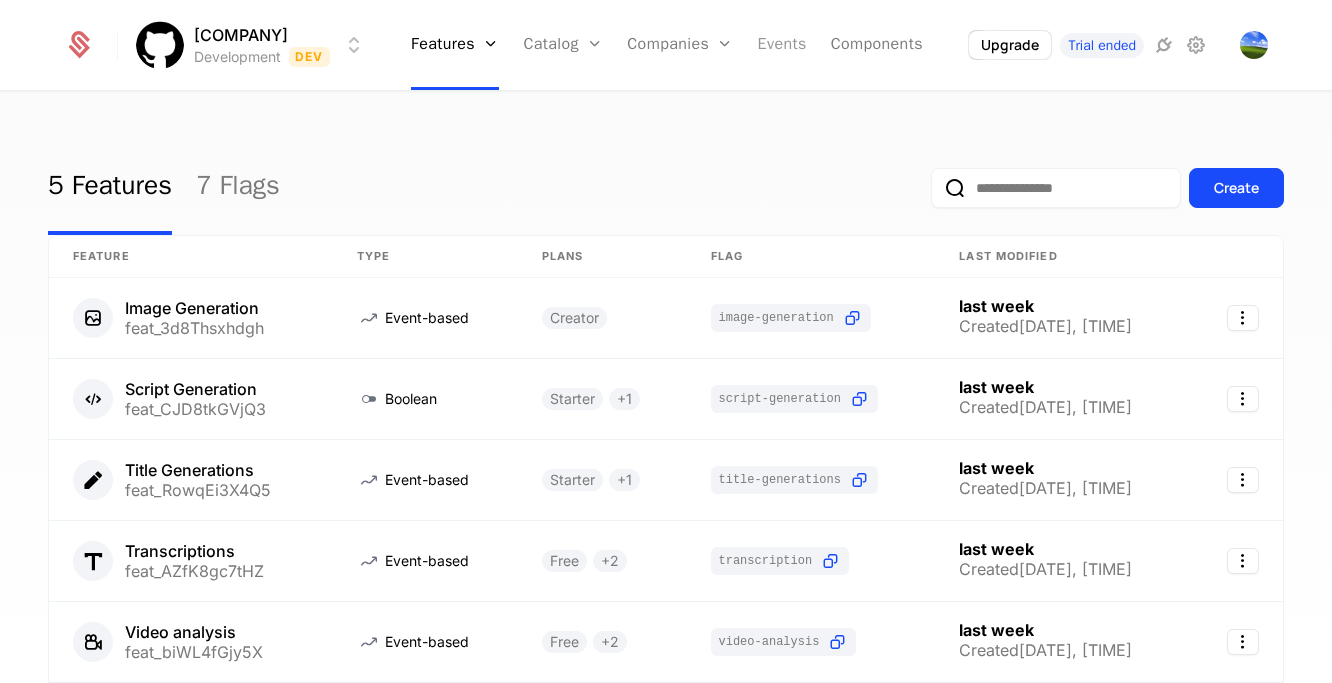 click on "Events" at bounding box center [782, 45] 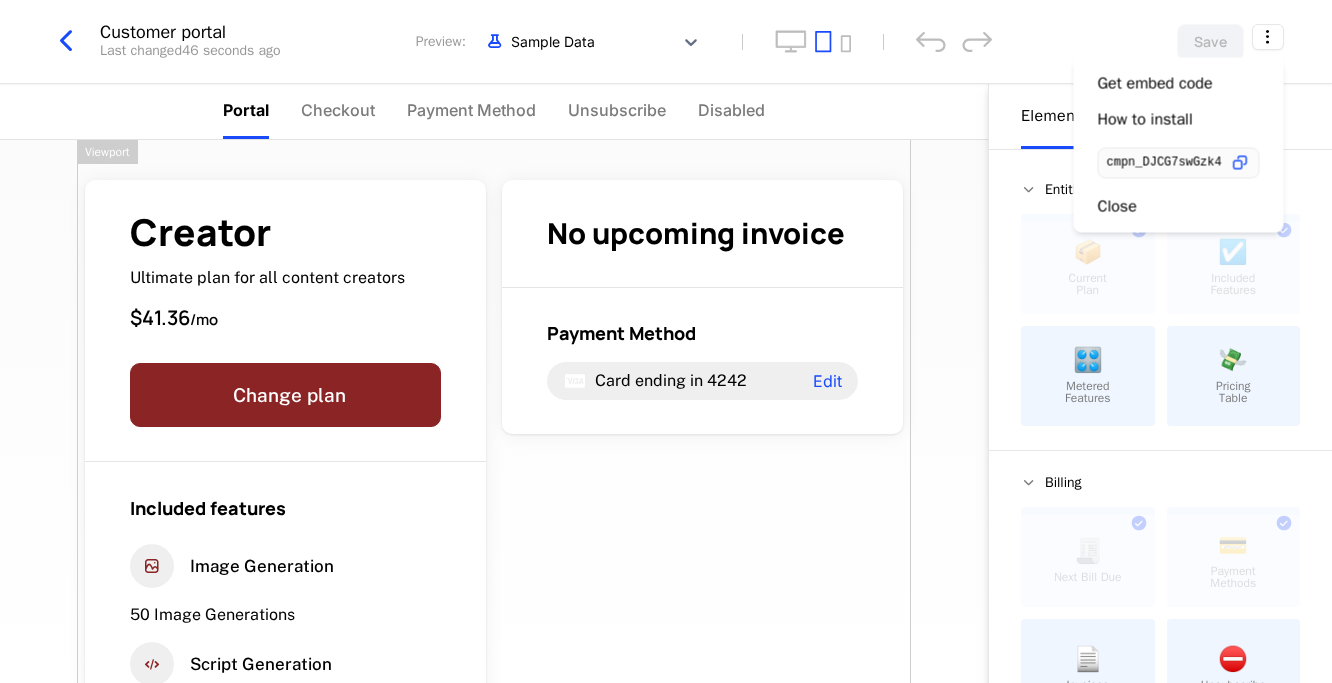 scroll, scrollTop: 0, scrollLeft: 0, axis: both 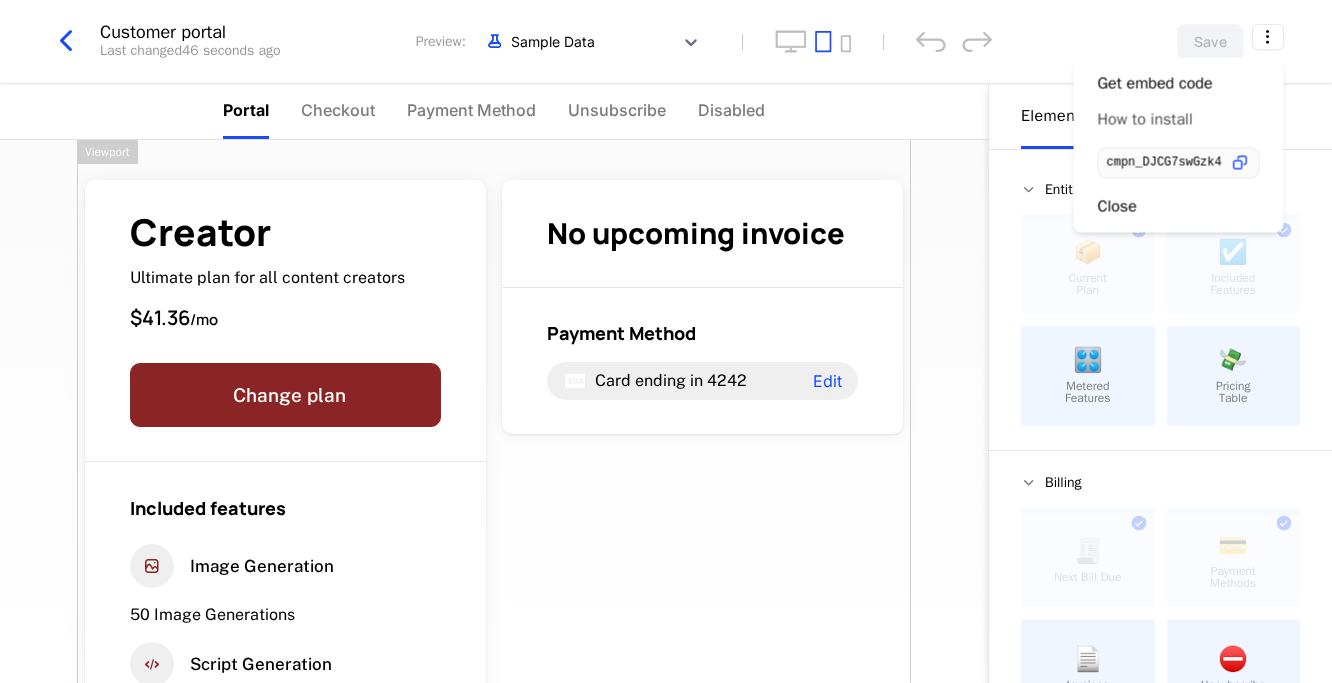 click on "How to install" at bounding box center (1145, 120) 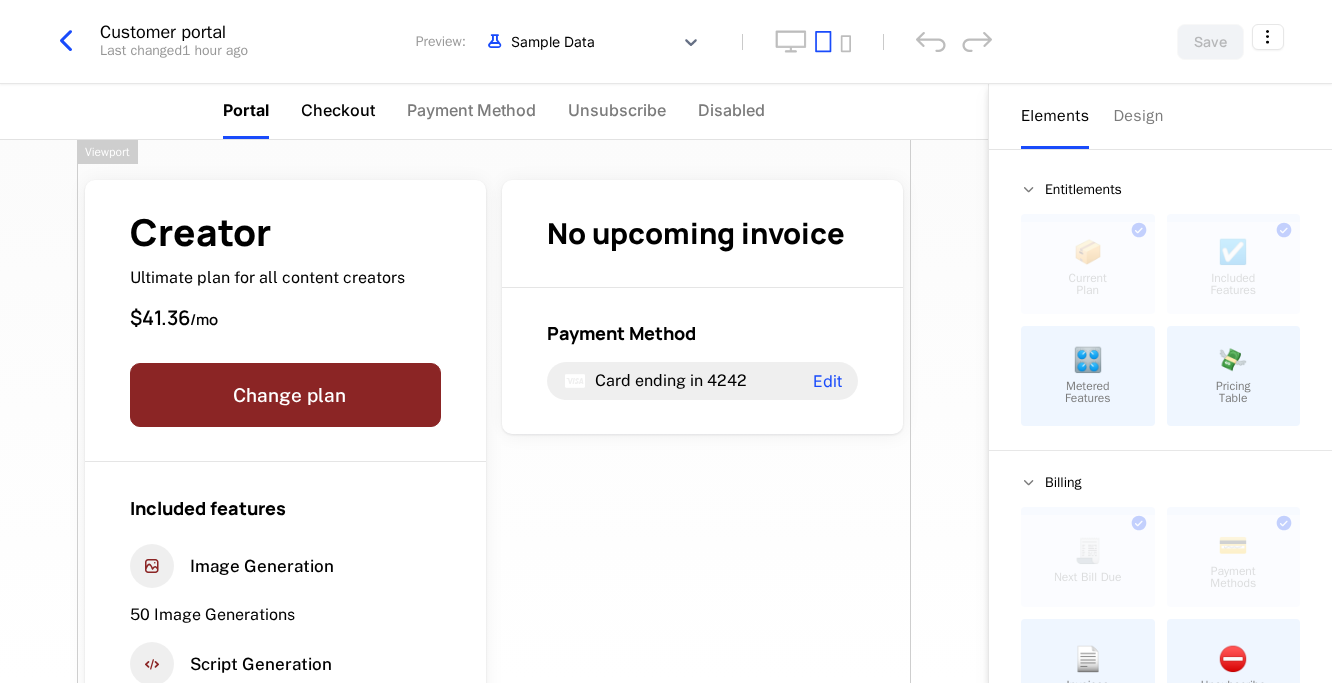 click on "Checkout" at bounding box center [338, 110] 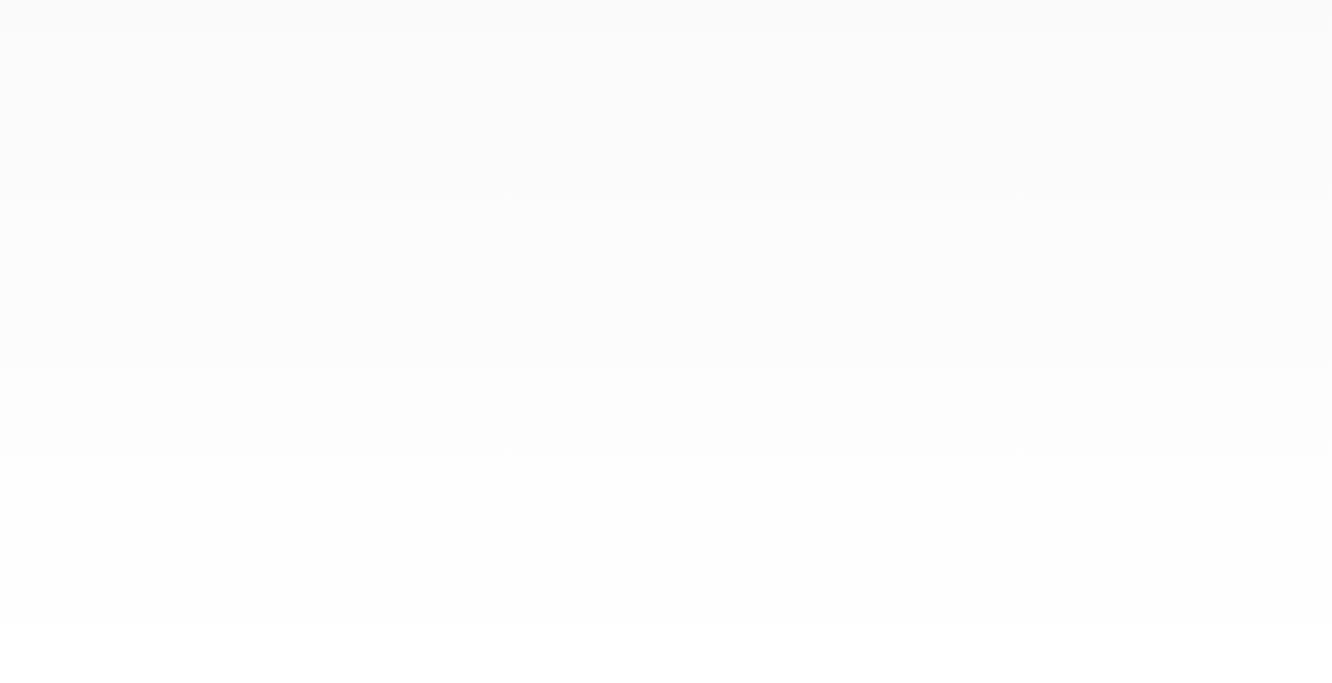 scroll, scrollTop: 0, scrollLeft: 0, axis: both 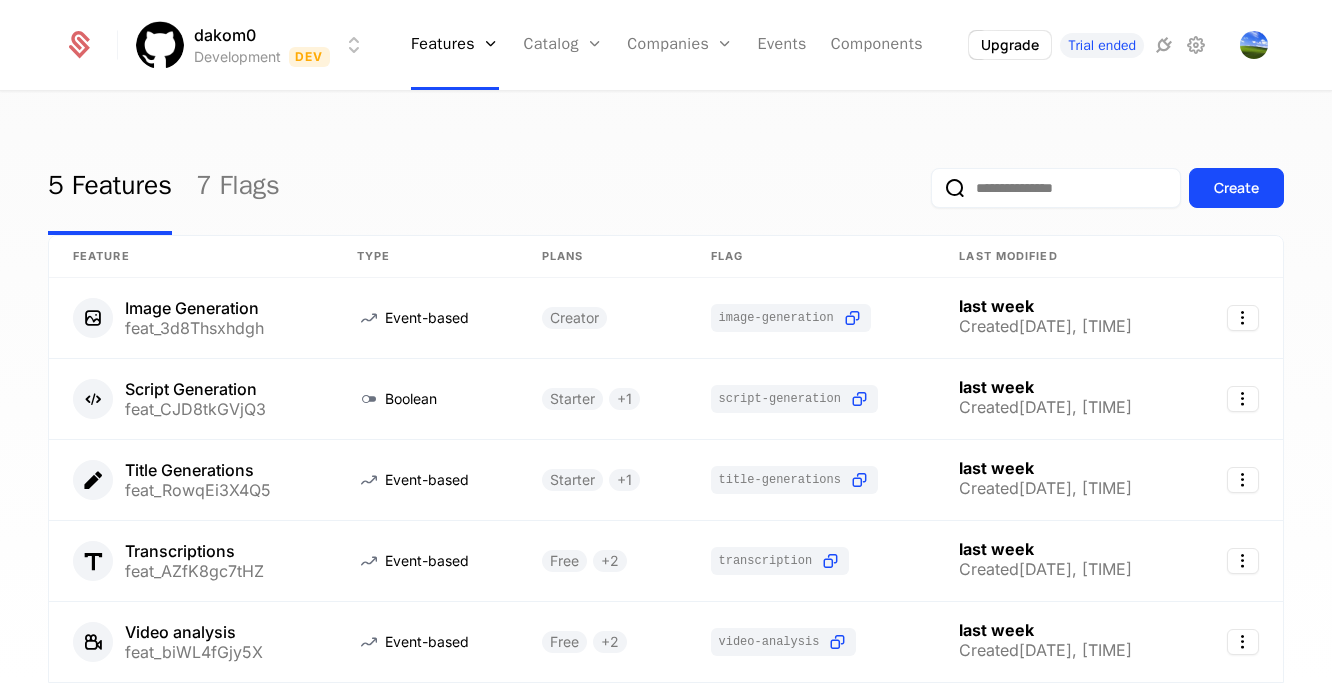 click on "dakom0 Development Dev Features Features Flags Catalog Plans Add Ons Configuration Companies Companies Users Events Components Upgrade Trial ended 5 Features 7 Flags Create Feature Type Plans Flag Last Modified Image Generation feat_3d8Thsxhdgh Event-based Creator image-generation last week Created  [DATE], [TIME] Script Generation feat_CJD8tkGVjQ3 Boolean Starter + 1 script-generation last week Created  [DATE], [TIME] Title Generations feat_RowqEi3X4Q5 Event-based Starter + 1 title-generations last week Created  [DATE], [TIME] Transcriptions feat_AZfK8gc7tHZ Event-based Free + 2 transcription last week Created  [DATE], [TIME] Video analysis feat_biWL4fGjy5X Event-based Free + 2 video-analysis last week Created  [DATE], [TIME] Show ** ** ** *** *** per page per page 1 1  to  5   of   5  of   5
Best Viewed on Desktop You're currently viewing this on a  mobile device . For the best experience,   we recommend using a desktop or larger screens Got it" at bounding box center [666, 341] 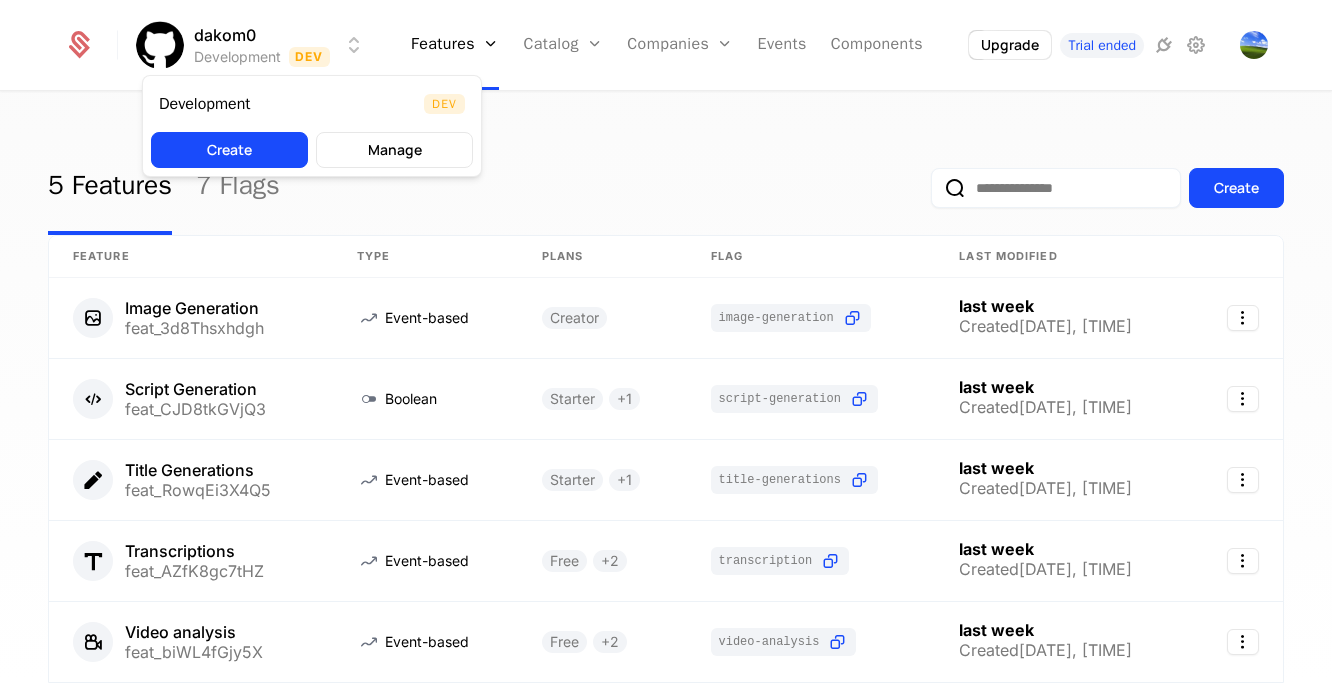 click on "dakom0 Development Dev Features Features Flags Catalog Plans Add Ons Configuration Companies Companies Users Events Components Upgrade Trial ended 5 Features 7 Flags Create Feature Type Plans Flag Last Modified Image Generation feat_3d8Thsxhdgh Event-based Creator image-generation last week Created  [DATE], [TIME] Script Generation feat_CJD8tkGVjQ3 Boolean Starter + 1 script-generation last week Created  [DATE], [TIME] Title Generations feat_RowqEi3X4Q5 Event-based Starter + 1 title-generations last week Created  [DATE], [TIME] Transcriptions feat_AZfK8gc7tHZ Event-based Free + 2 transcription last week Created  [DATE], [TIME] Video analysis feat_biWL4fGjy5X Event-based Free + 2 video-analysis last week Created  [DATE], [TIME] Show ** ** ** *** *** per page per page 1 1  to  5   of   5  of   5
Best Viewed on Desktop You're currently viewing this on a  mobile device . For the best experience,   we recommend using a desktop or larger screens Got it  Development Dev Create Manage" at bounding box center [666, 341] 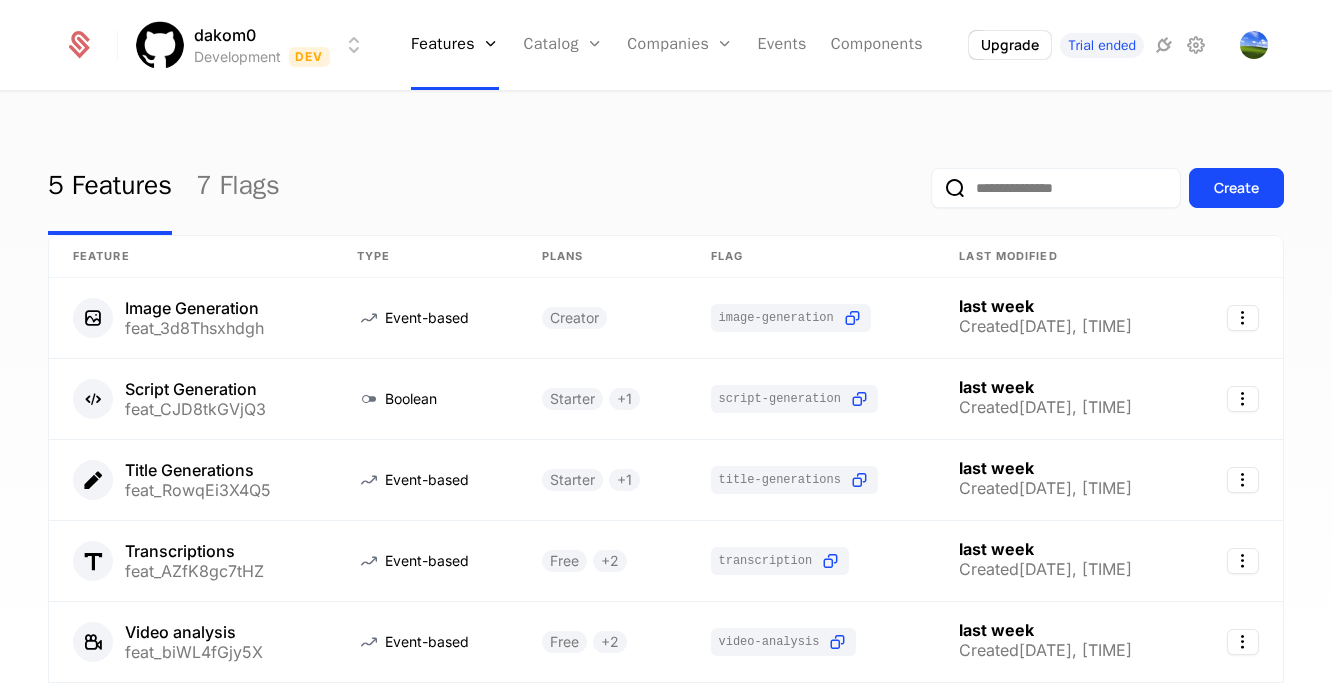 click on "dakom0 Development Dev Features Features Flags Catalog Plans Add Ons Configuration Companies Companies Users Events Components Upgrade Trial ended 5 Features 7 Flags Create Feature Type Plans Flag Last Modified Image Generation feat_3d8Thsxhdgh Event-based Creator image-generation last week Created  [DATE], [TIME] Script Generation feat_CJD8tkGVjQ3 Boolean Starter + 1 script-generation last week Created  [DATE], [TIME] Title Generations feat_RowqEi3X4Q5 Event-based Starter + 1 title-generations last week Created  [DATE], [TIME] Transcriptions feat_AZfK8gc7tHZ Event-based Free + 2 transcription last week Created  [DATE], [TIME] Video analysis feat_biWL4fGjy5X Event-based Free + 2 video-analysis last week Created  [DATE], [TIME] Show ** ** ** *** *** per page per page 1 1  to  5   of   5  of   5
Best Viewed on Desktop You're currently viewing this on a  mobile device . For the best experience,   we recommend using a desktop or larger screens Got it" at bounding box center (666, 341) 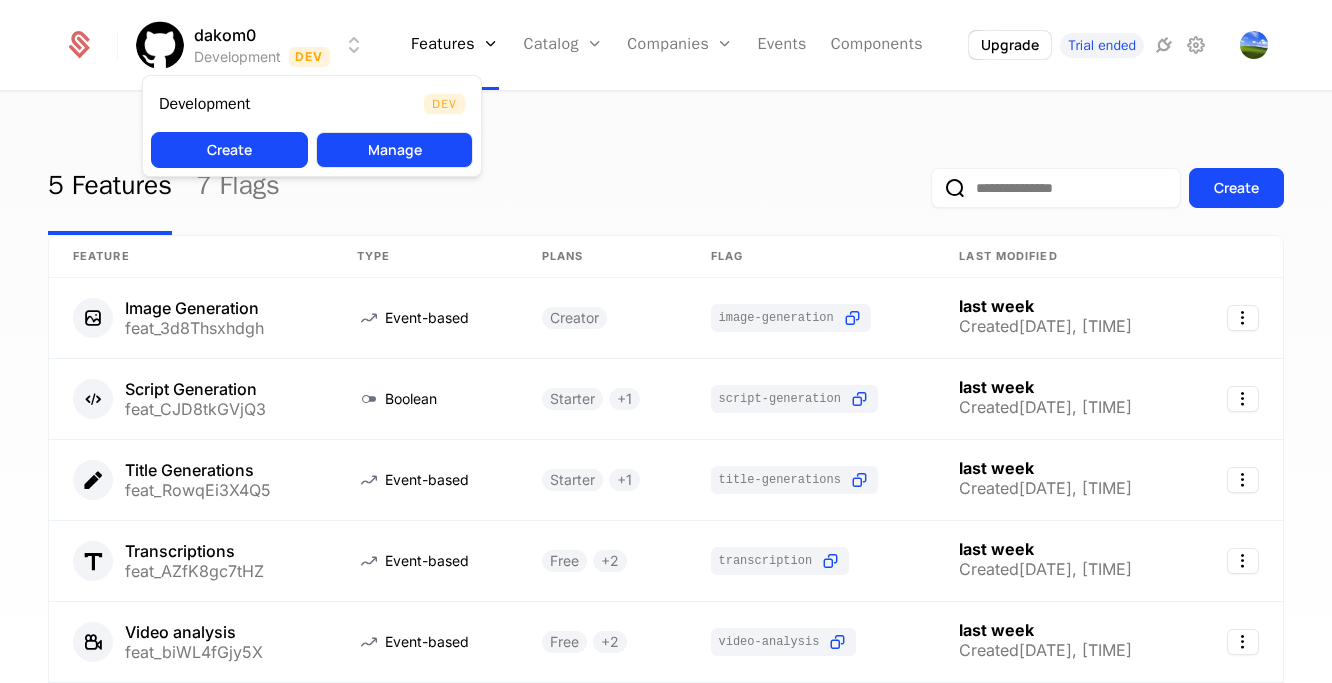 click on "Manage" at bounding box center (394, 150) 